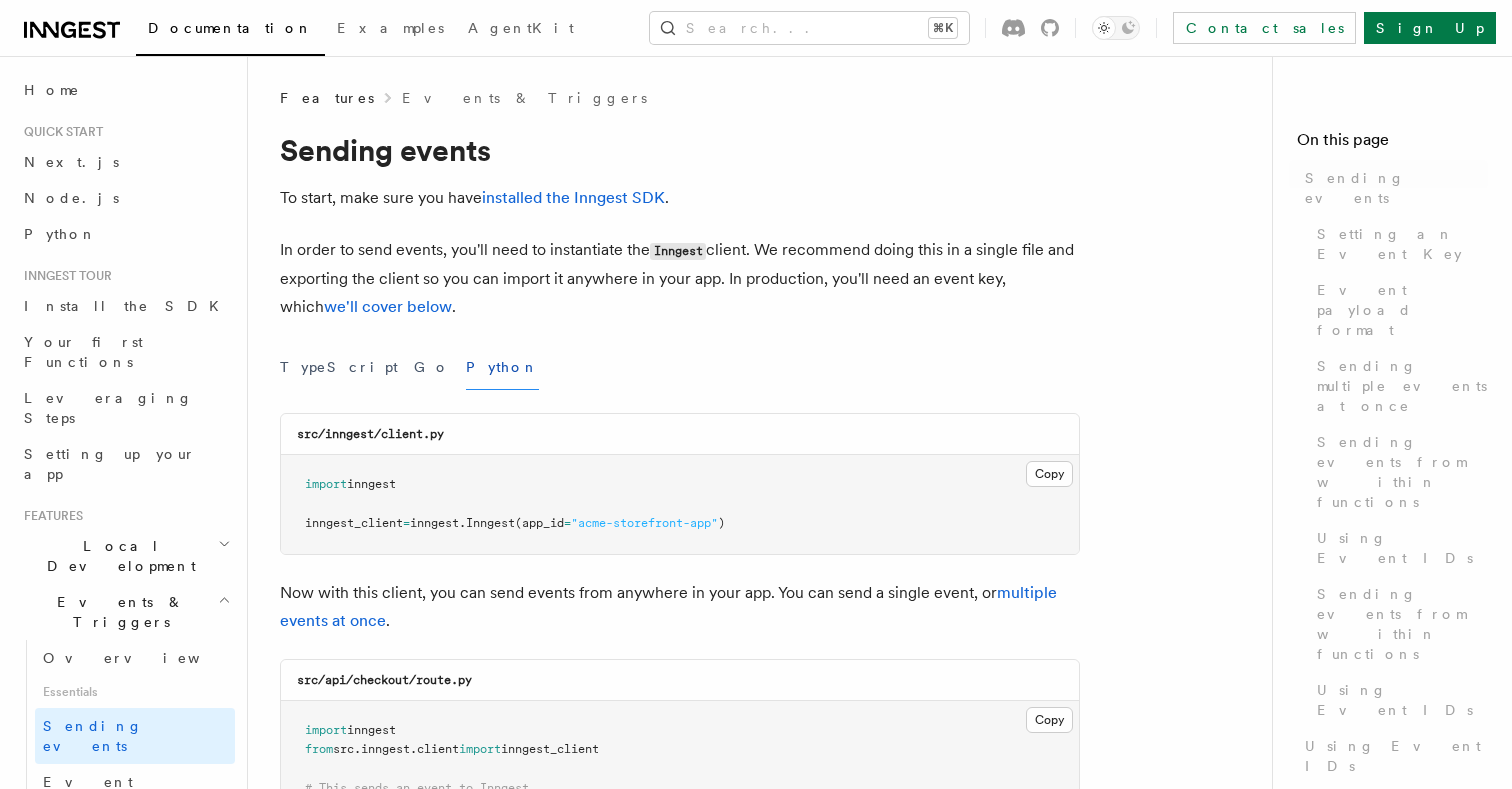 scroll, scrollTop: 0, scrollLeft: 0, axis: both 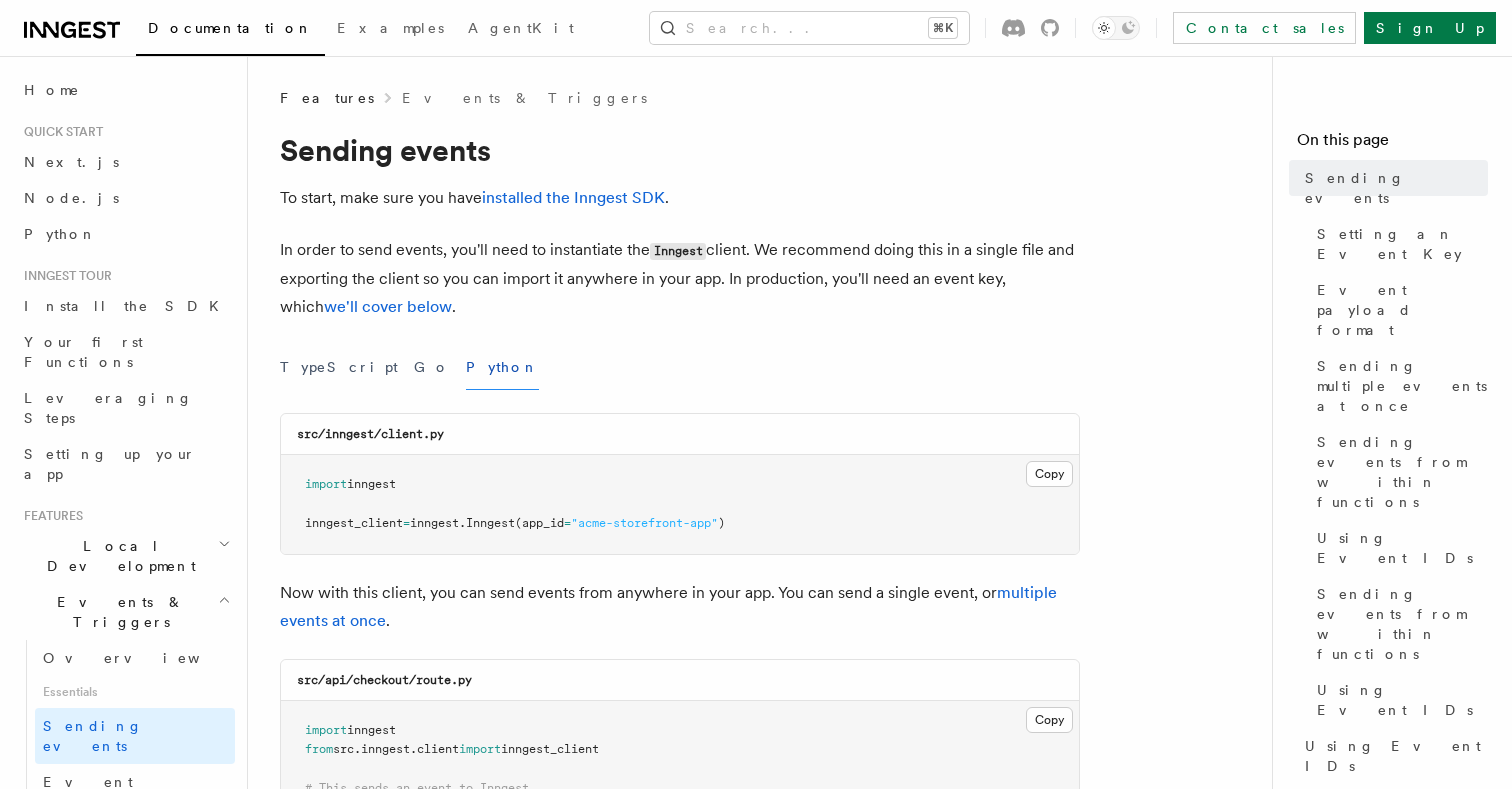click on "In order to send events, you'll need to instantiate the  Inngest  client. We recommend doing this in a single file and exporting the client so you can import it anywhere in your app. In production, you'll need an event key, which  we'll cover below ." at bounding box center (680, 278) 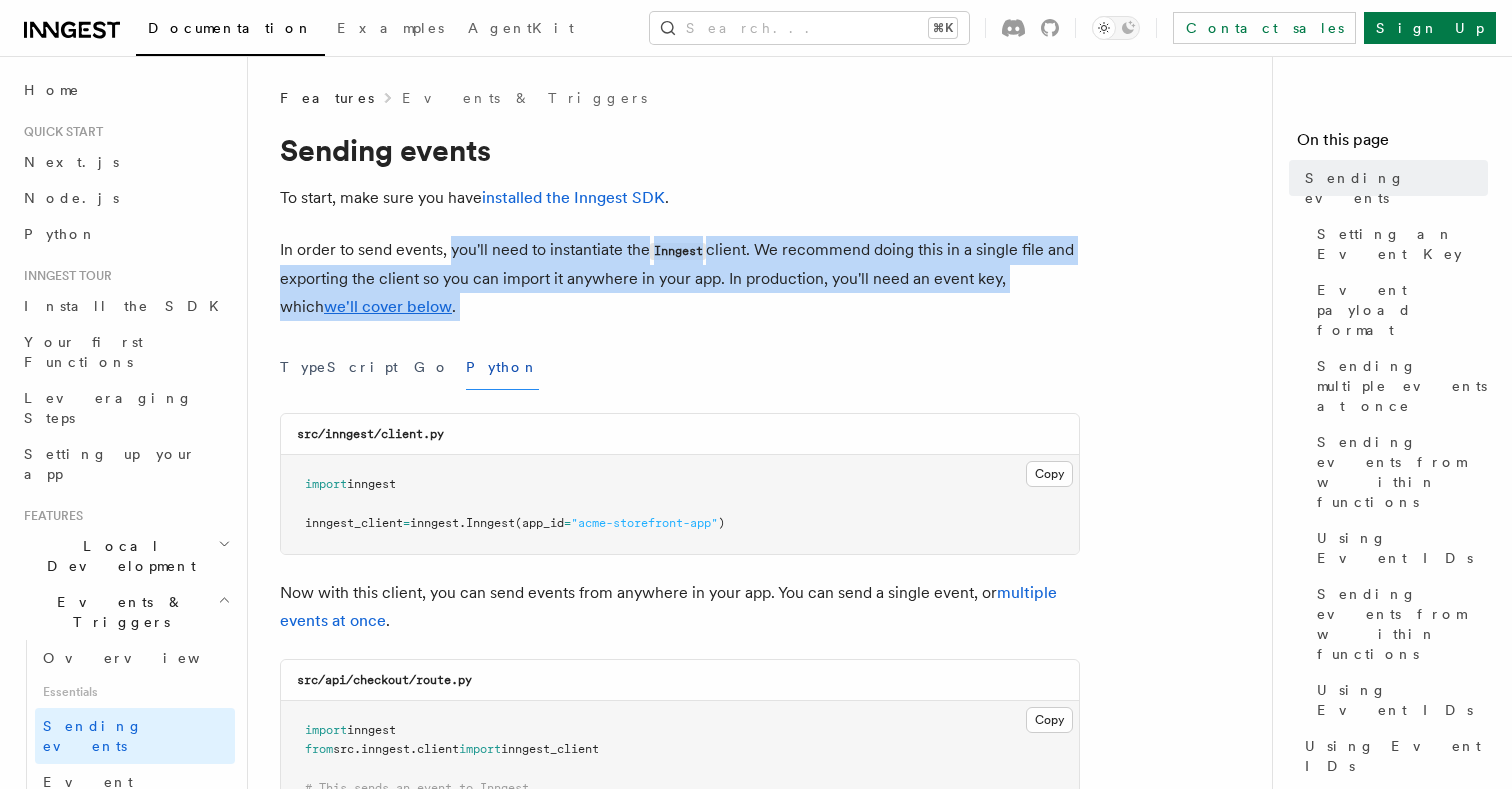 drag, startPoint x: 500, startPoint y: 304, endPoint x: 479, endPoint y: 258, distance: 50.566788 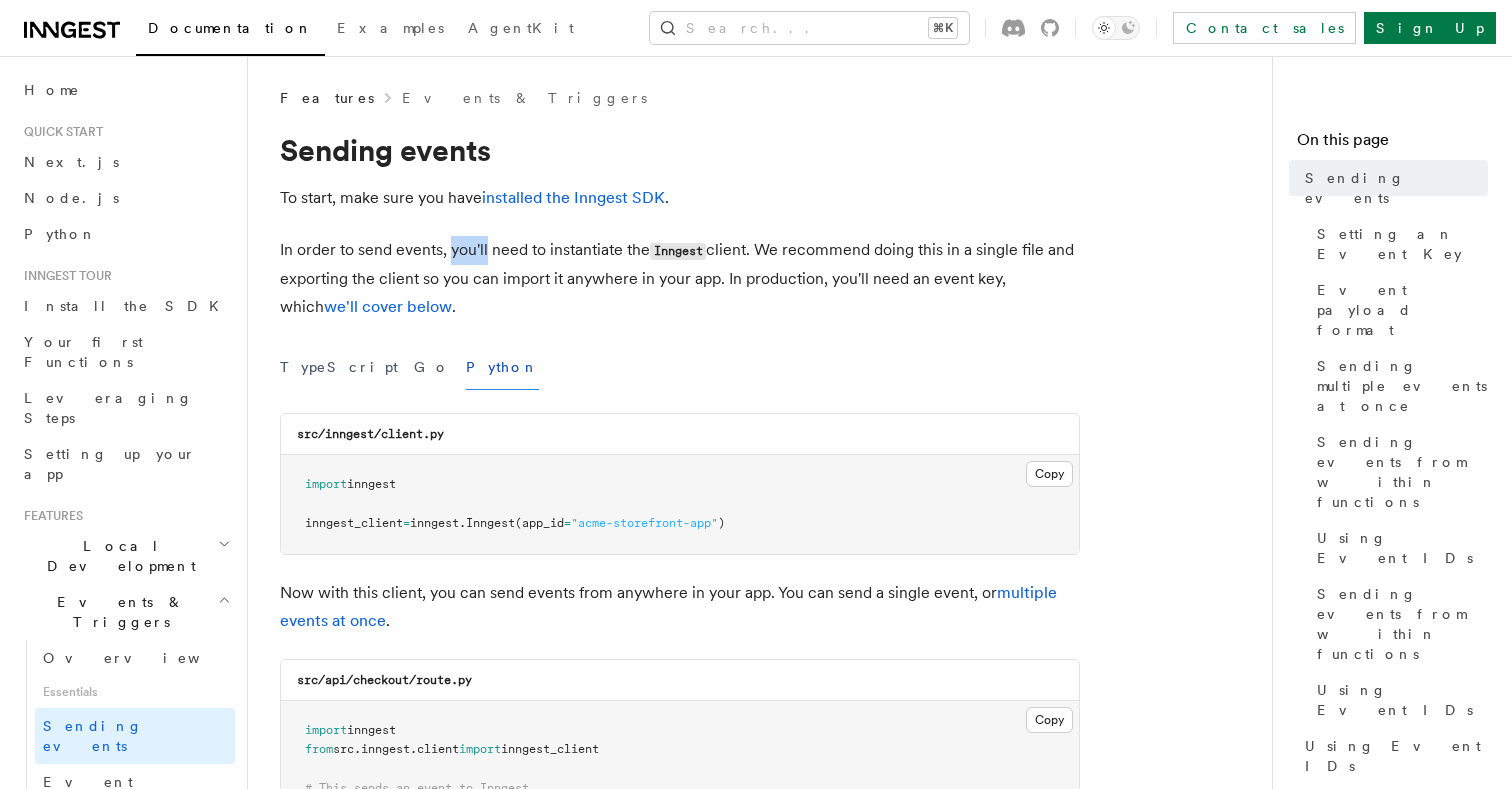 click on "In order to send events, you'll need to instantiate the  Inngest  client. We recommend doing this in a single file and exporting the client so you can import it anywhere in your app. In production, you'll need an event key, which  we'll cover below ." at bounding box center (680, 278) 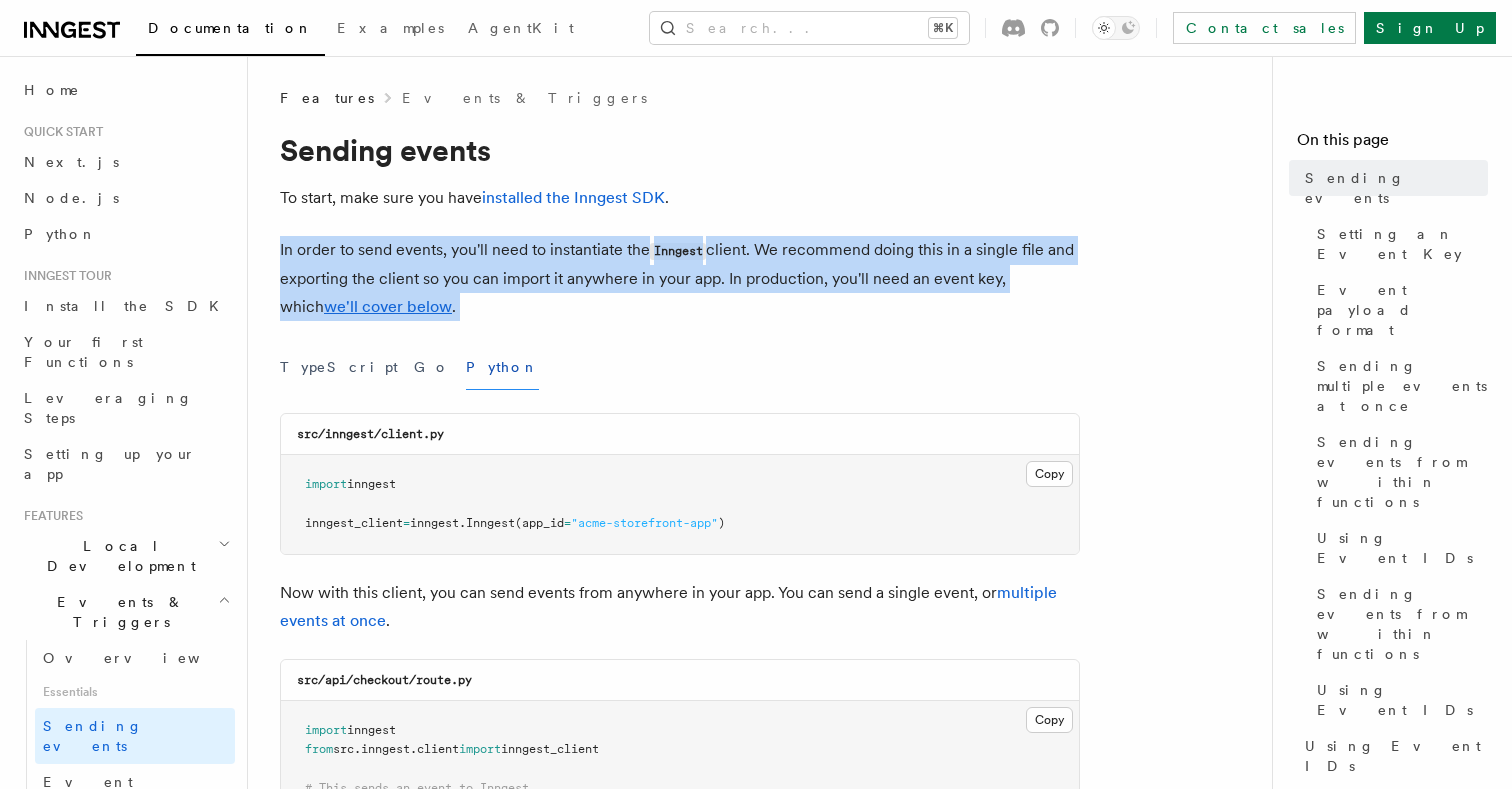 click on "In order to send events, you'll need to instantiate the  Inngest  client. We recommend doing this in a single file and exporting the client so you can import it anywhere in your app. In production, you'll need an event key, which  we'll cover below ." at bounding box center (680, 278) 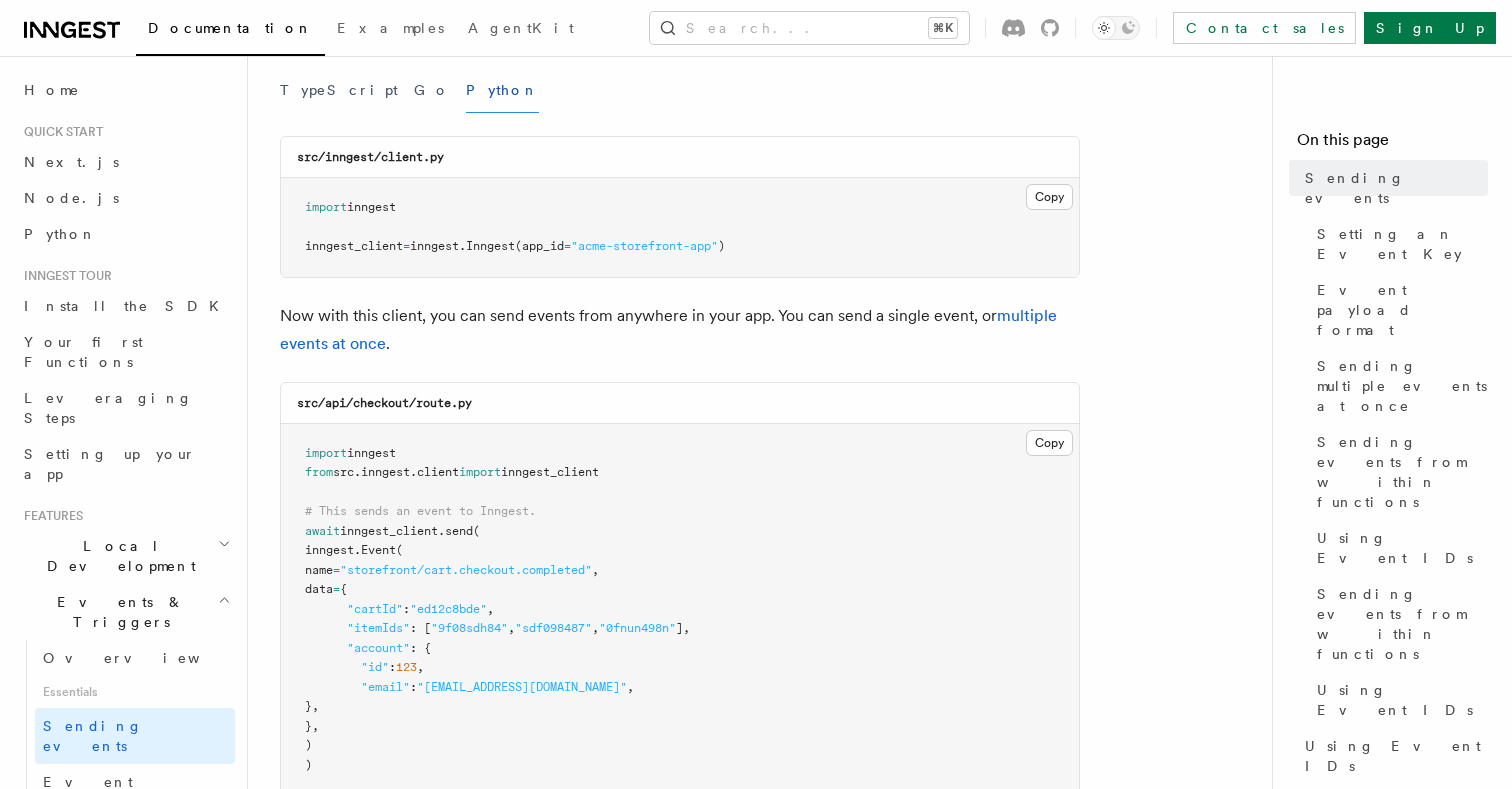 click on "Features Events & Triggers Sending events
To start, make sure you have  installed the Inngest SDK .
In order to send events, you'll need to instantiate the  Inngest  client. We recommend doing this in a single file and exporting the client so you can import it anywhere in your app. In production, you'll need an event key, which  we'll cover below .
TypeScript Go Python src/inngest/client.py Copy Copied import  inngest
inngest_client  =  inngest . Inngest (app_id = "acme-storefront-app" )
Now with this client, you can send events from anywhere in your app. You can send a single event, or  multiple events at once . src/api/checkout/route.py Copy Copied import  inngest
from  src . inngest . client  import  inngest_client
# This sends an event to Inngest.
await  inngest_client . send (
inngest. Event (
name = "storefront/cart.checkout.completed" ,
data = {
"cartId" :  "ed12c8bde" ,
"itemIds" : [ "9f08sdh84" ,  "sdf098487" ,  "0fnun498n" ],
"account"" at bounding box center (768, 2955) 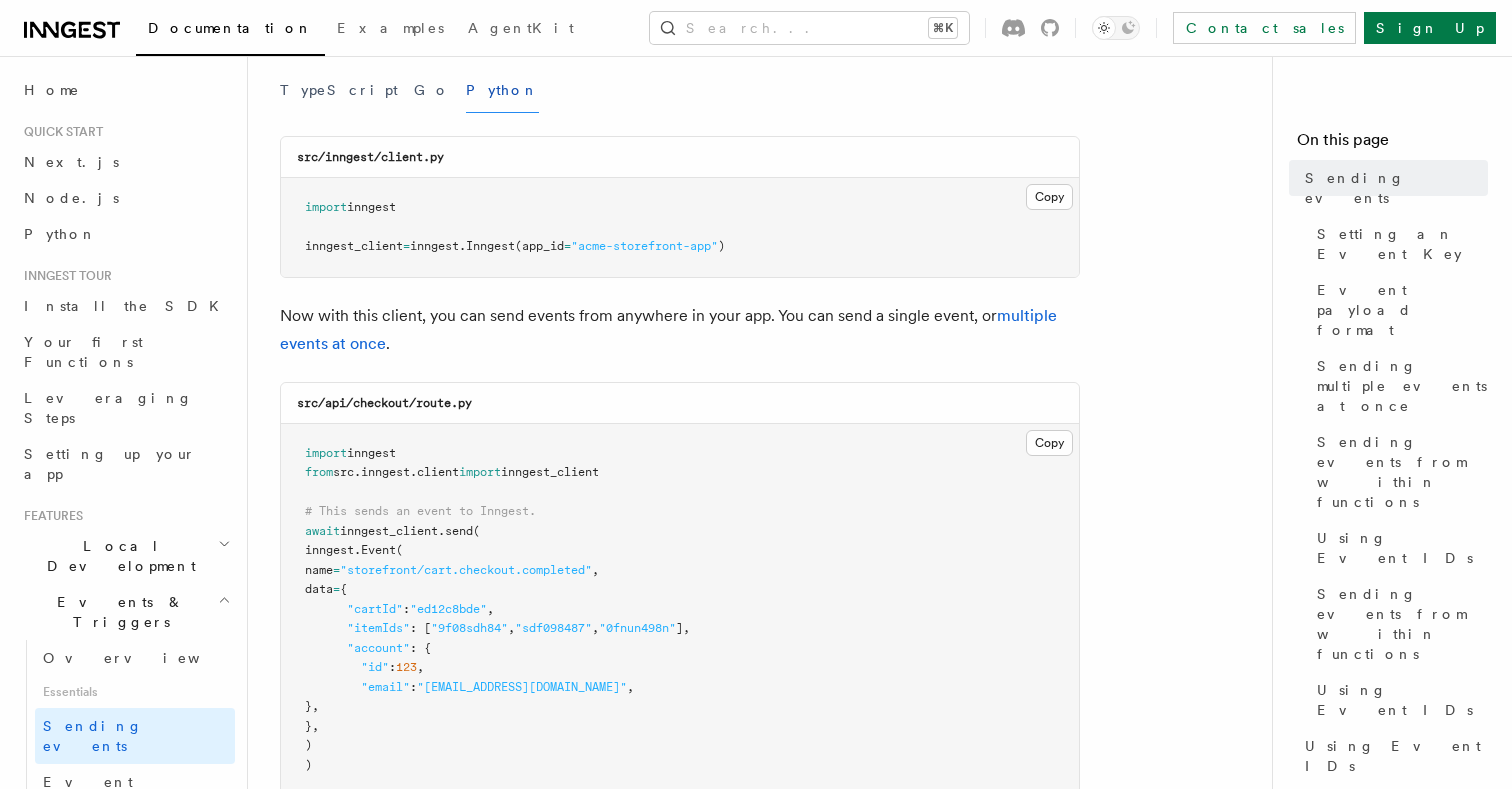 click on "Features Events & Triggers Sending events
To start, make sure you have  installed the Inngest SDK .
In order to send events, you'll need to instantiate the  Inngest  client. We recommend doing this in a single file and exporting the client so you can import it anywhere in your app. In production, you'll need an event key, which  we'll cover below .
TypeScript Go Python src/inngest/client.py Copy Copied import  inngest
inngest_client  =  inngest . Inngest (app_id = "acme-storefront-app" )
Now with this client, you can send events from anywhere in your app. You can send a single event, or  multiple events at once . src/api/checkout/route.py Copy Copied import  inngest
from  src . inngest . client  import  inngest_client
# This sends an event to Inngest.
await  inngest_client . send (
inngest. Event (
name = "storefront/cart.checkout.completed" ,
data = {
"cartId" :  "ed12c8bde" ,
"itemIds" : [ "9f08sdh84" ,  "sdf098487" ,  "0fnun498n" ],
"account"" at bounding box center [768, 2955] 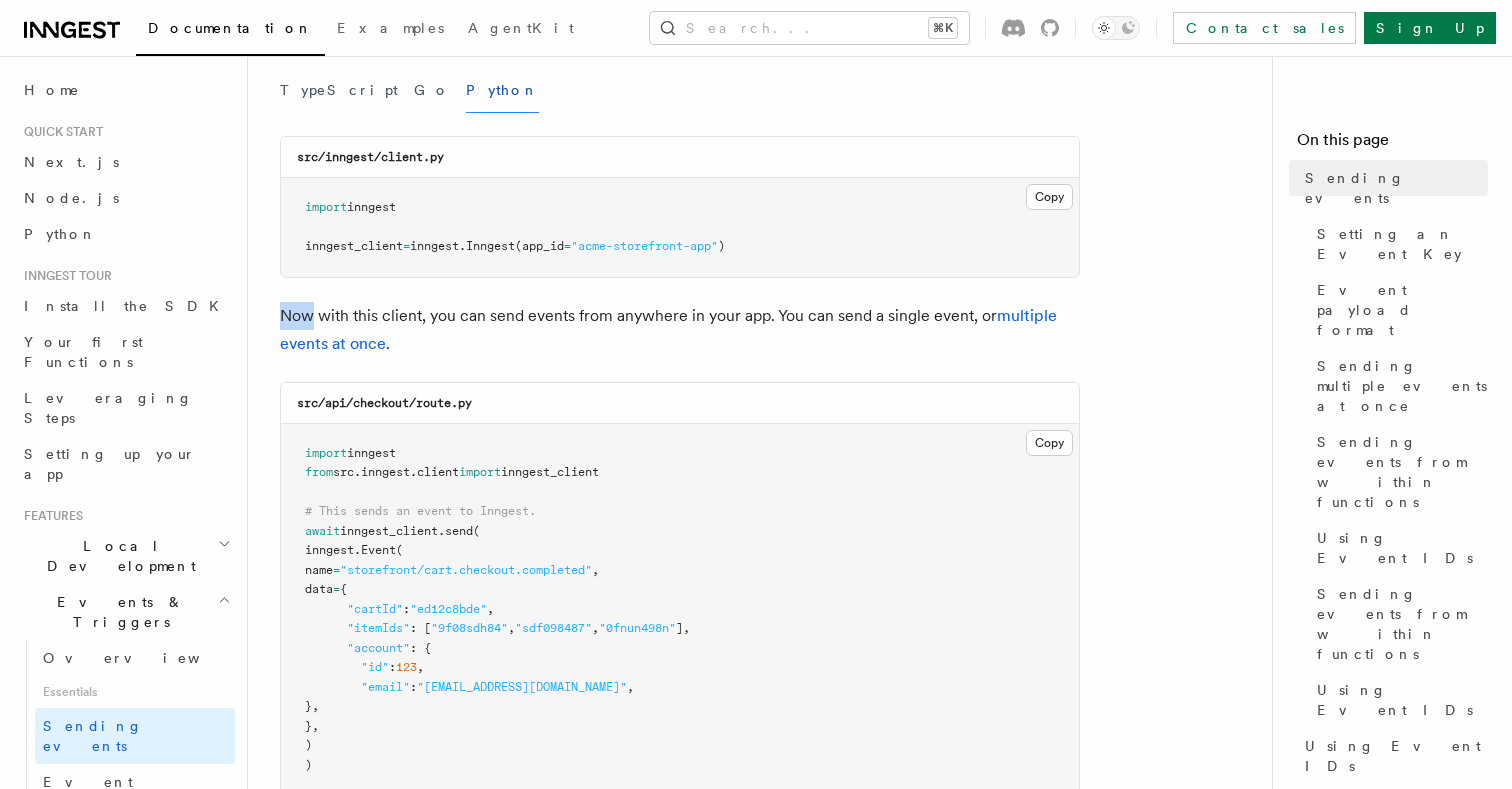 click on "Features Events & Triggers Sending events
To start, make sure you have  installed the Inngest SDK .
In order to send events, you'll need to instantiate the  Inngest  client. We recommend doing this in a single file and exporting the client so you can import it anywhere in your app. In production, you'll need an event key, which  we'll cover below .
TypeScript Go Python src/inngest/client.py Copy Copied import  inngest
inngest_client  =  inngest . Inngest (app_id = "acme-storefront-app" )
Now with this client, you can send events from anywhere in your app. You can send a single event, or  multiple events at once . src/api/checkout/route.py Copy Copied import  inngest
from  src . inngest . client  import  inngest_client
# This sends an event to Inngest.
await  inngest_client . send (
inngest. Event (
name = "storefront/cart.checkout.completed" ,
data = {
"cartId" :  "ed12c8bde" ,
"itemIds" : [ "9f08sdh84" ,  "sdf098487" ,  "0fnun498n" ],
"account"" at bounding box center (768, 2955) 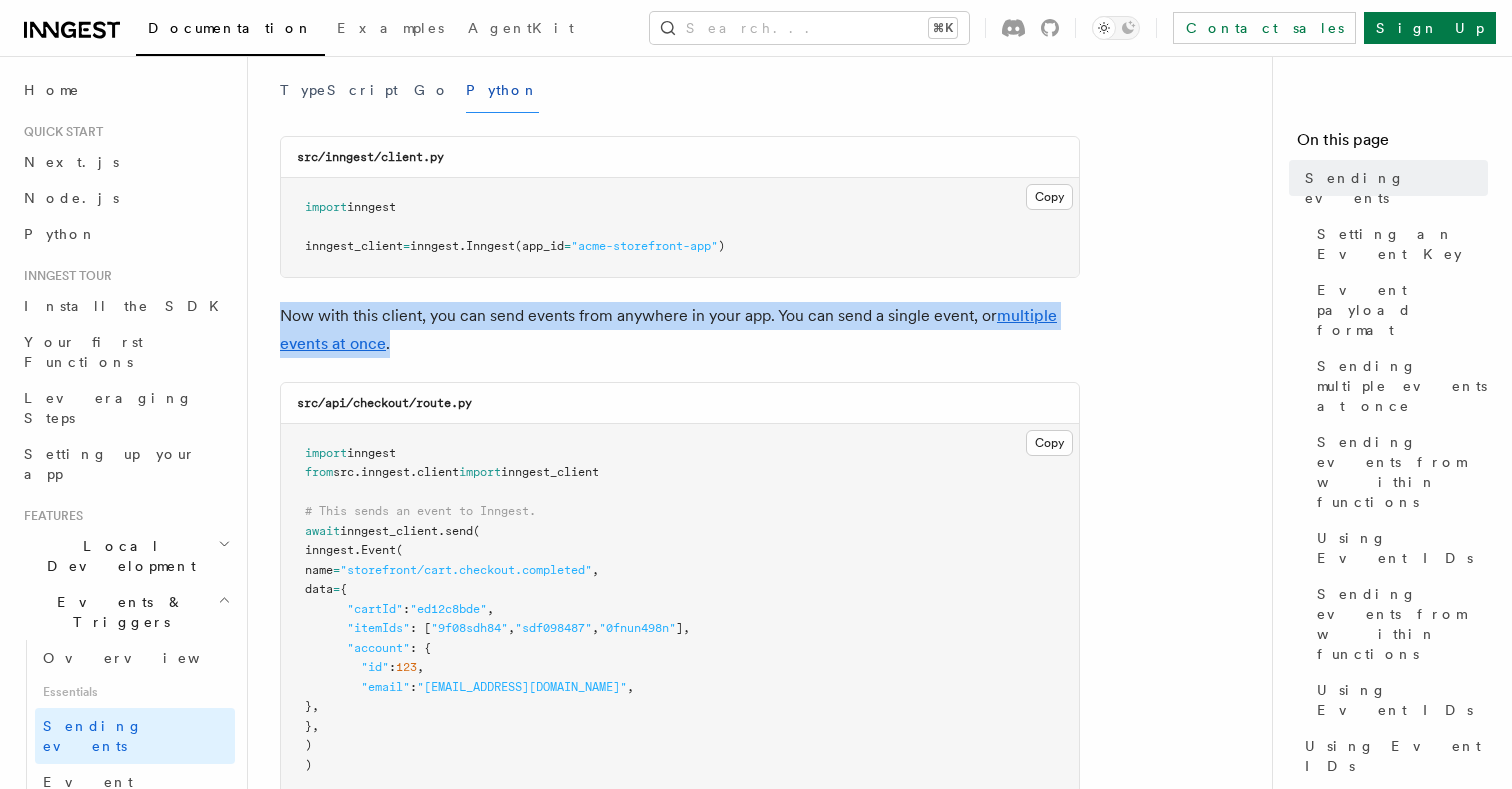 drag, startPoint x: 472, startPoint y: 289, endPoint x: 481, endPoint y: 308, distance: 21.023796 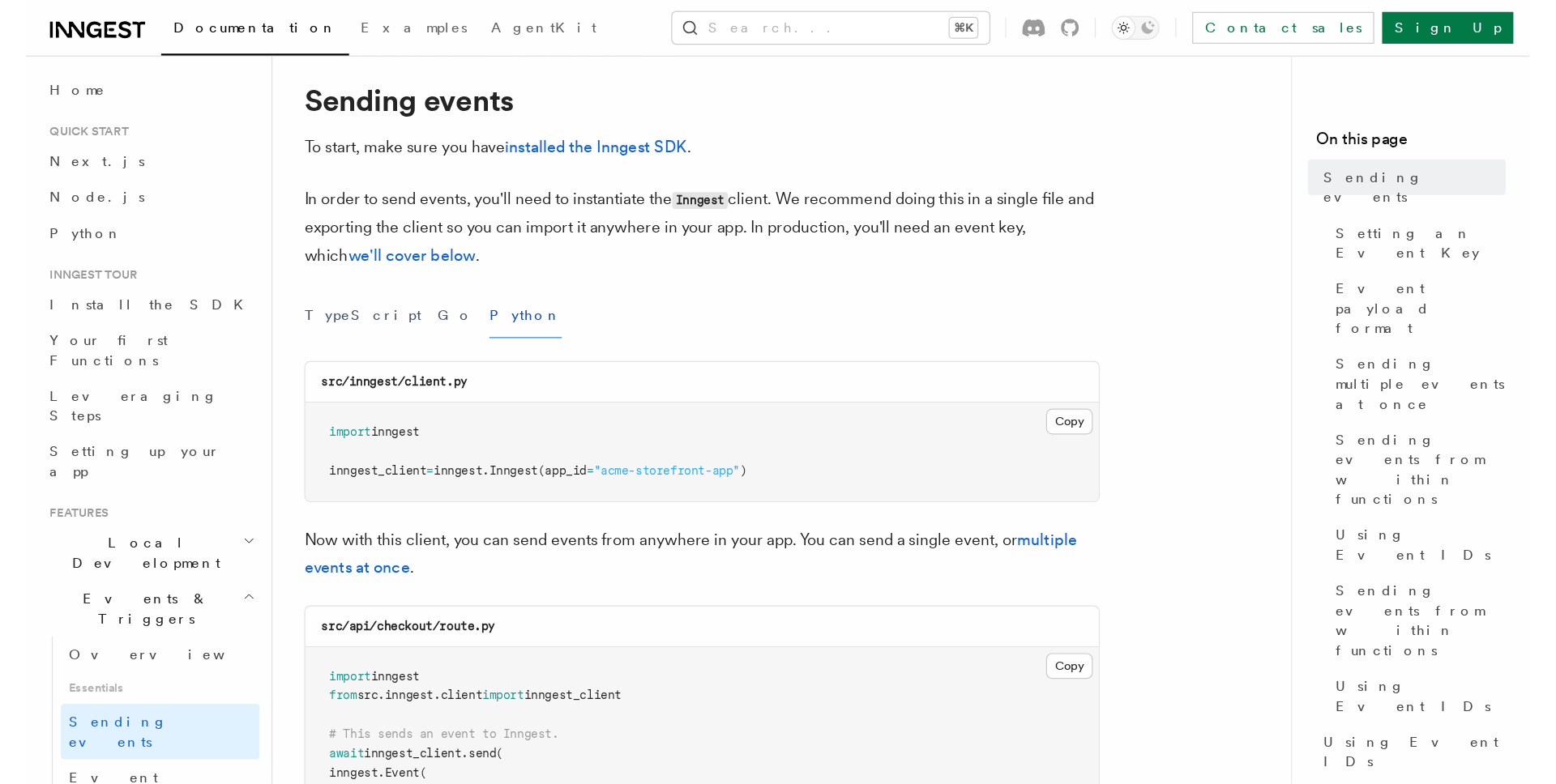 scroll, scrollTop: 34, scrollLeft: 0, axis: vertical 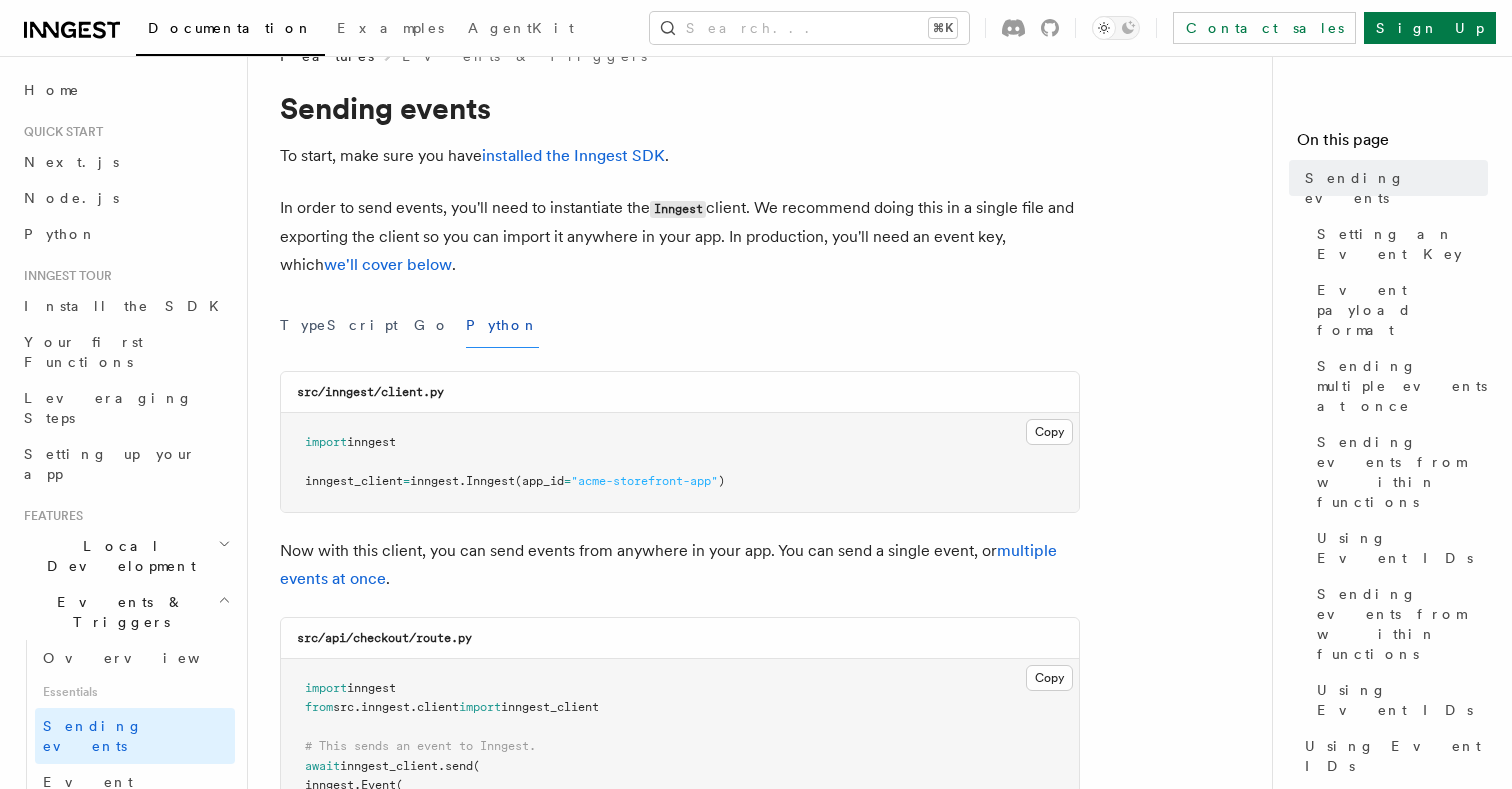 click on "TypeScript Go Python" at bounding box center (680, 325) 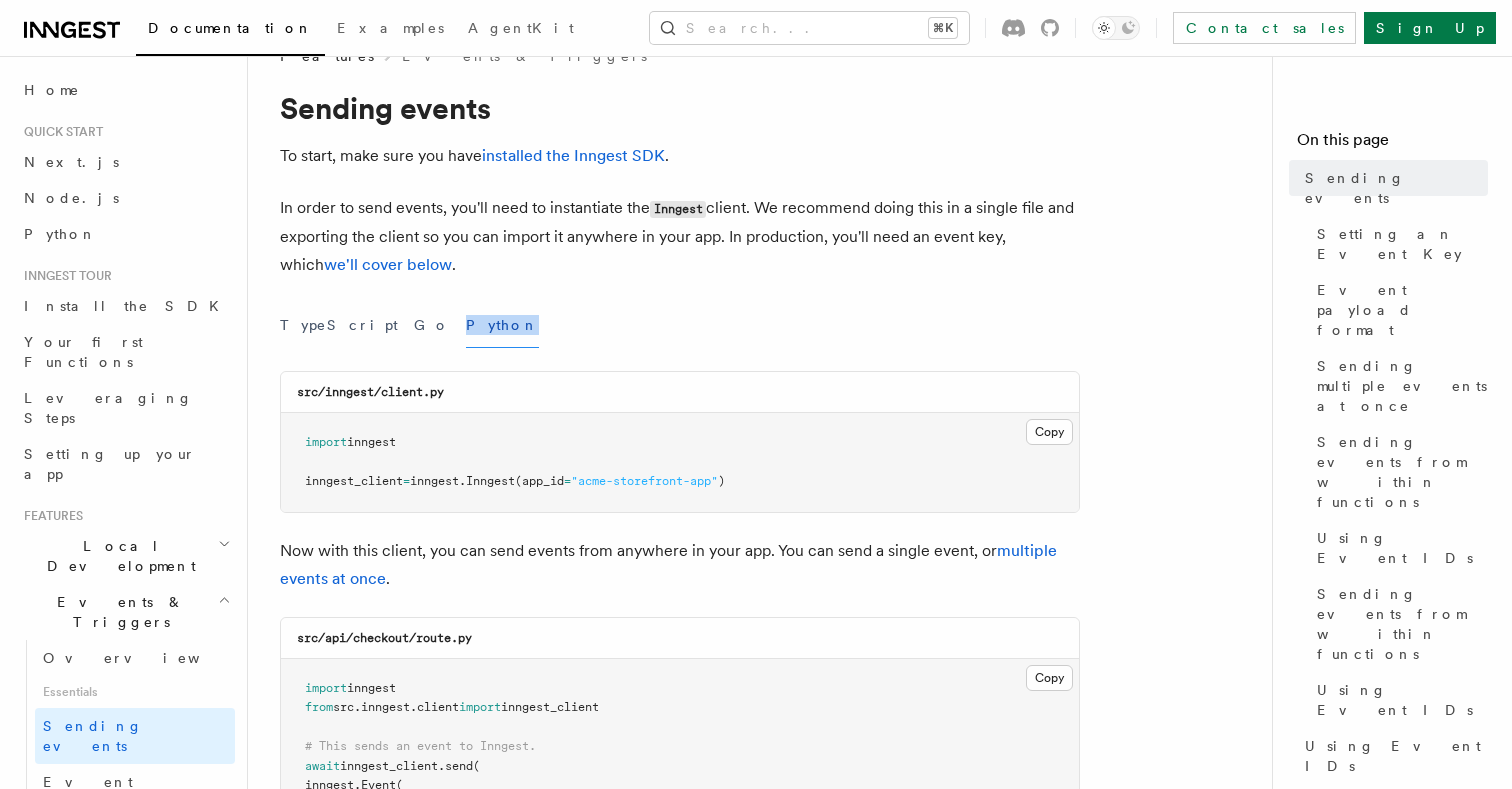 click on "TypeScript Go Python" at bounding box center (680, 325) 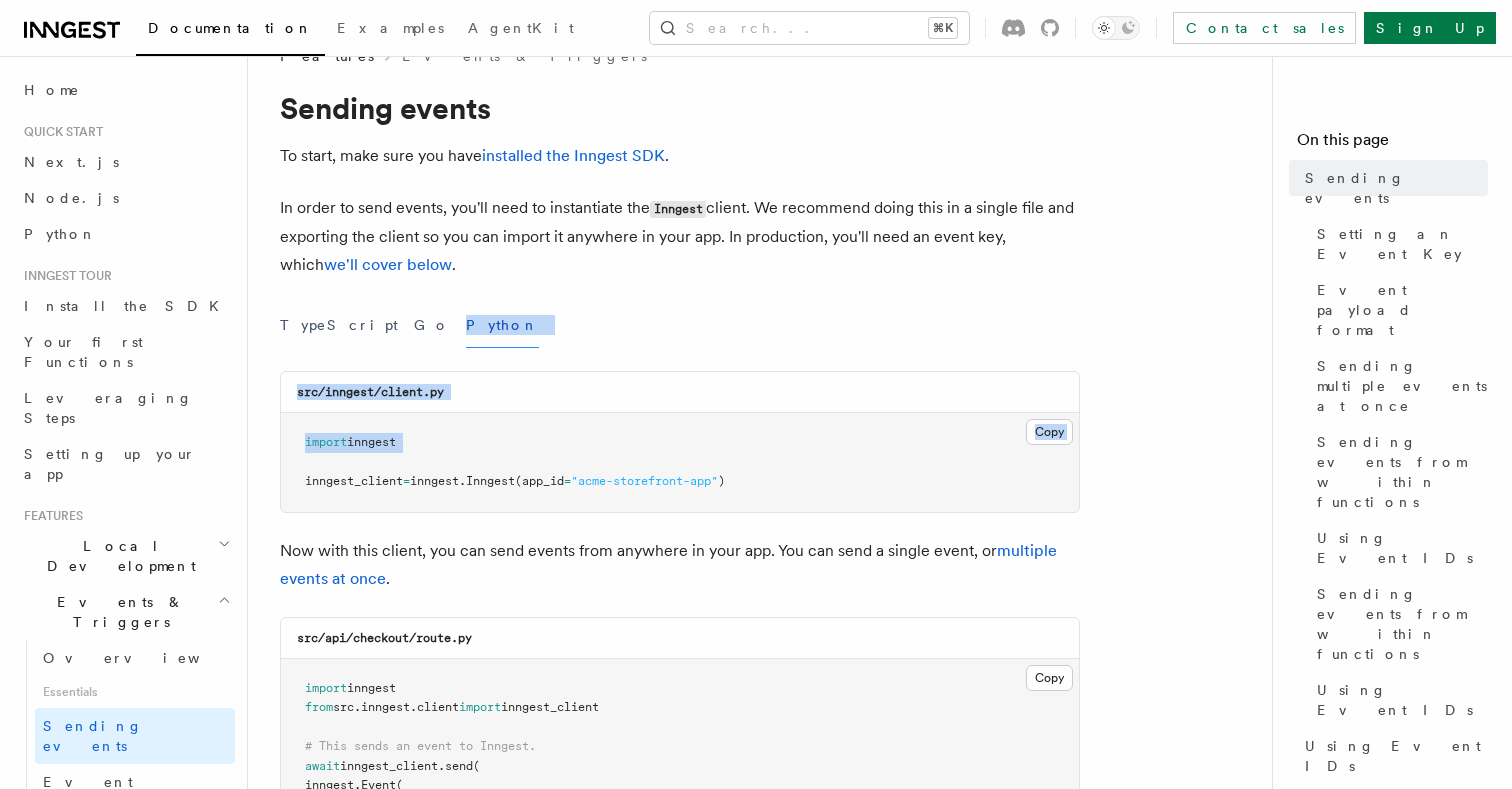drag, startPoint x: 484, startPoint y: 310, endPoint x: 459, endPoint y: 448, distance: 140.24622 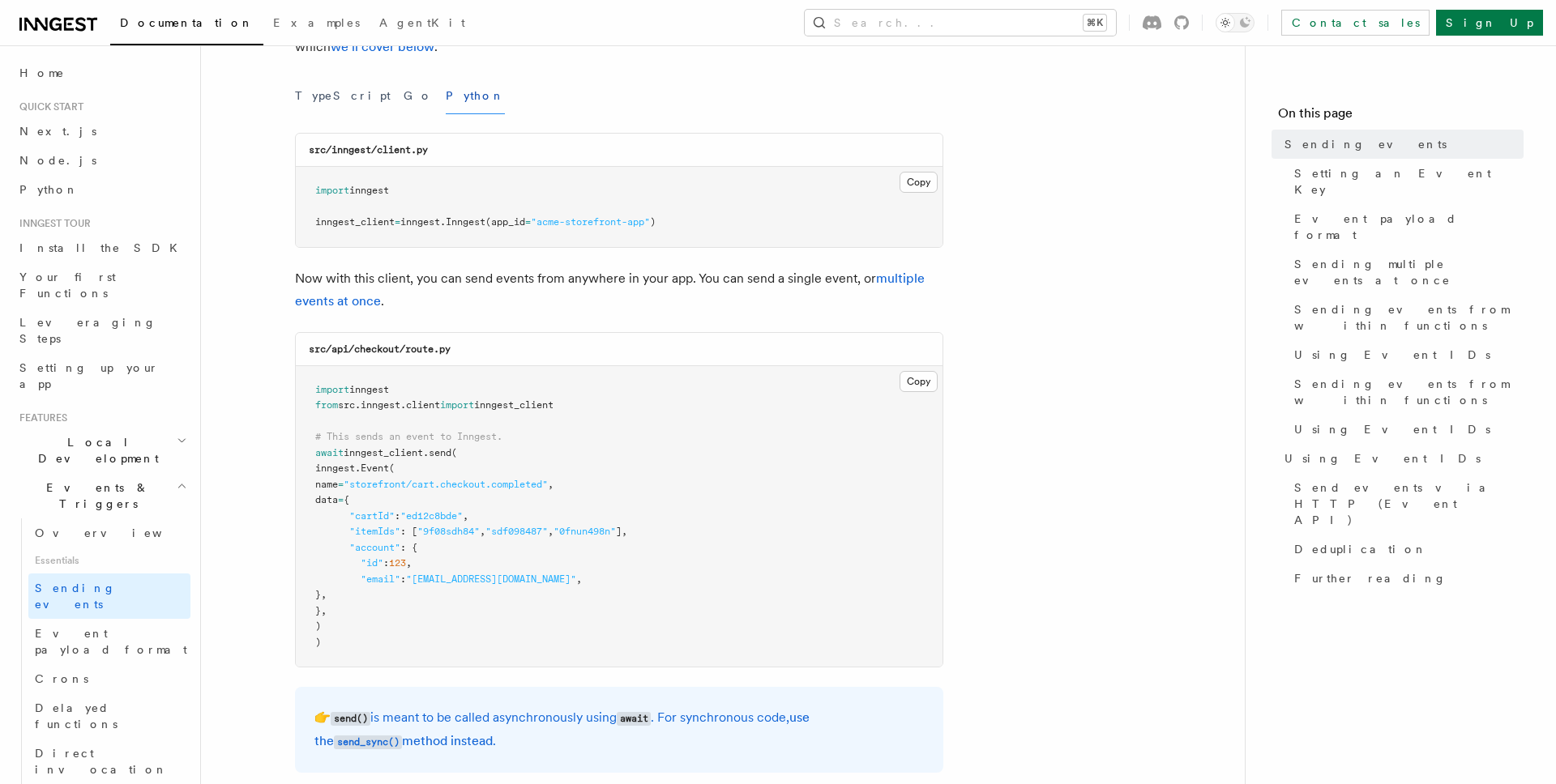 scroll, scrollTop: 215, scrollLeft: 0, axis: vertical 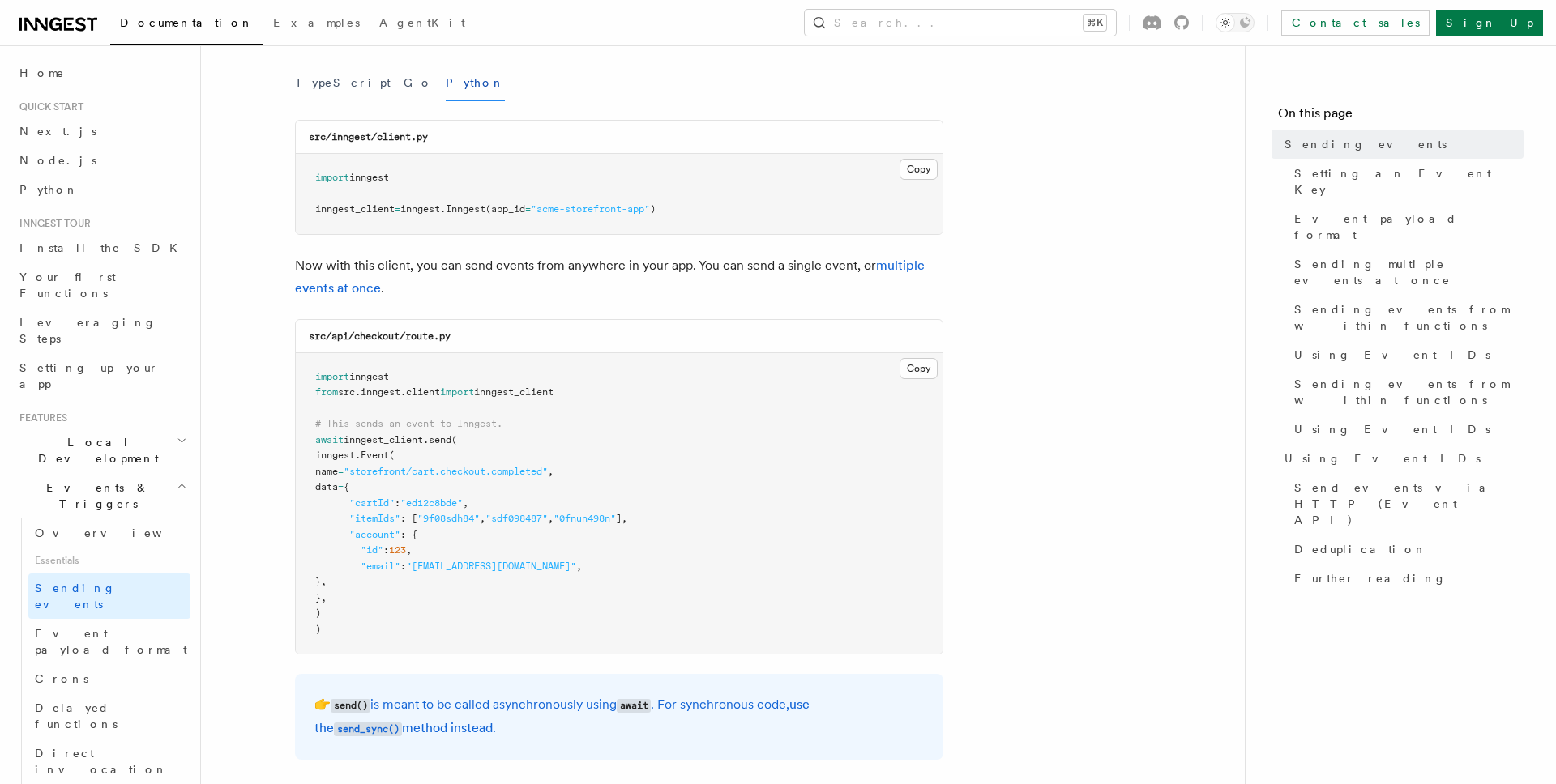 click on "Now with this client, you can send events from anywhere in your app. You can send a single event, or  multiple events at once ." at bounding box center (619, 277) 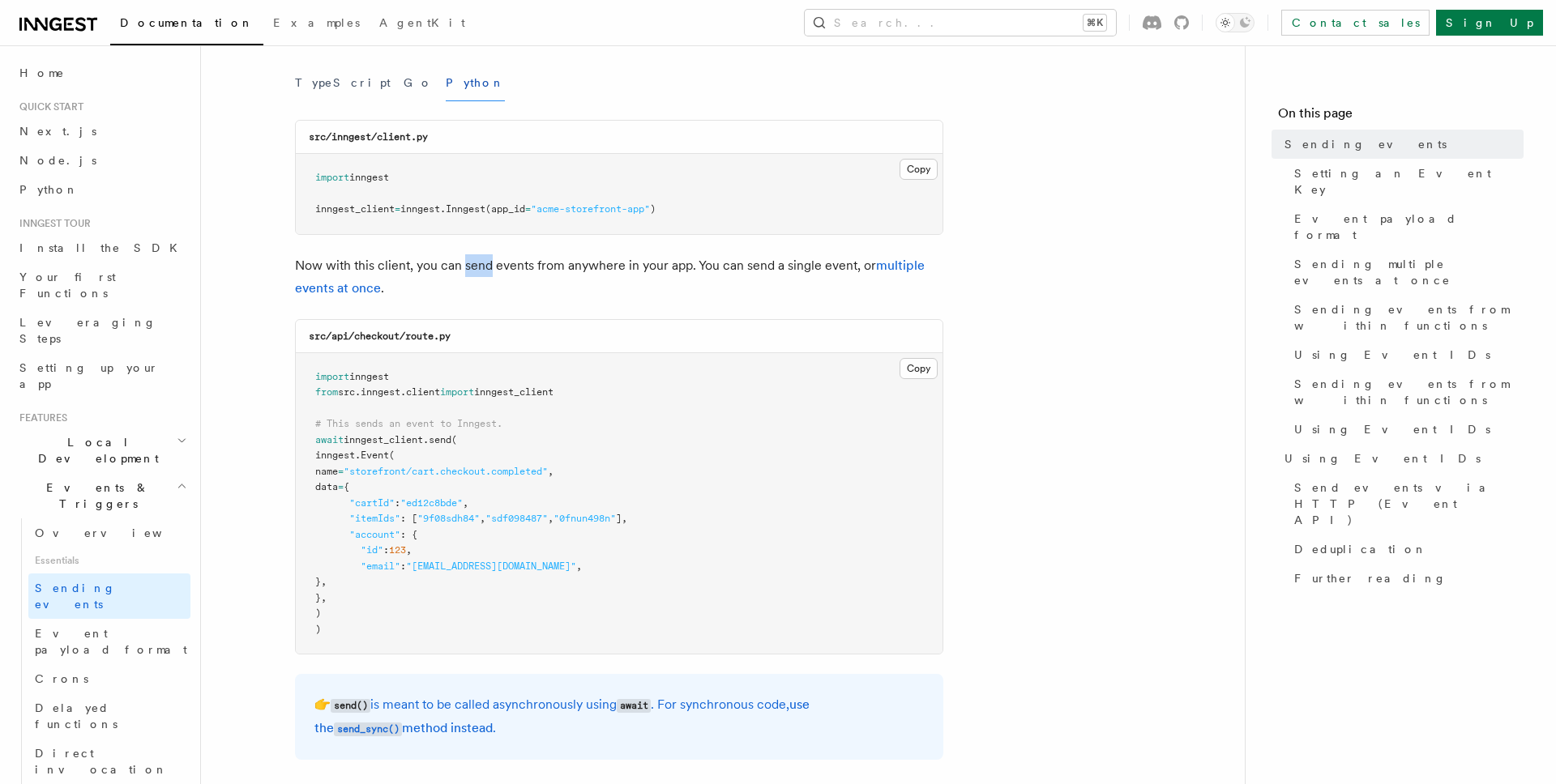 click on "Now with this client, you can send events from anywhere in your app. You can send a single event, or  multiple events at once ." at bounding box center [619, 277] 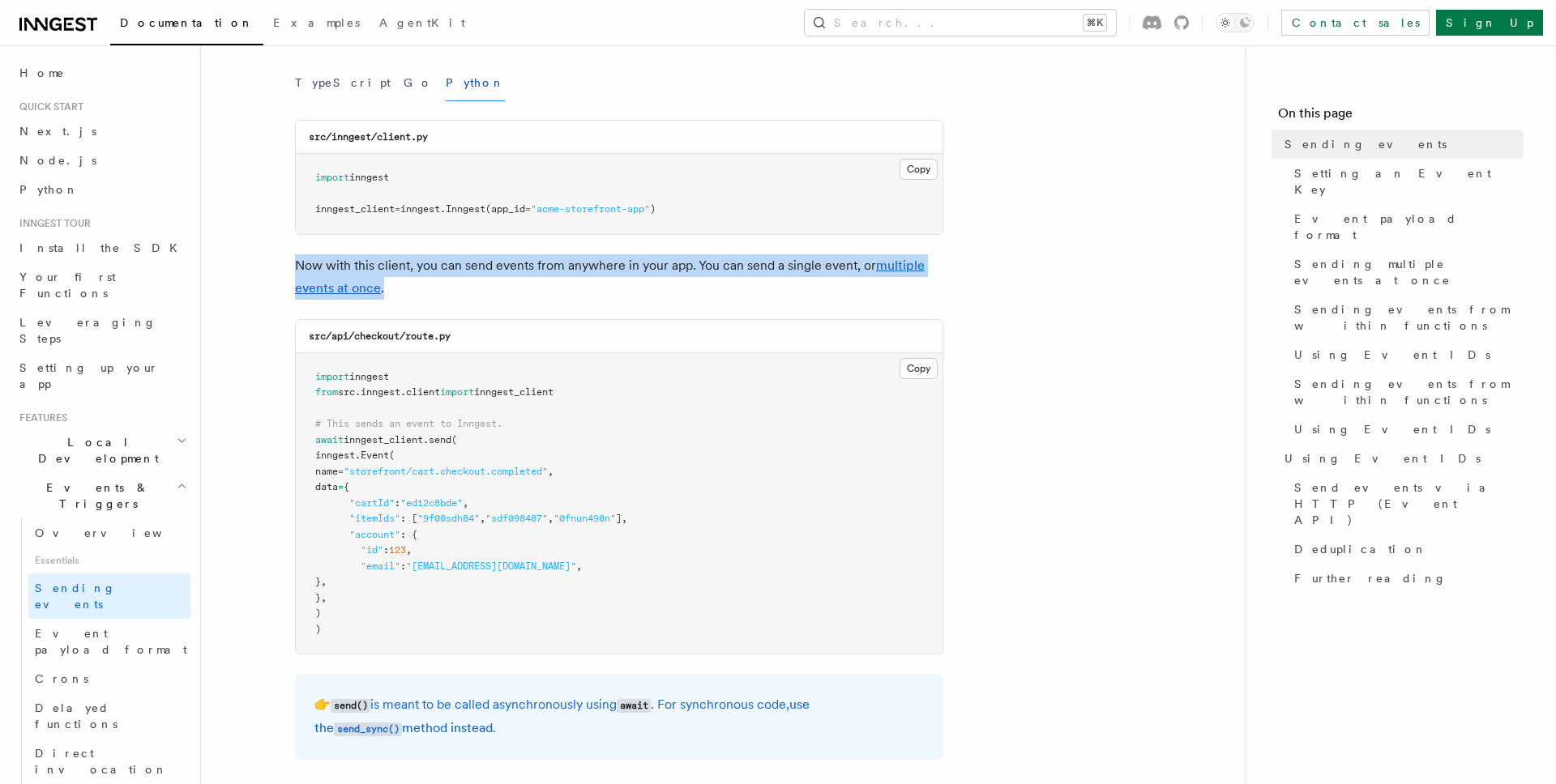 click on "Now with this client, you can send events from anywhere in your app. You can send a single event, or  multiple events at once ." at bounding box center [619, 277] 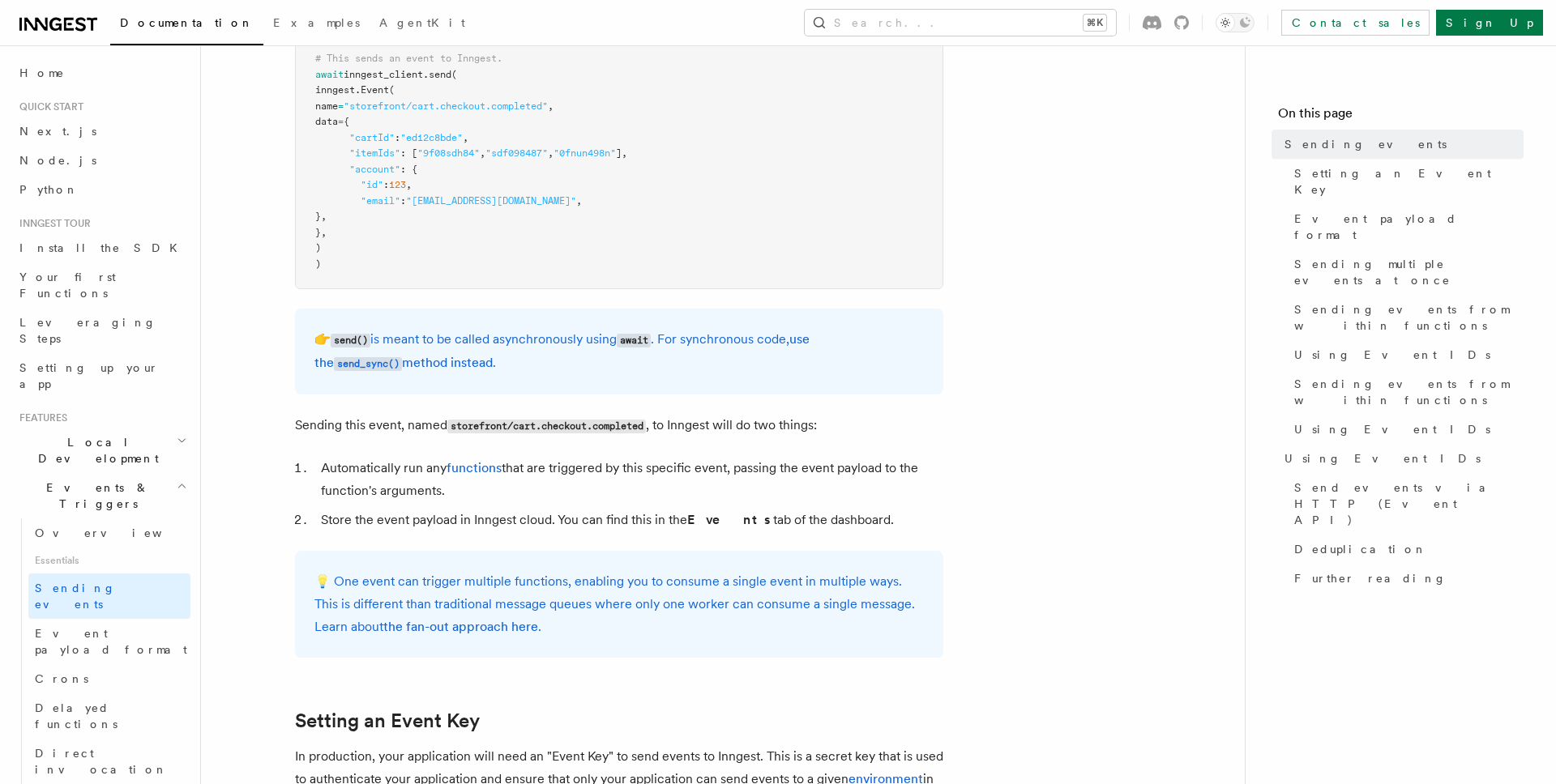 scroll, scrollTop: 588, scrollLeft: 0, axis: vertical 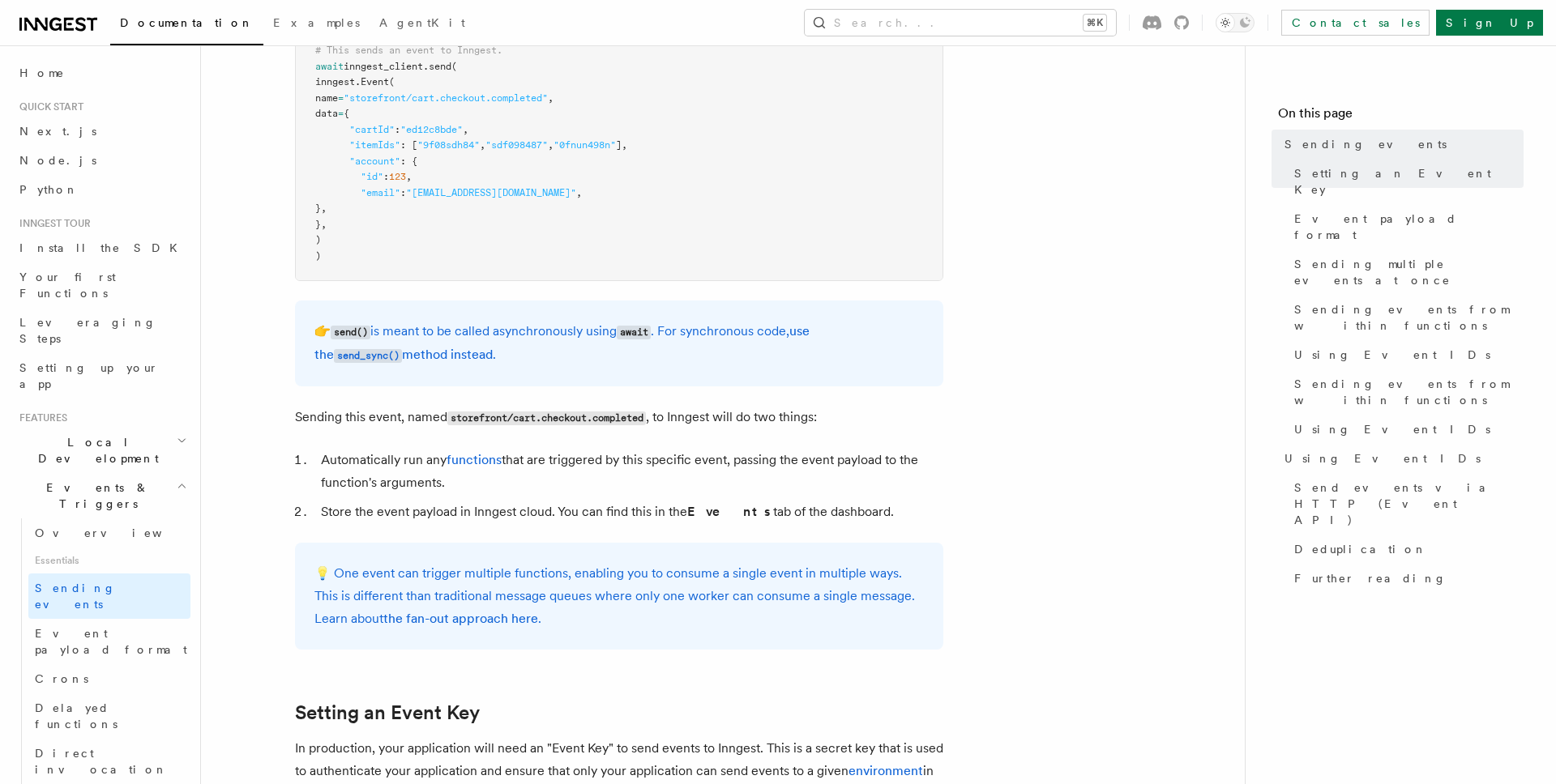 click on "👉  send()  is meant to be called asynchronously using  await . For synchronous code,  use the  send_sync()  method instead ." at bounding box center (619, 343) 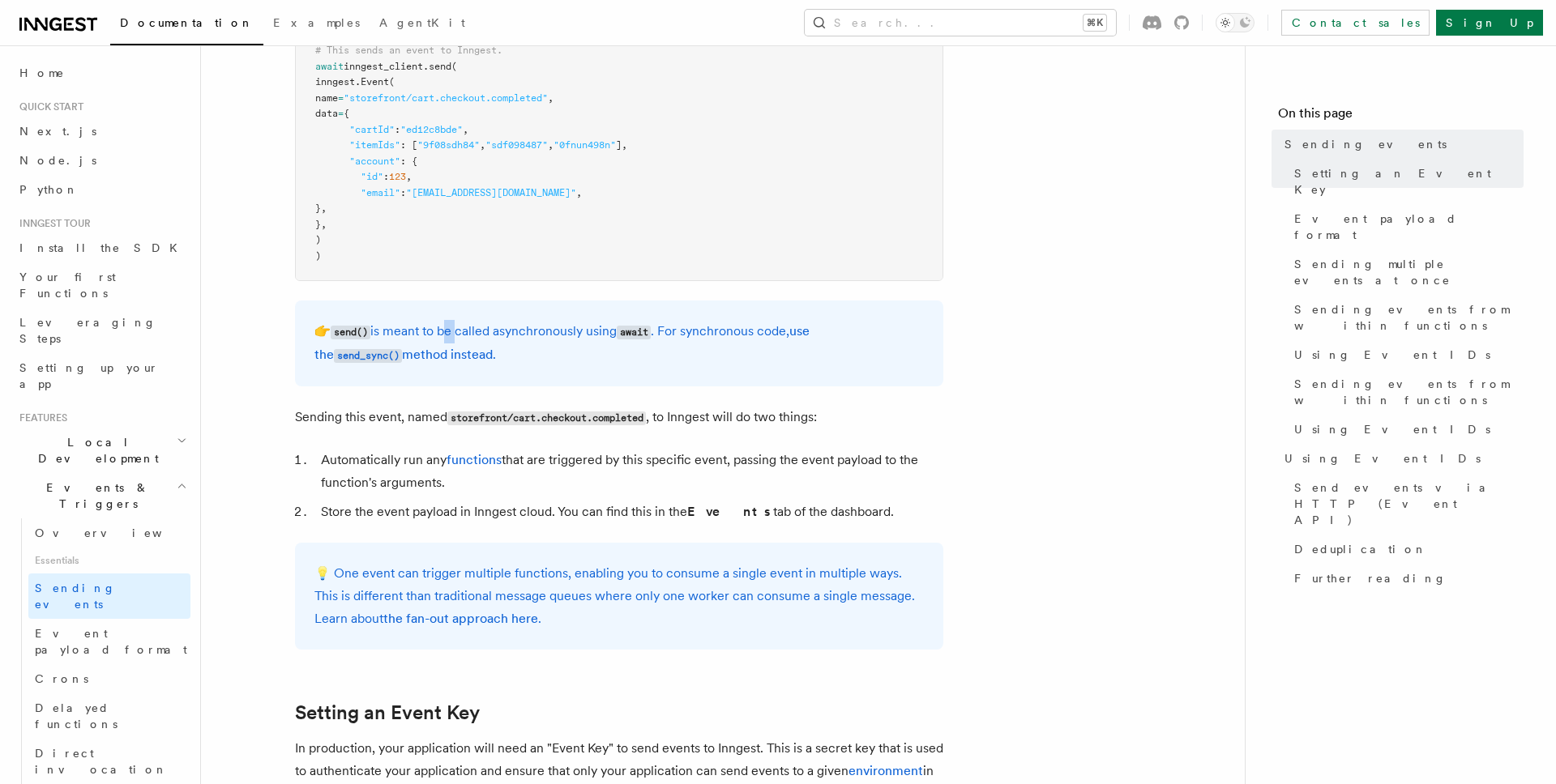 click on "👉  send()  is meant to be called asynchronously using  await . For synchronous code,  use the  send_sync()  method instead ." at bounding box center [619, 343] 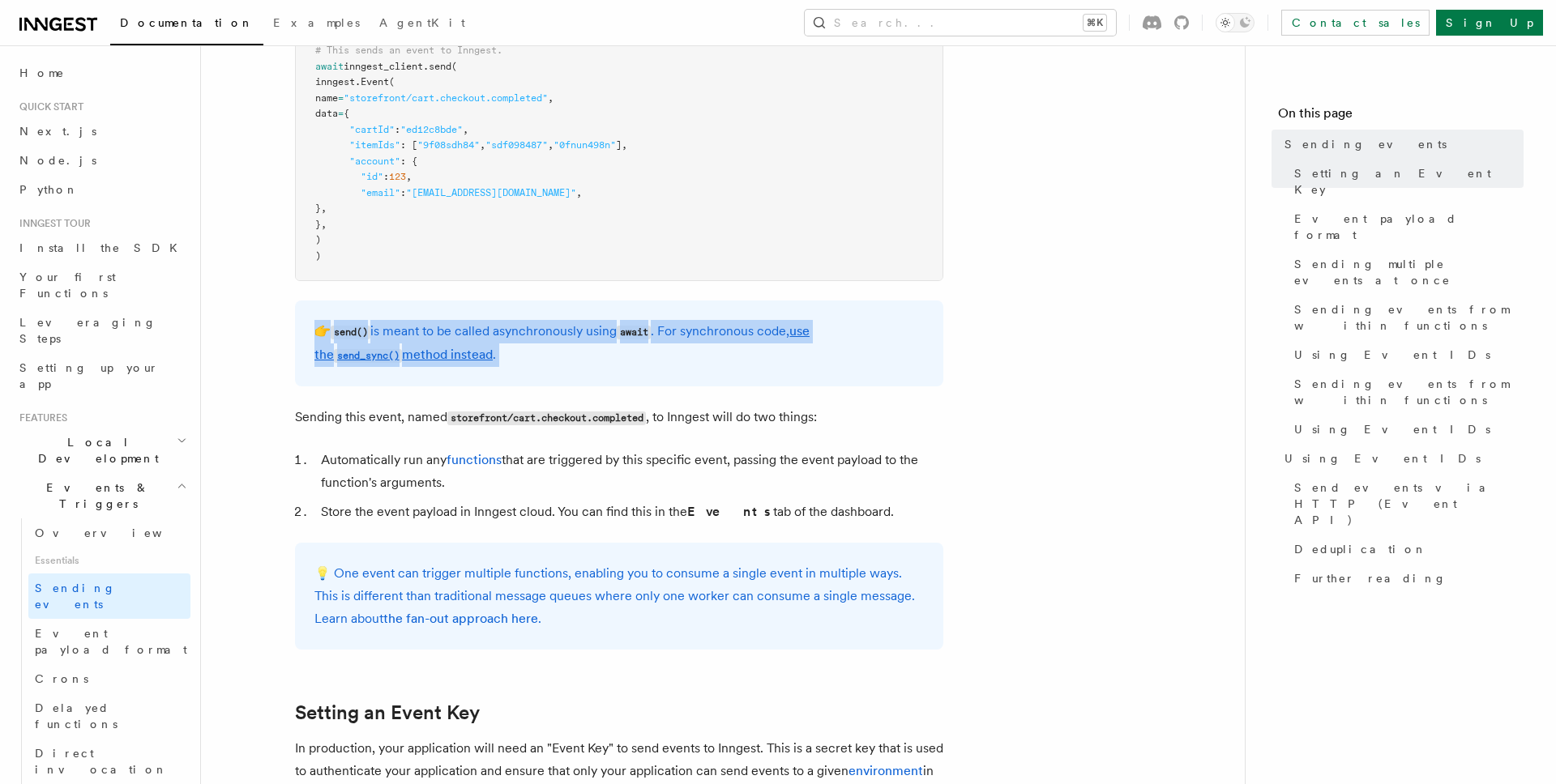 drag, startPoint x: 445, startPoint y: 322, endPoint x: 445, endPoint y: 359, distance: 37 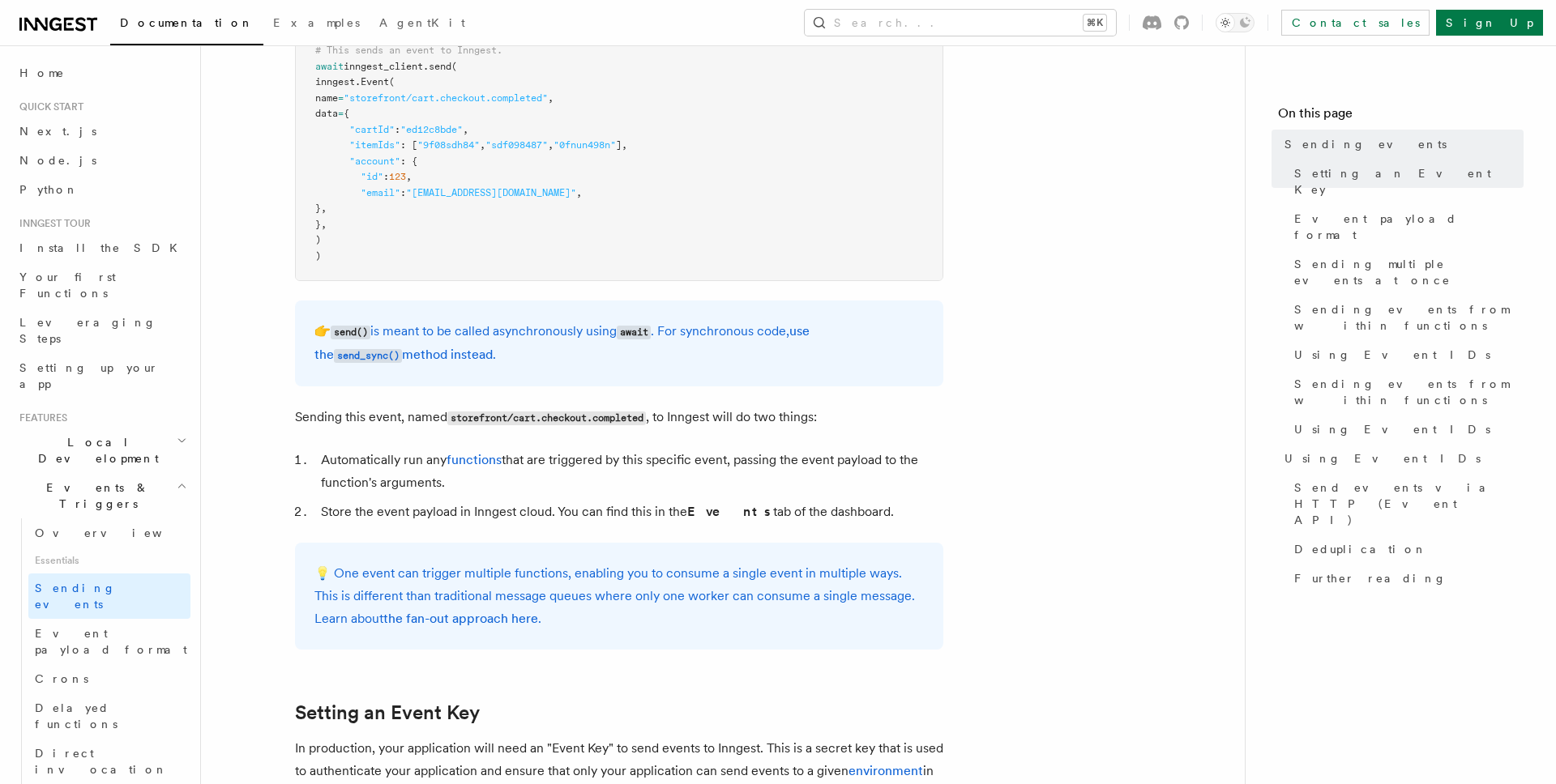 click on "👉  send()  is meant to be called asynchronously using  await . For synchronous code,  use the  send_sync()  method instead ." at bounding box center [619, 343] 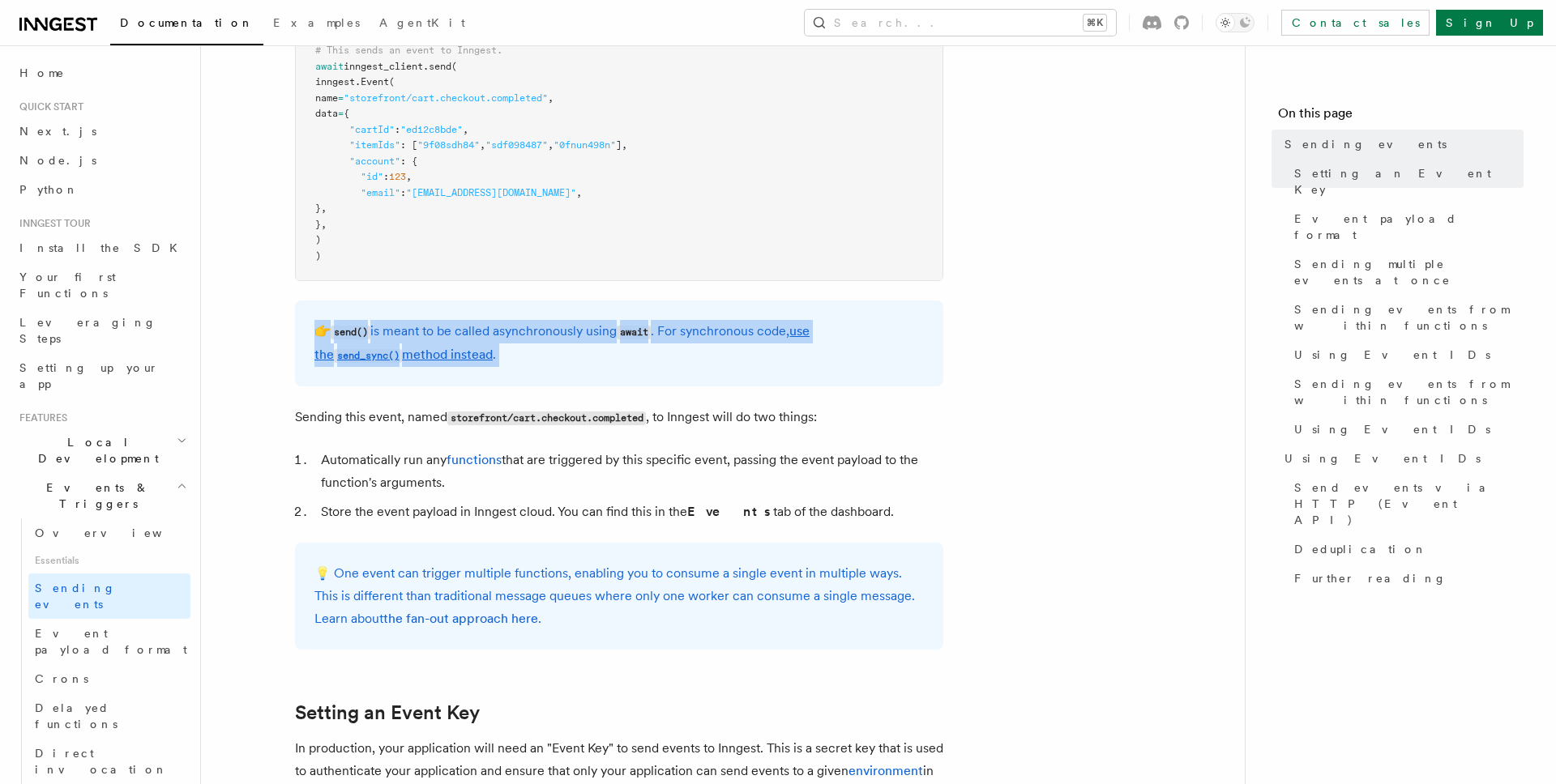 click on "👉  send()  is meant to be called asynchronously using  await . For synchronous code,  use the  send_sync()  method instead ." at bounding box center (619, 343) 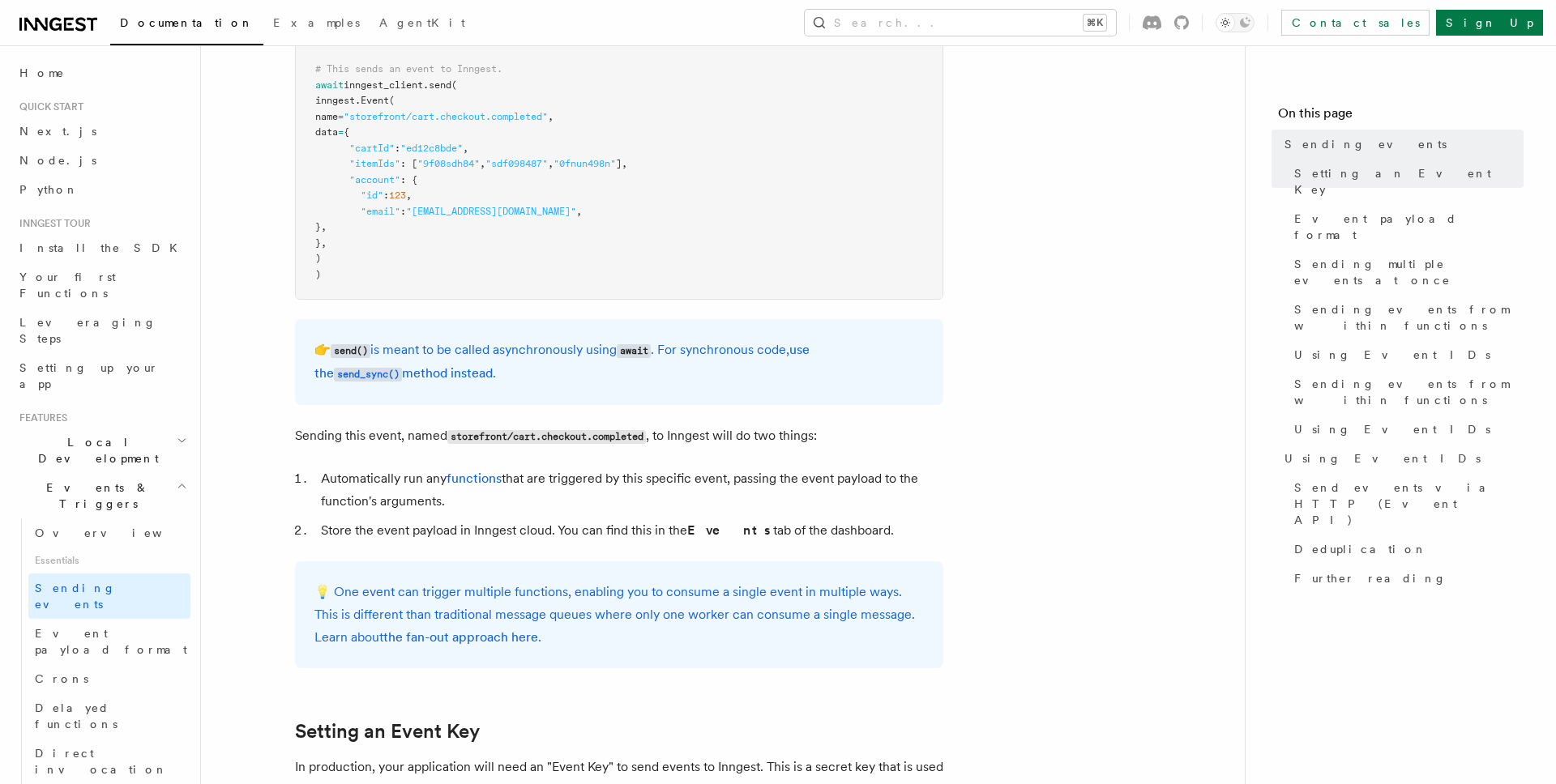 scroll, scrollTop: 569, scrollLeft: 0, axis: vertical 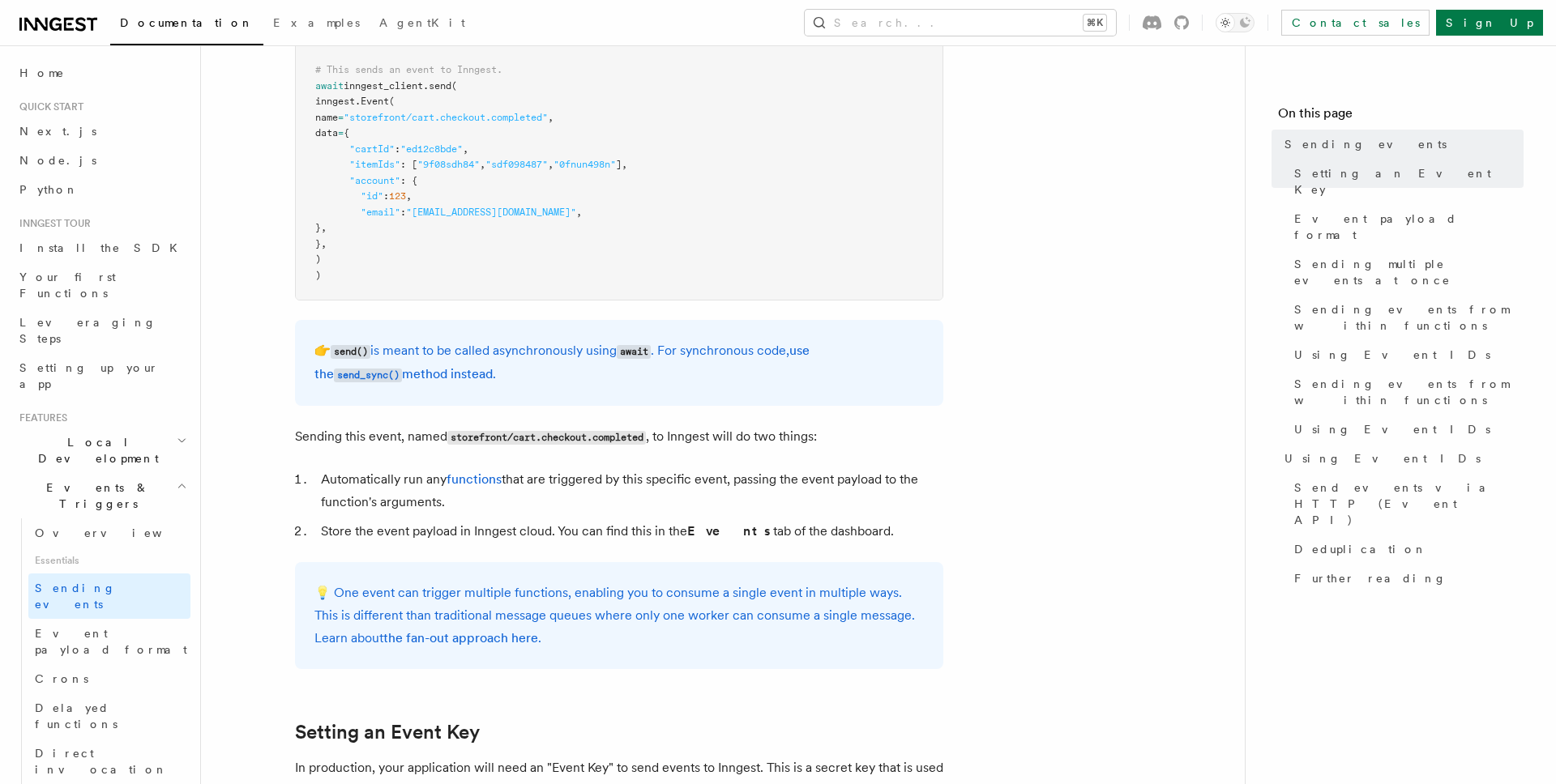 click on "👉  send()  is meant to be called asynchronously using  await . For synchronous code,  use the  send_sync()  method instead ." at bounding box center [619, 363] 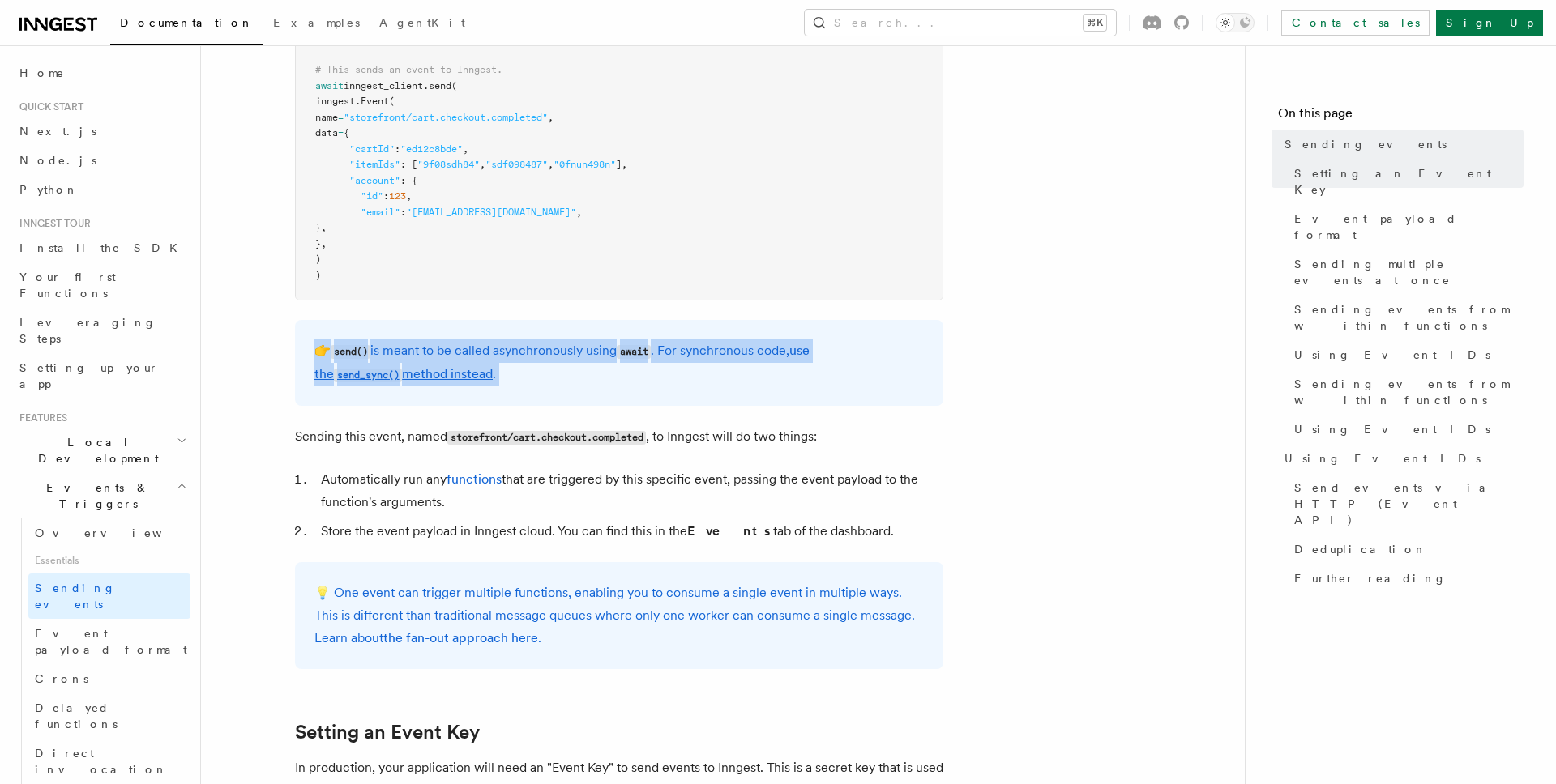 click on "👉  send()  is meant to be called asynchronously using  await . For synchronous code,  use the  send_sync()  method instead ." at bounding box center (619, 363) 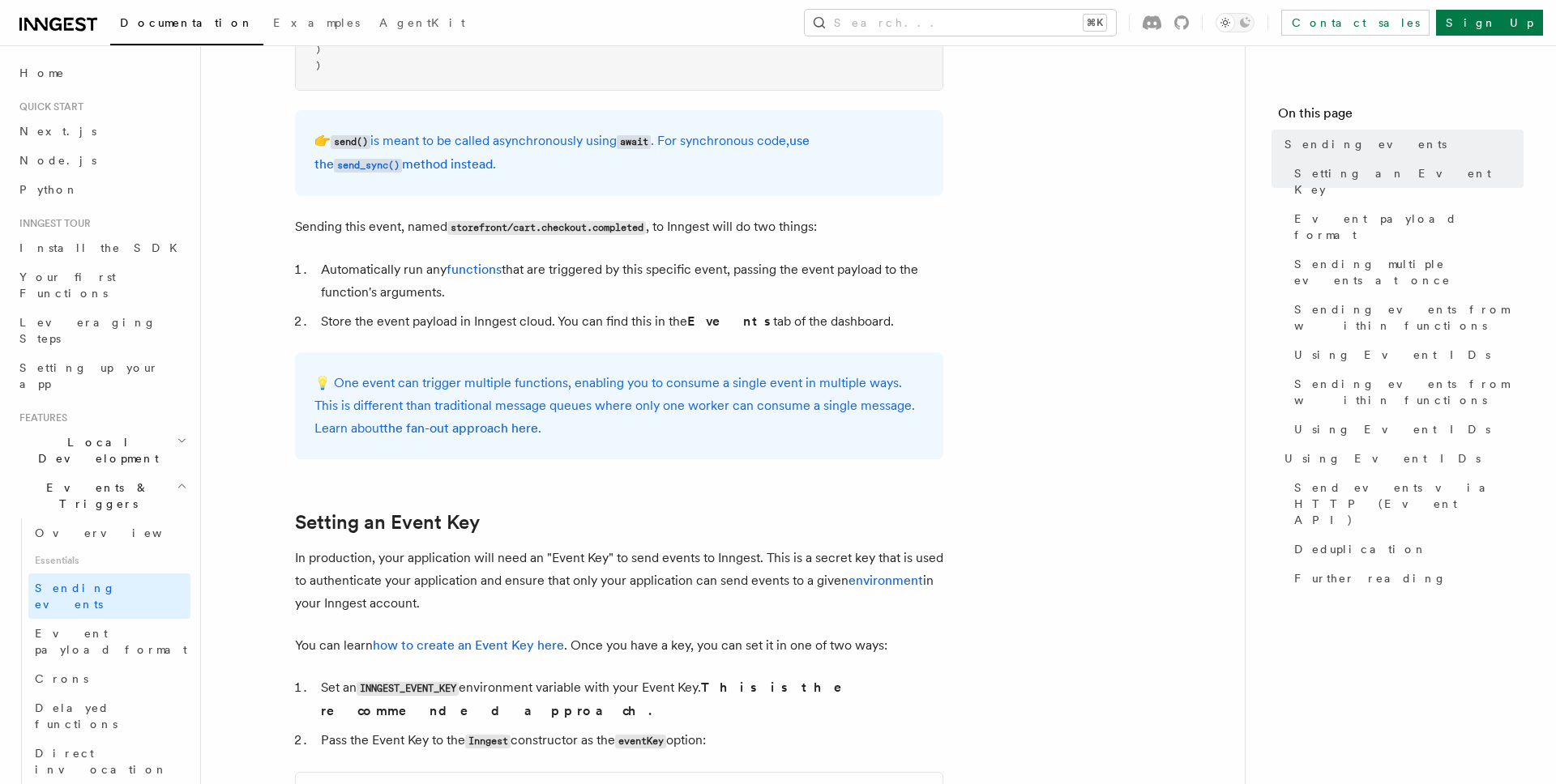 scroll, scrollTop: 874, scrollLeft: 0, axis: vertical 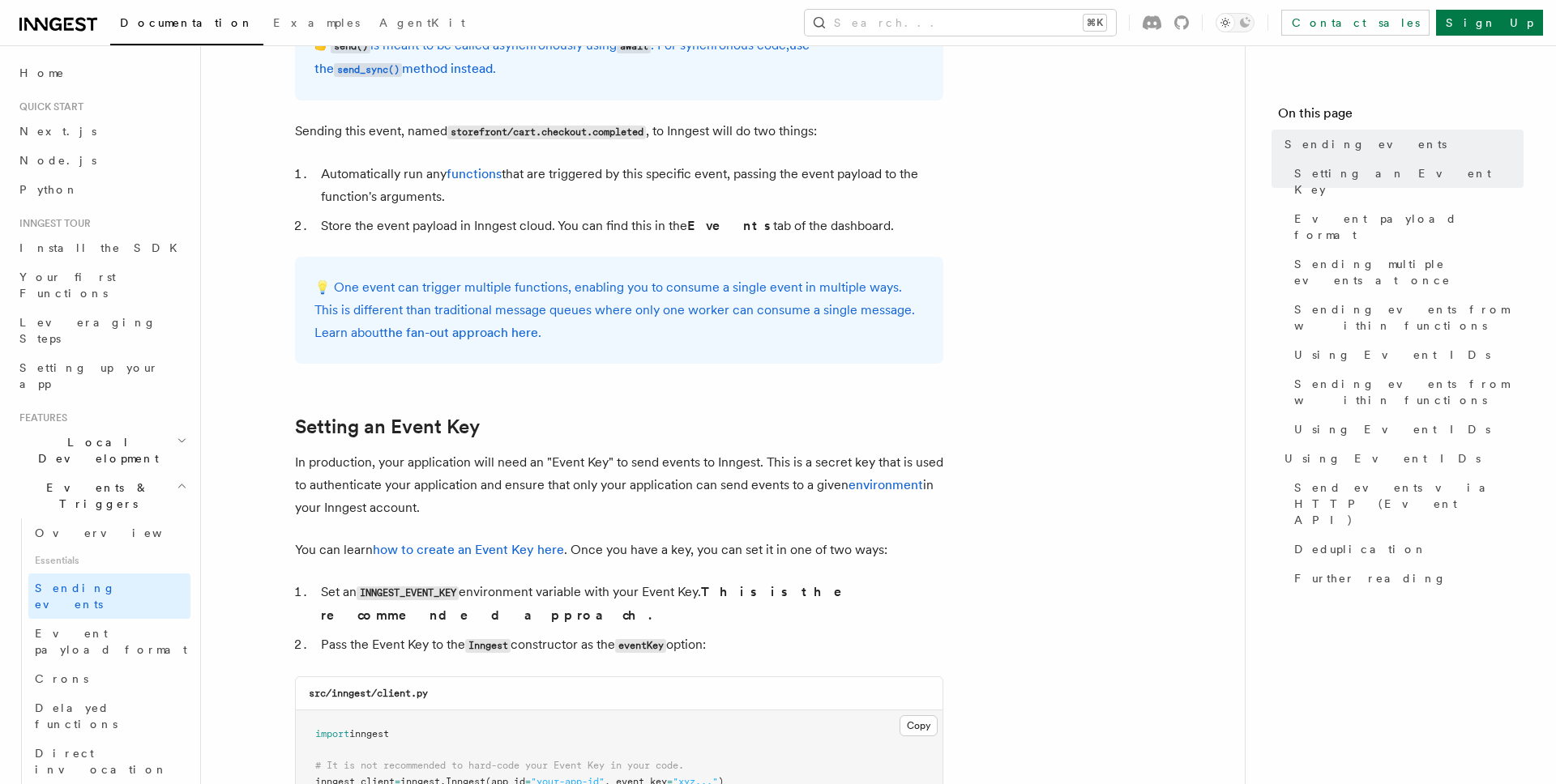 click on "Features Events & Triggers Sending events
To start, make sure you have  installed the Inngest SDK .
In order to send events, you'll need to instantiate the  Inngest  client. We recommend doing this in a single file and exporting the client so you can import it anywhere in your app. In production, you'll need an event key, which  we'll cover below .
TypeScript Go Python src/inngest/client.py Copy Copied import  inngest
inngest_client  =  inngest . Inngest (app_id = "acme-storefront-app" )
Now with this client, you can send events from anywhere in your app. You can send a single event, or  multiple events at once . src/api/checkout/route.py Copy Copied import  inngest
from  src . inngest . client  import  inngest_client
# This sends an event to Inngest.
await  inngest_client . send (
inngest. Event (
name = "storefront/cart.checkout.completed" ,
data = {
"cartId" :  "ed12c8bde" ,
"itemIds" : [ "9f08sdh84" ,  "sdf098487" ,  "0fnun498n" ],
"account"" at bounding box center (723, 1744) 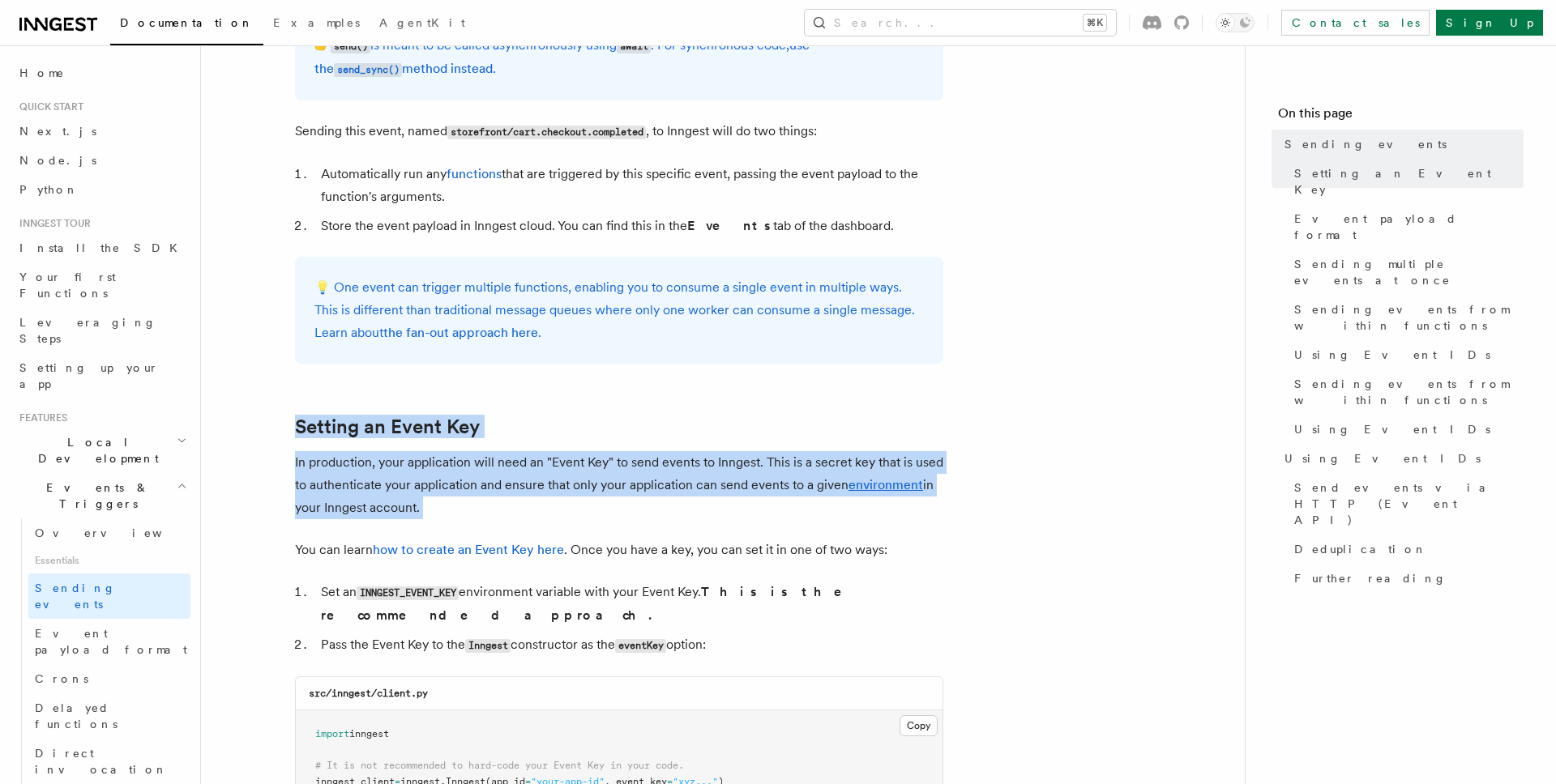 drag, startPoint x: 643, startPoint y: 410, endPoint x: 635, endPoint y: 496, distance: 86.37129 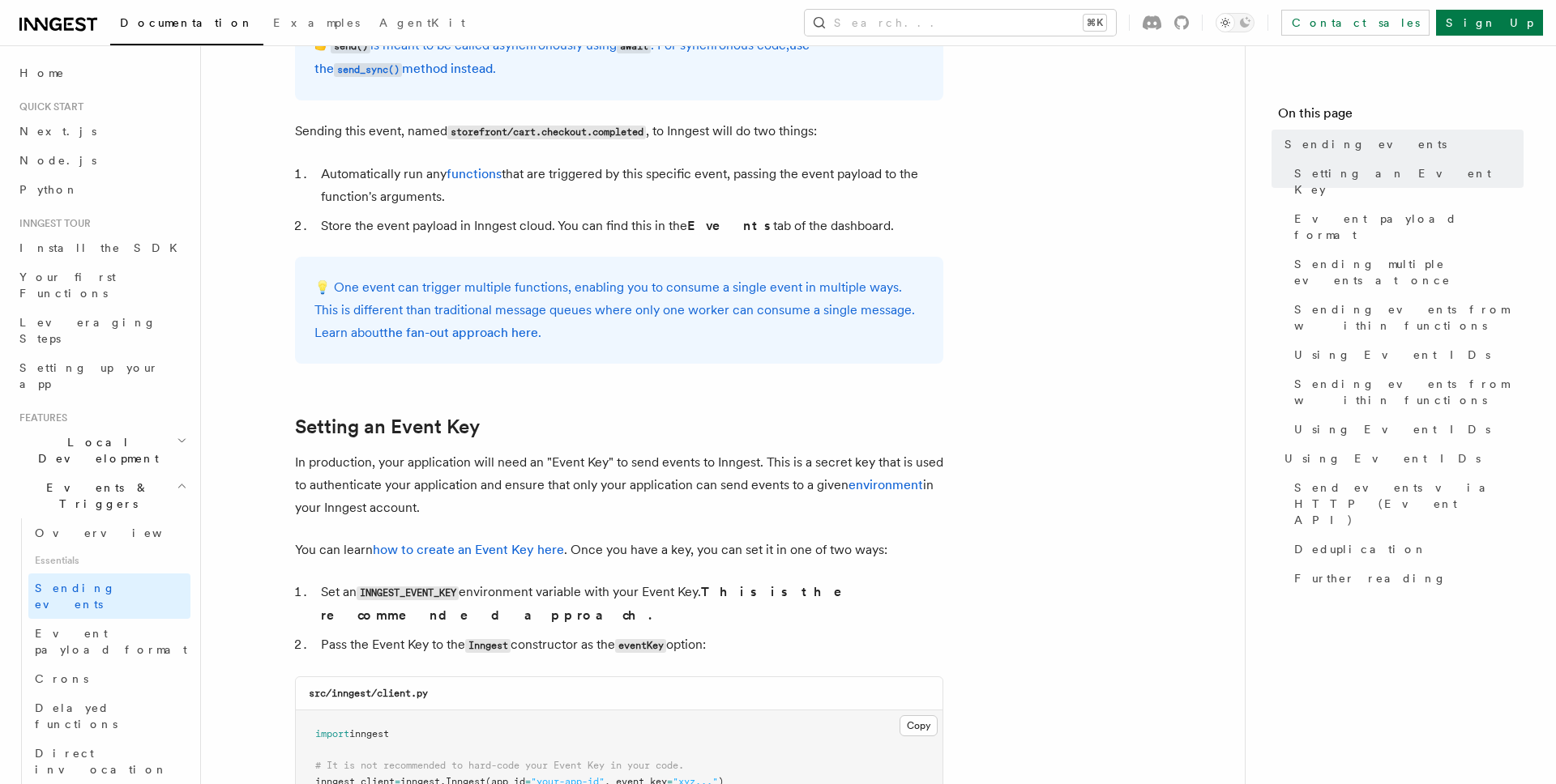 scroll, scrollTop: 888, scrollLeft: 0, axis: vertical 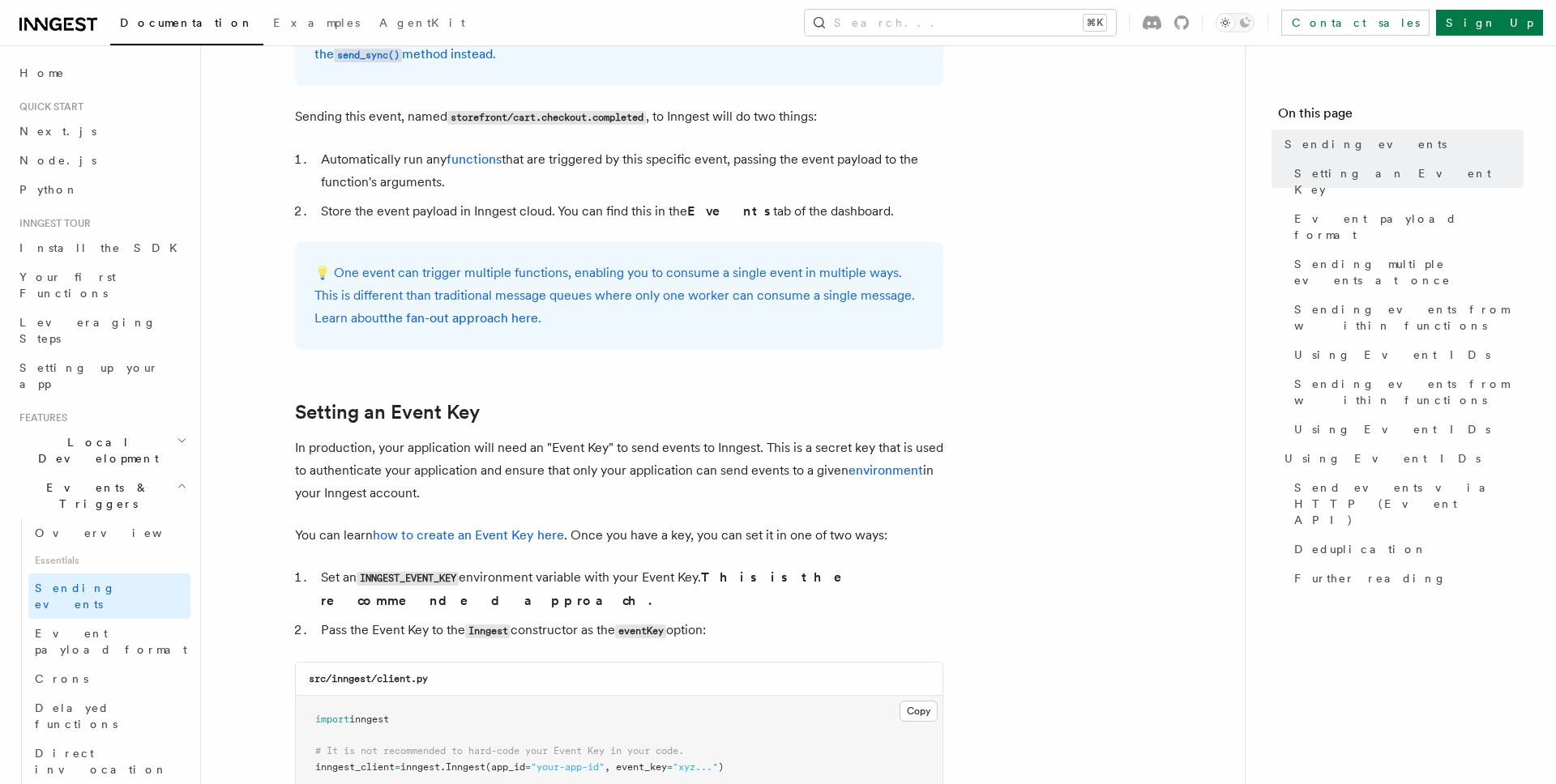 drag, startPoint x: 635, startPoint y: 496, endPoint x: 631, endPoint y: 388, distance: 108.07405 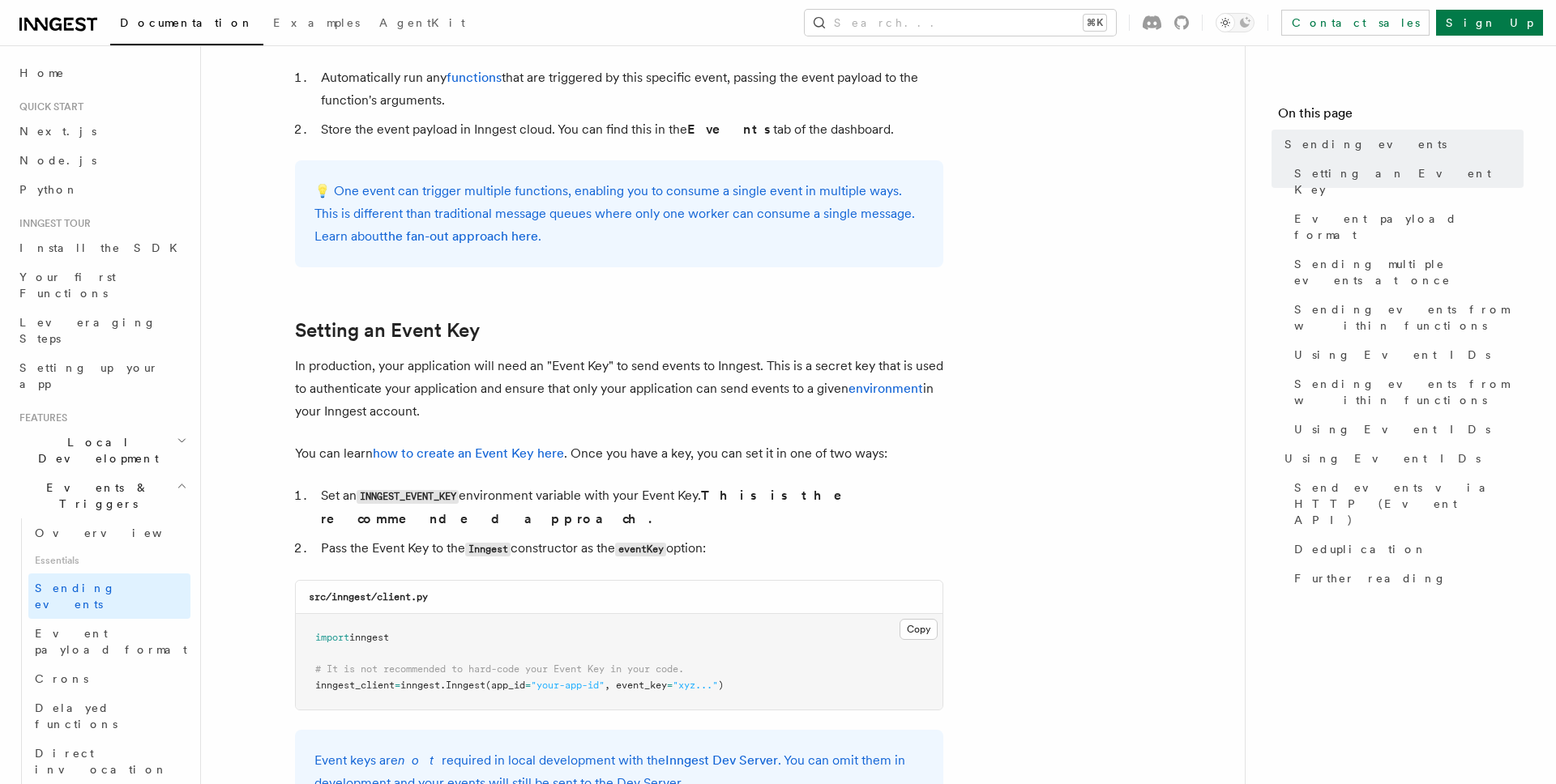 scroll, scrollTop: 1006, scrollLeft: 0, axis: vertical 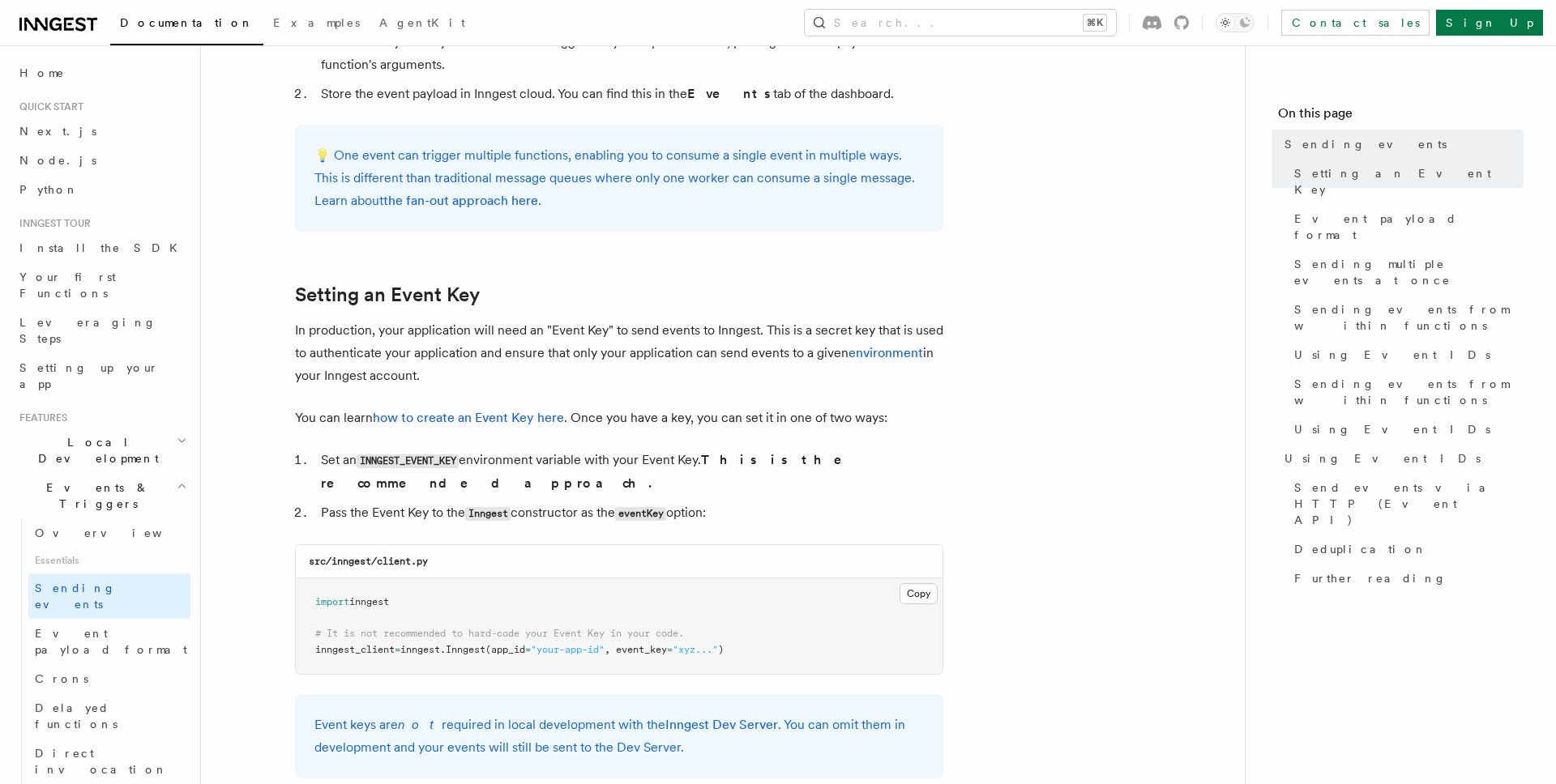 click on "In production, your application will need an "Event Key" to send events to Inngest. This is a secret key that is used to authenticate your application and ensure that only your application can send events to a given  environment  in your Inngest account." at bounding box center (619, 353) 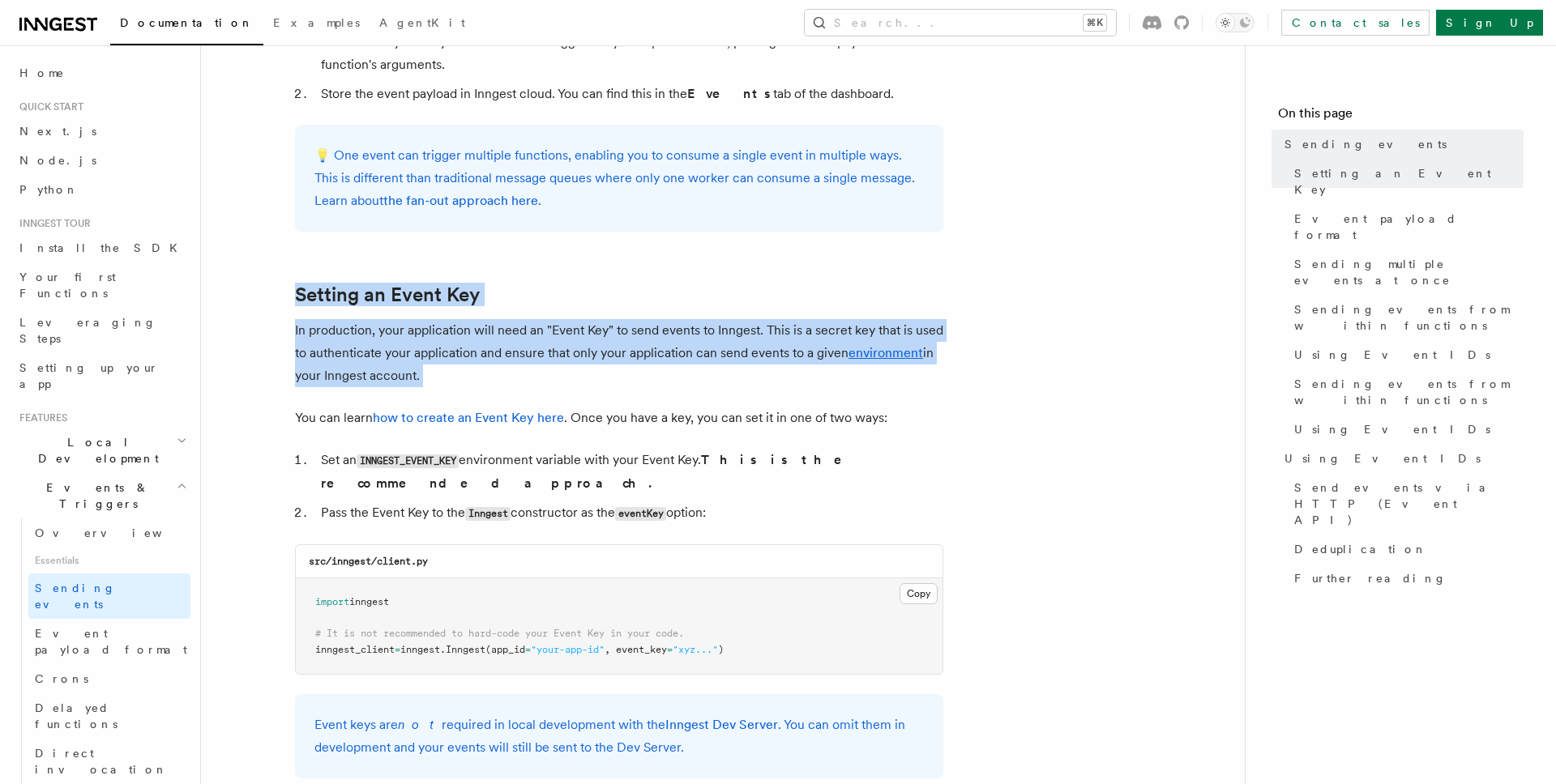 drag, startPoint x: 652, startPoint y: 352, endPoint x: 605, endPoint y: 293, distance: 75.43209 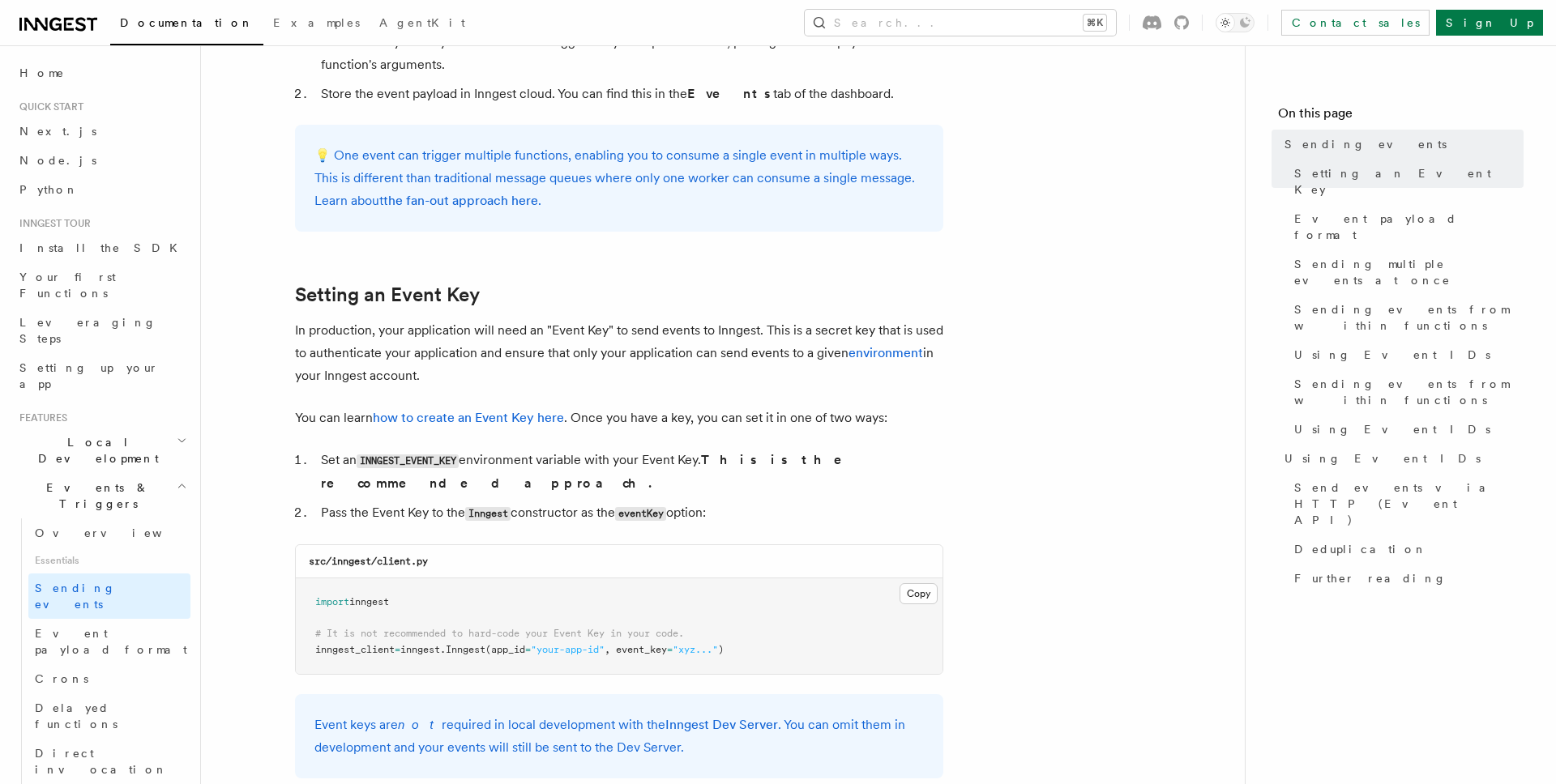 click on "Setting an Event Key" at bounding box center (619, 295) 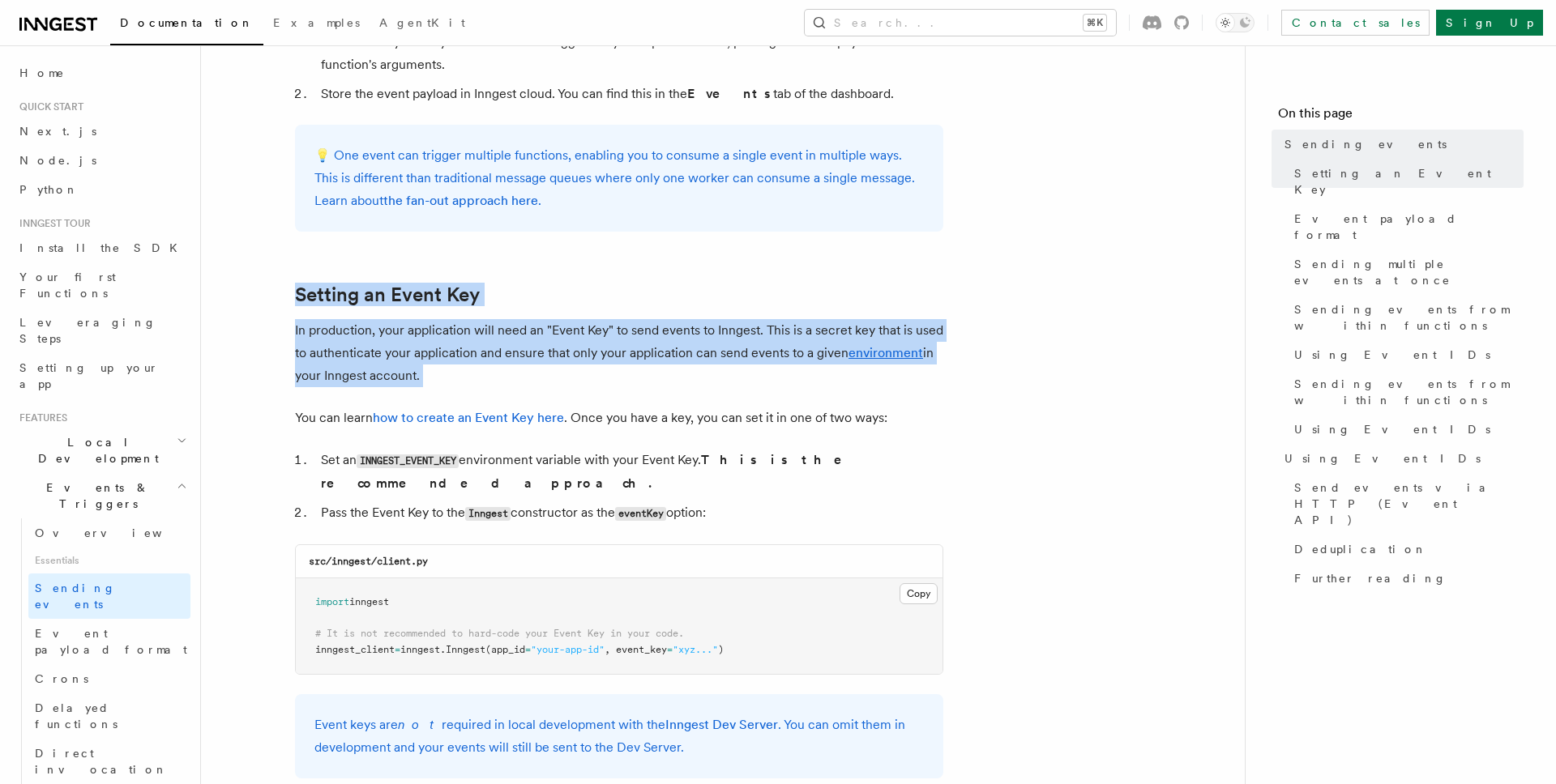 drag, startPoint x: 605, startPoint y: 293, endPoint x: 659, endPoint y: 374, distance: 97.34988 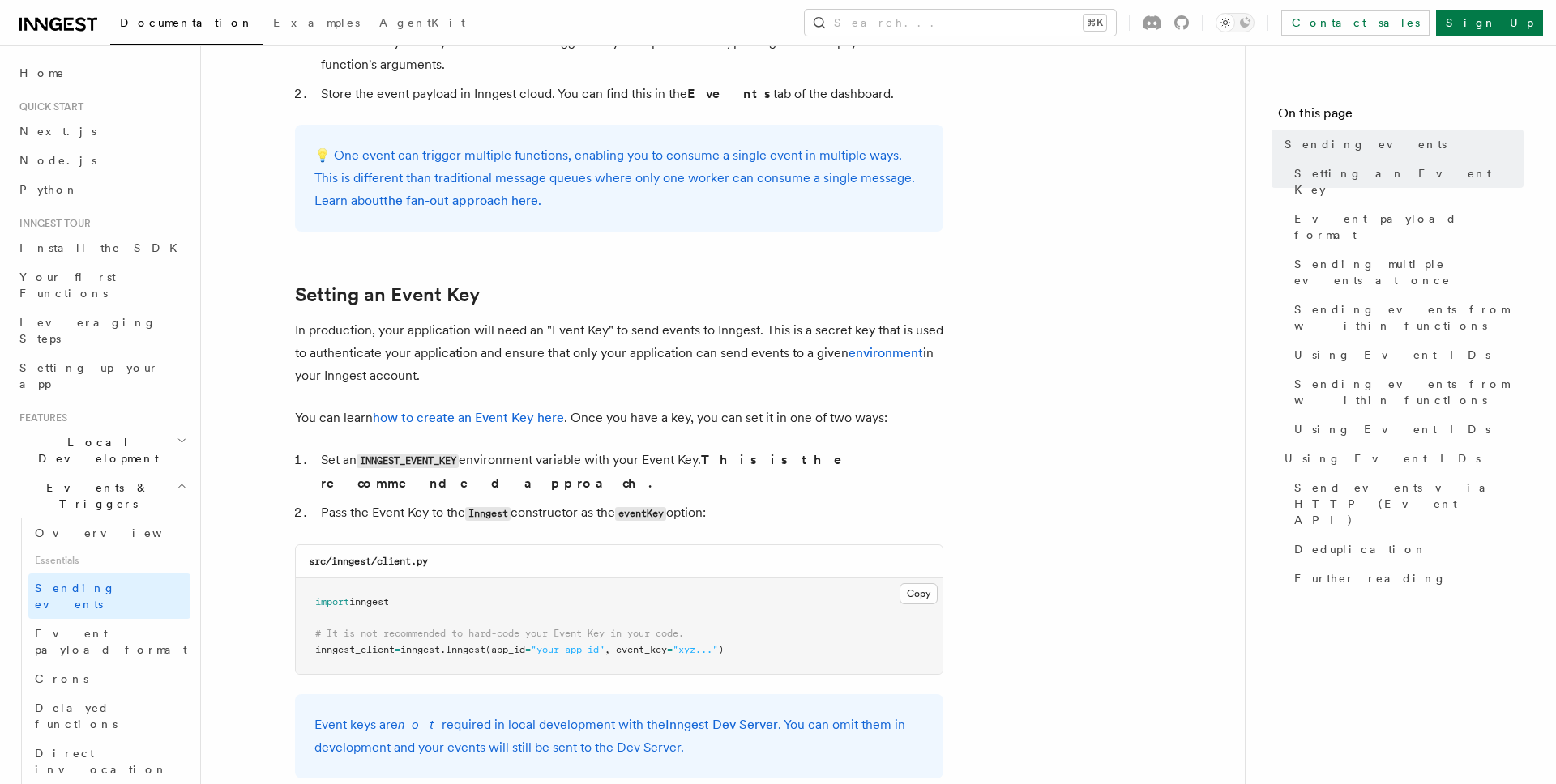 click on "In production, your application will need an "Event Key" to send events to Inngest. This is a secret key that is used to authenticate your application and ensure that only your application can send events to a given  environment  in your Inngest account." at bounding box center [619, 353] 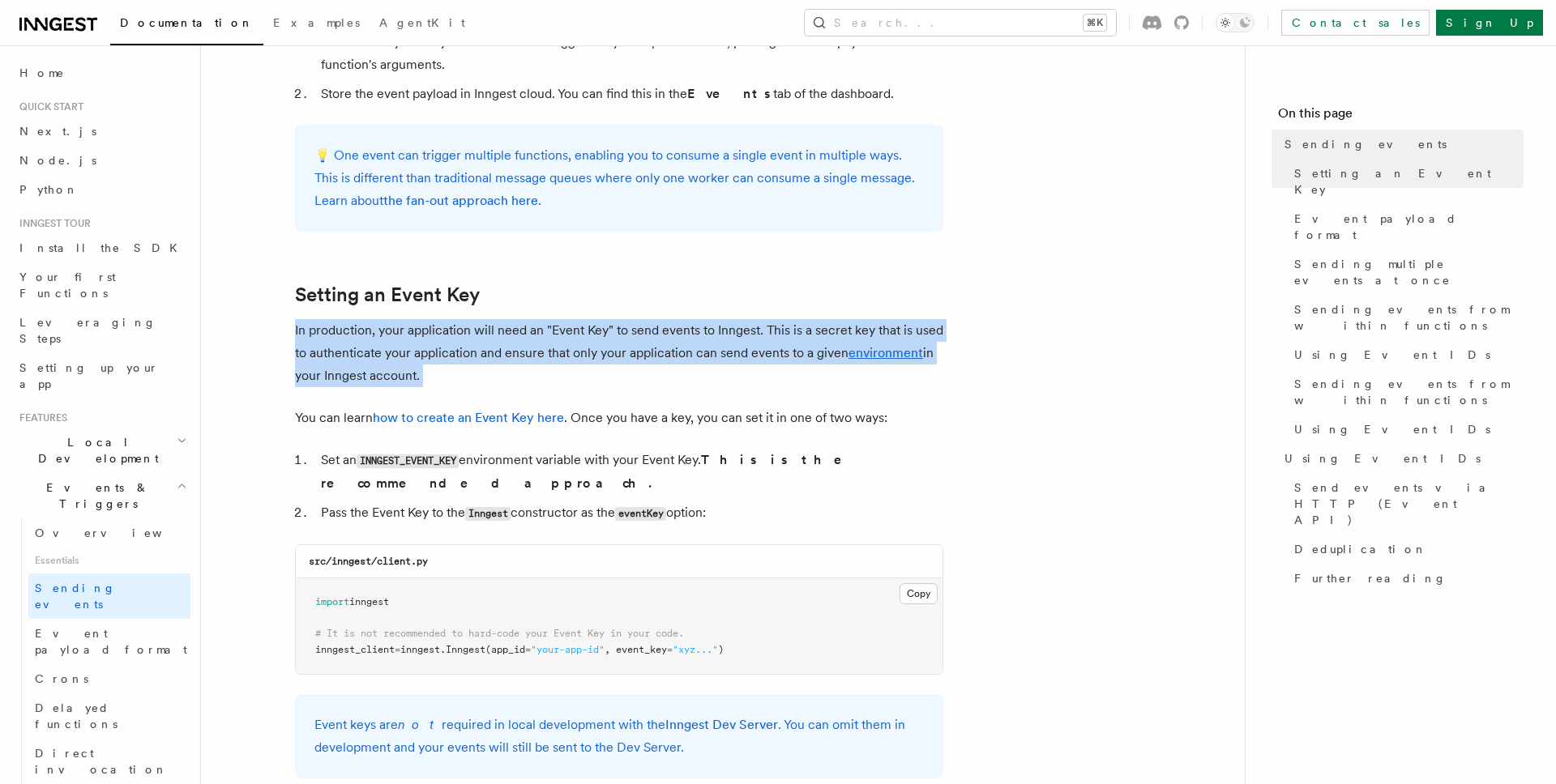 click on "In production, your application will need an "Event Key" to send events to Inngest. This is a secret key that is used to authenticate your application and ensure that only your application can send events to a given  environment  in your Inngest account." at bounding box center [619, 353] 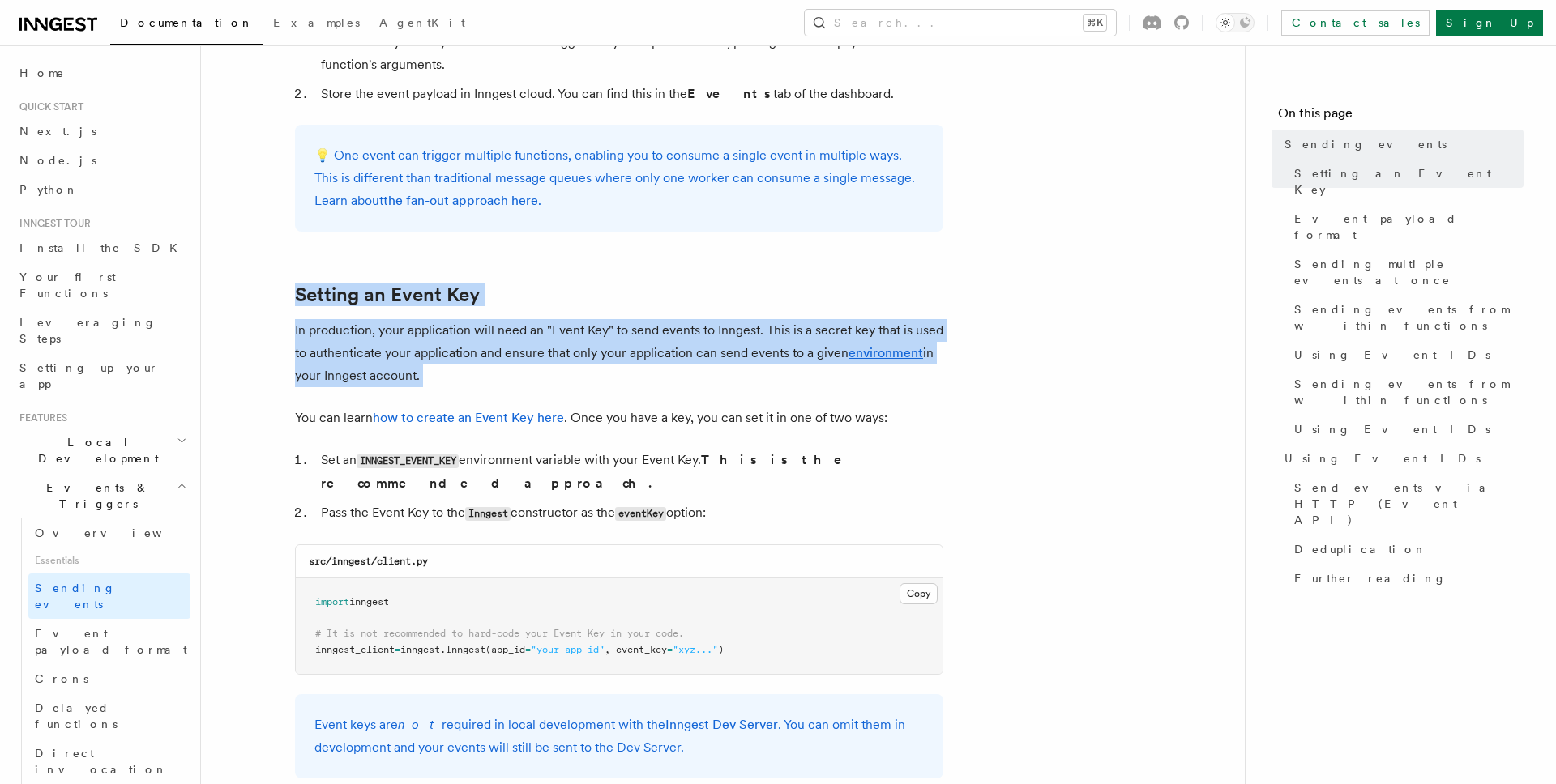 click on "Setting an Event Key" at bounding box center [619, 295] 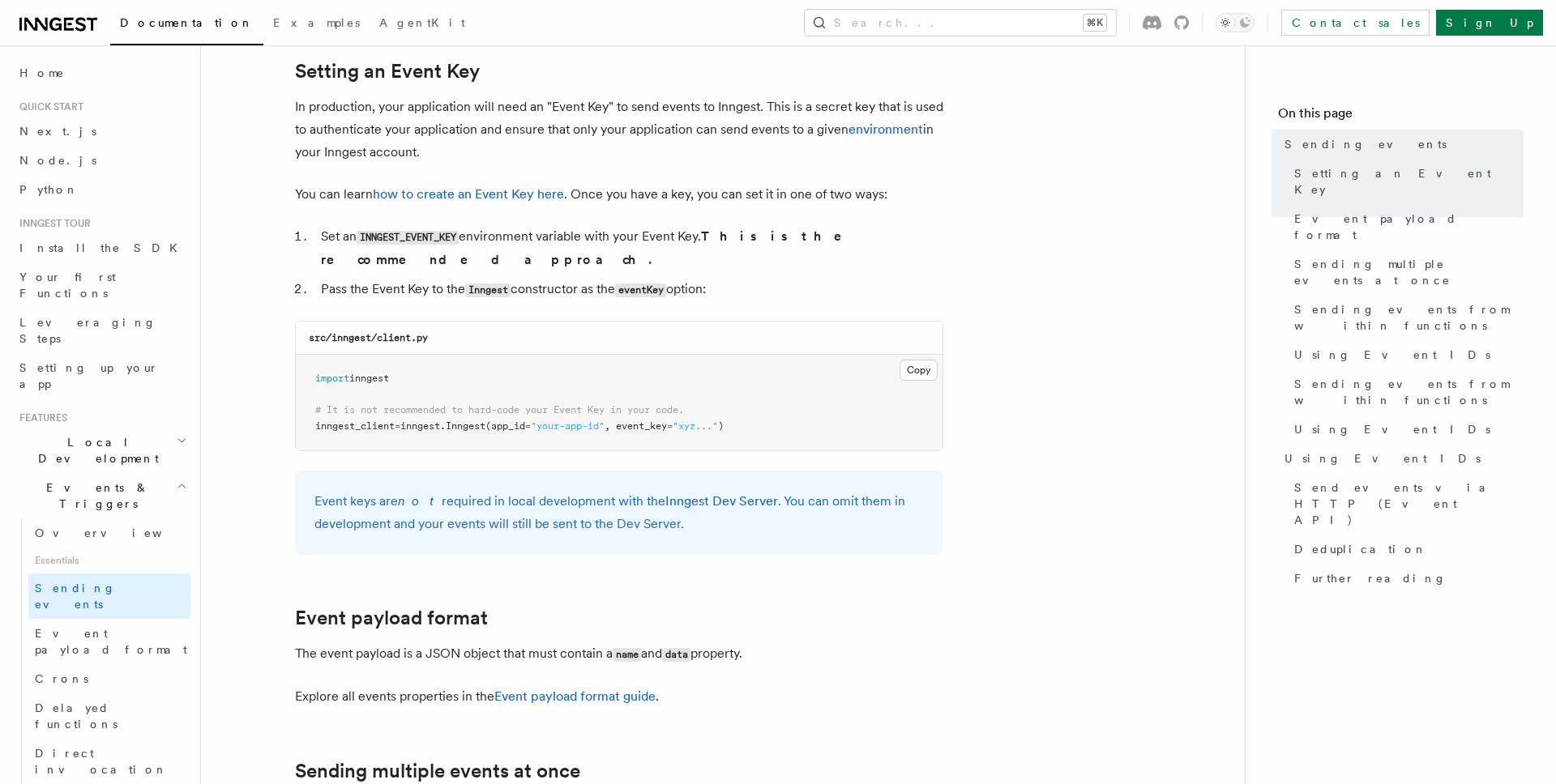 scroll, scrollTop: 1268, scrollLeft: 0, axis: vertical 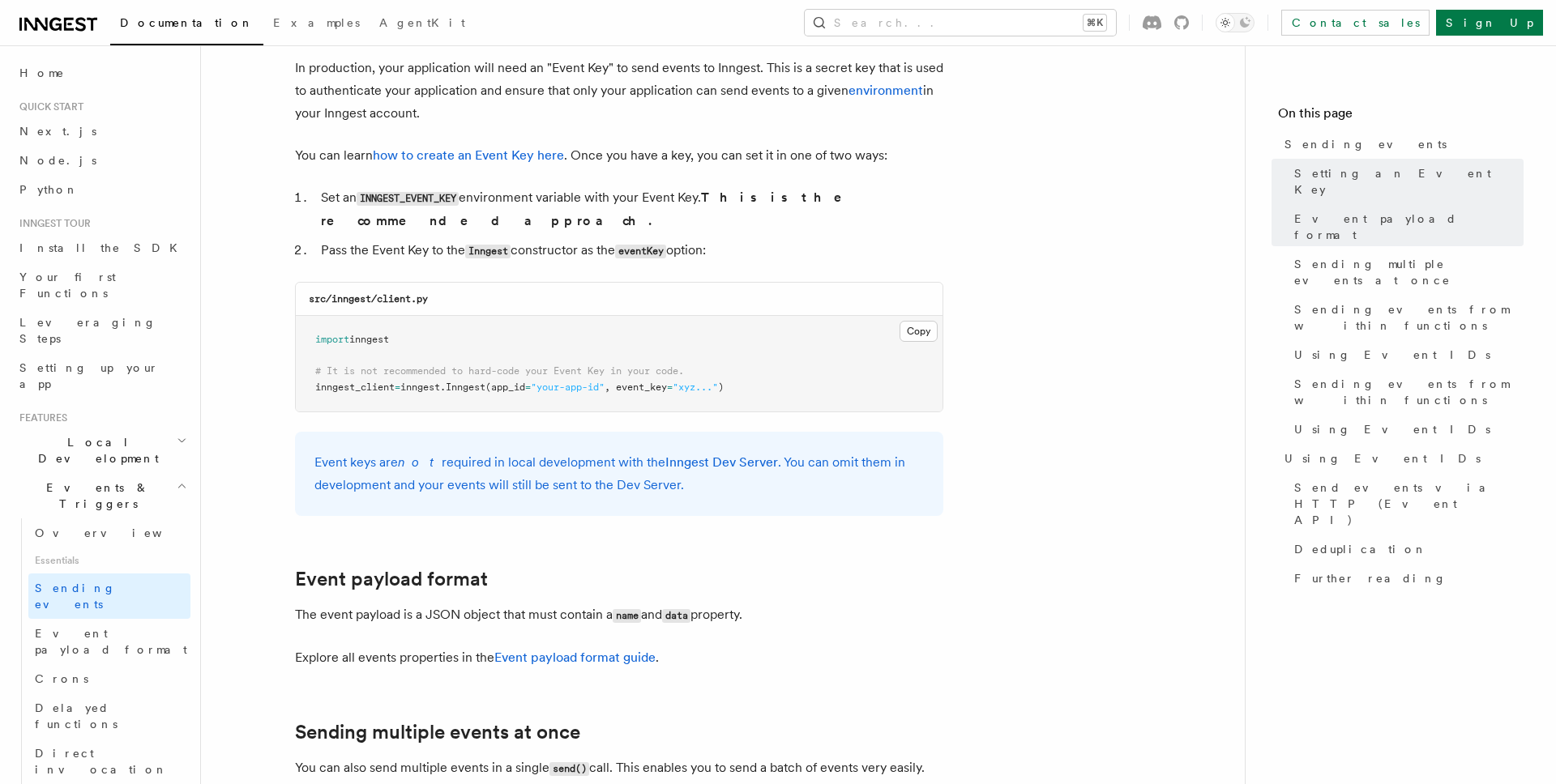 click on "# It is not recommended to hard-code your Event Key in your code." at bounding box center [499, 371] 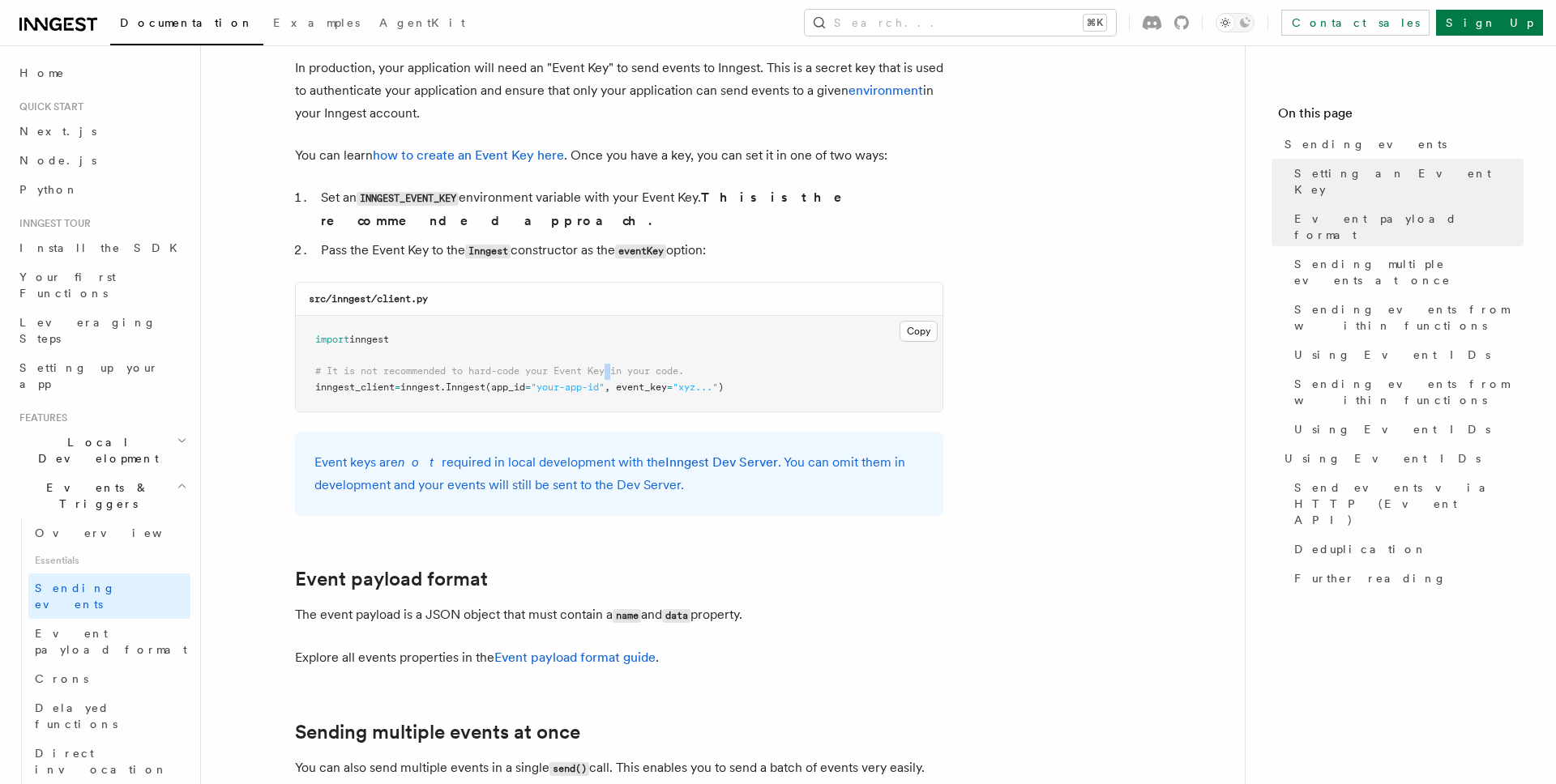 click on "# It is not recommended to hard-code your Event Key in your code." at bounding box center [499, 371] 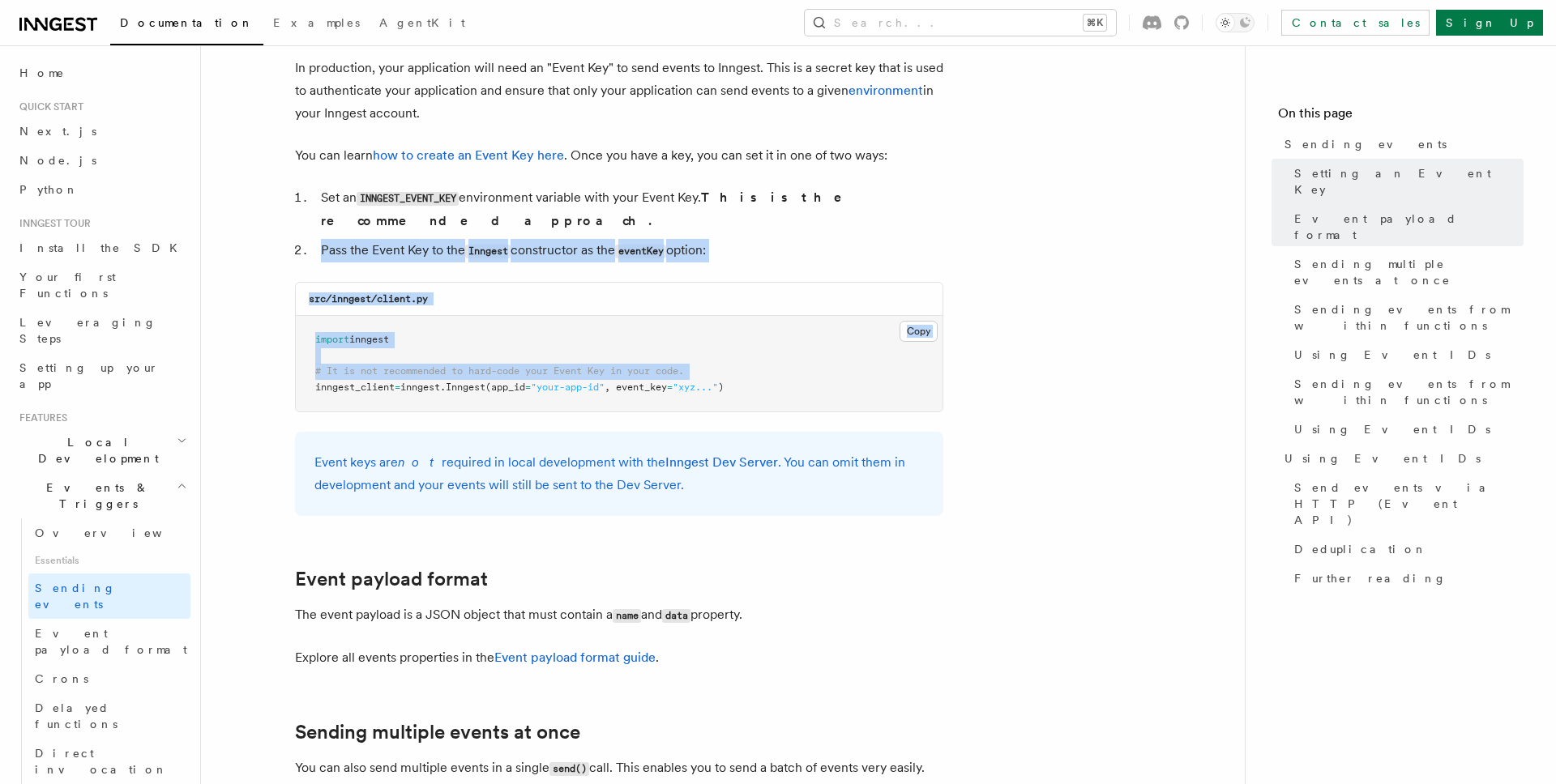 drag, startPoint x: 611, startPoint y: 353, endPoint x: 609, endPoint y: 230, distance: 123.0163 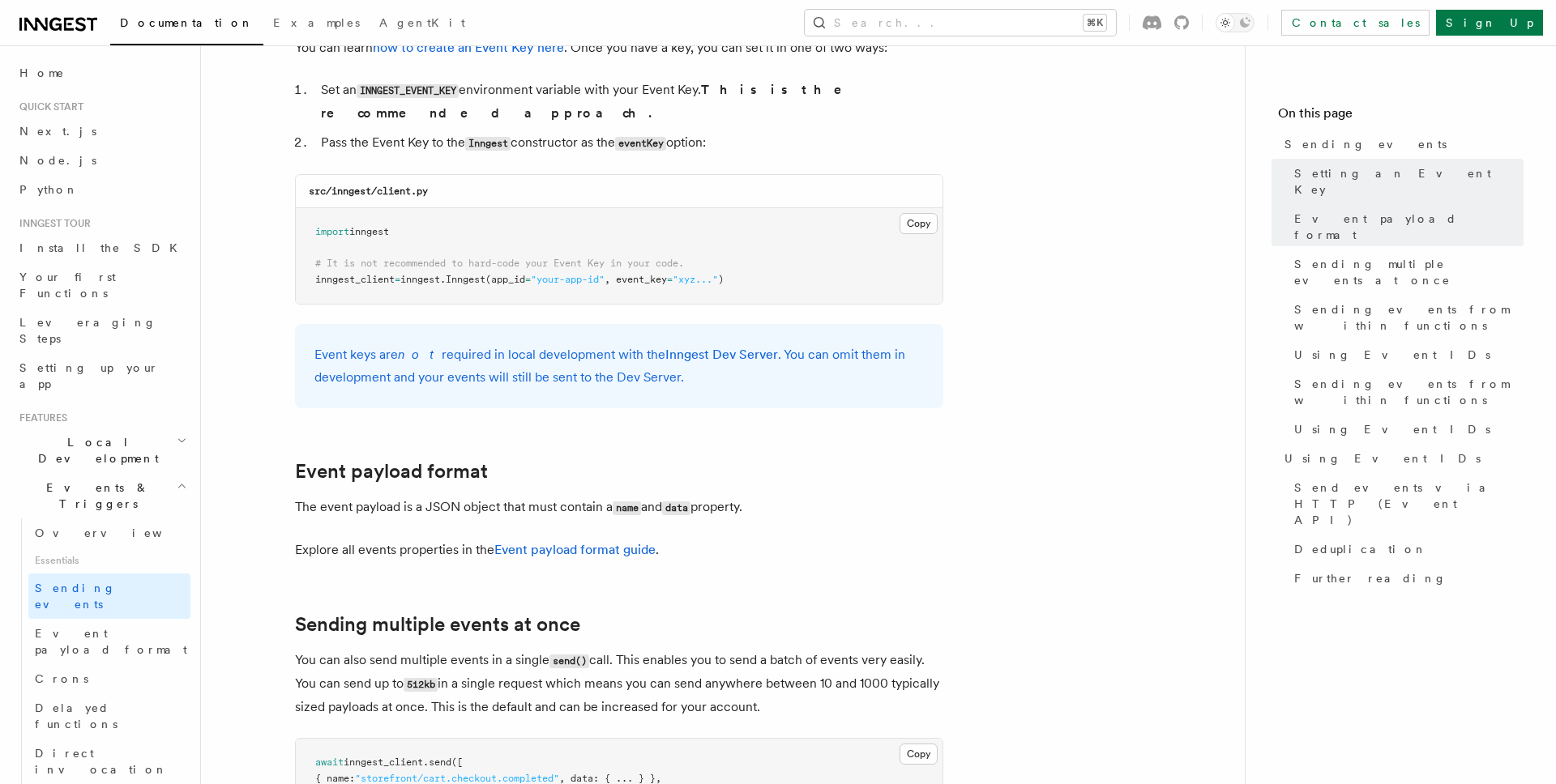 scroll, scrollTop: 1395, scrollLeft: 0, axis: vertical 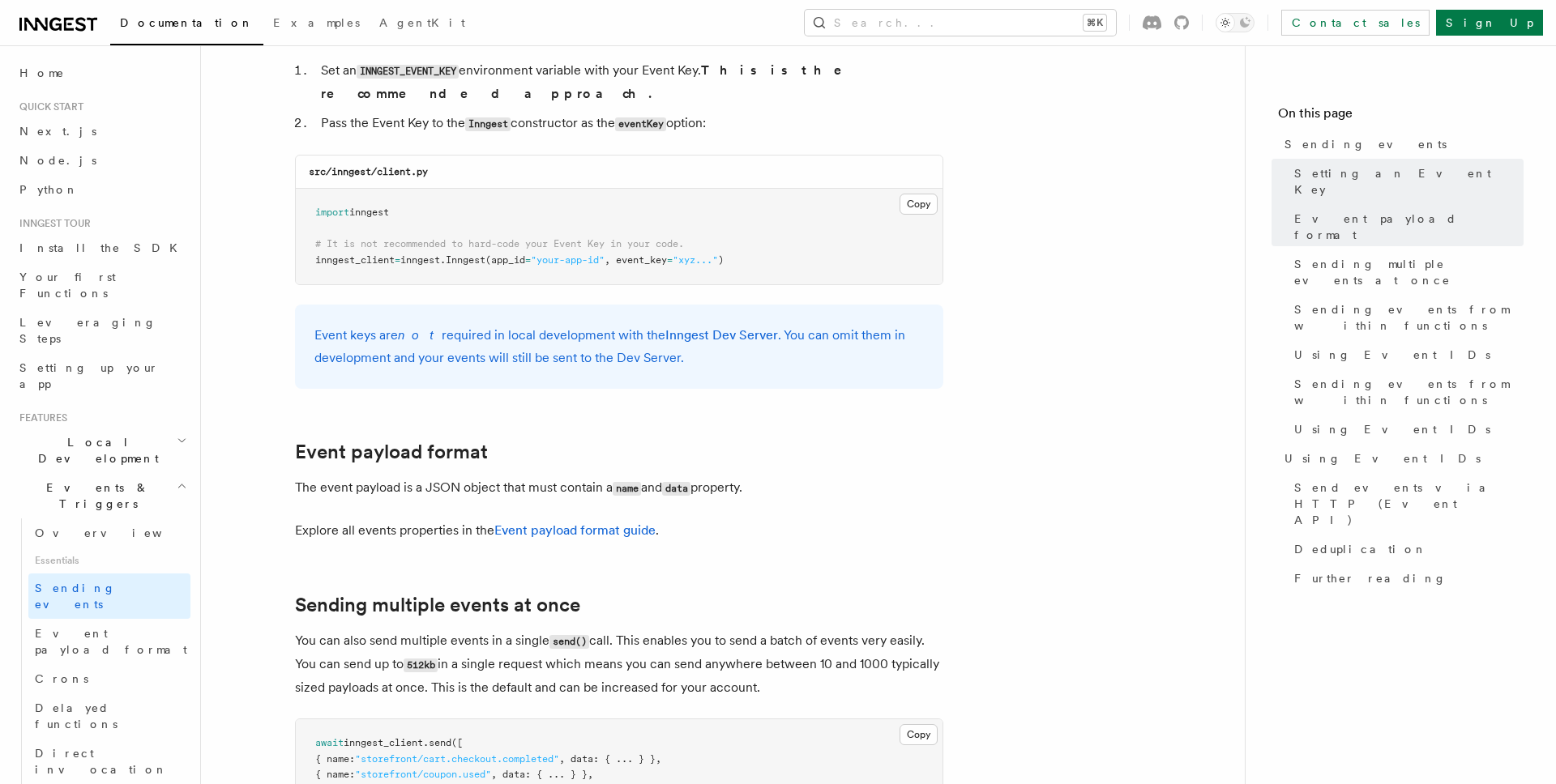 click on "Event keys are  not  required in local development with the  Inngest Dev Server . You can omit them in development and your events will still be sent to the Dev Server." at bounding box center [619, 347] 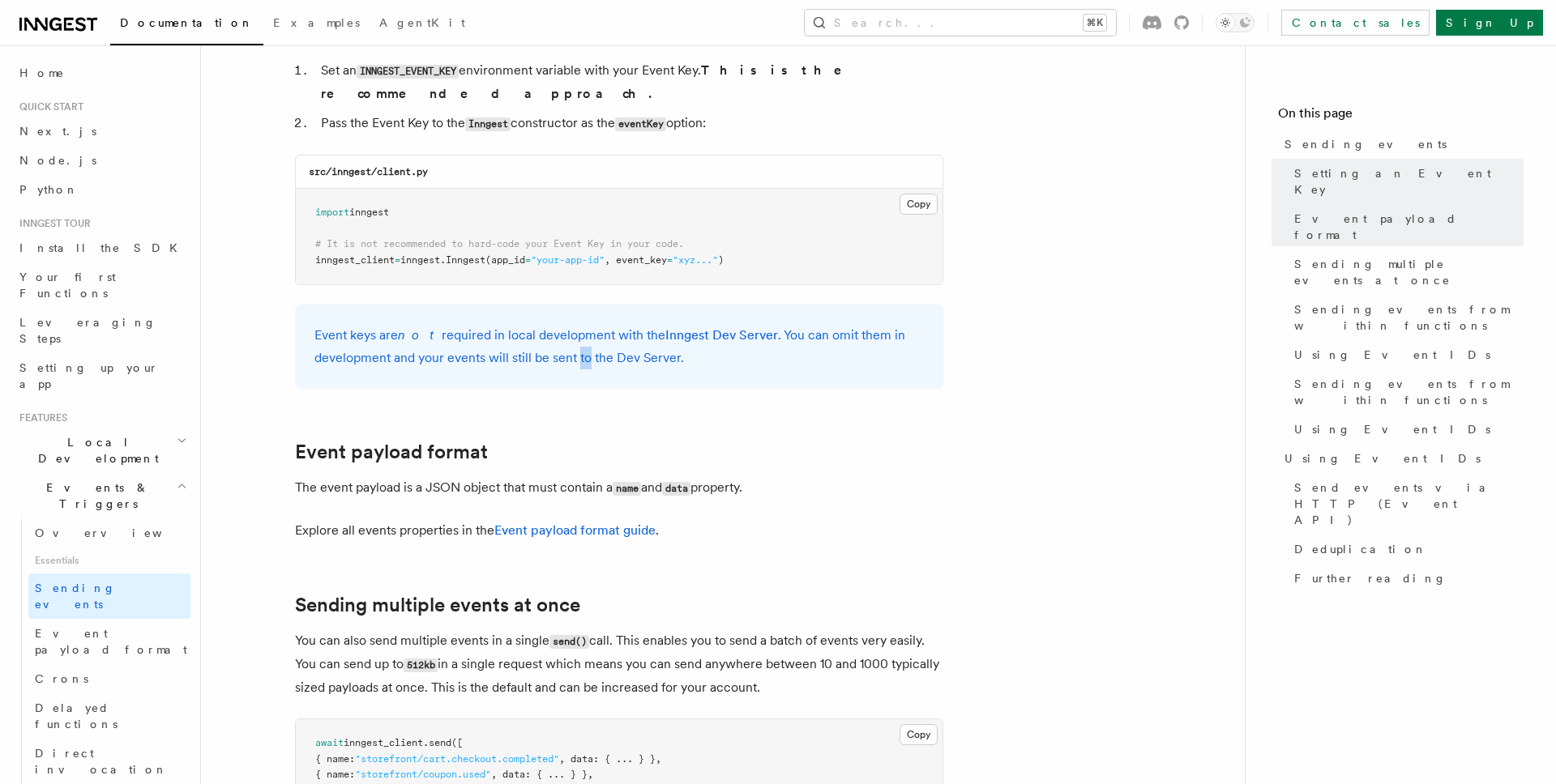 click on "Event keys are  not  required in local development with the  Inngest Dev Server . You can omit them in development and your events will still be sent to the Dev Server." at bounding box center (619, 347) 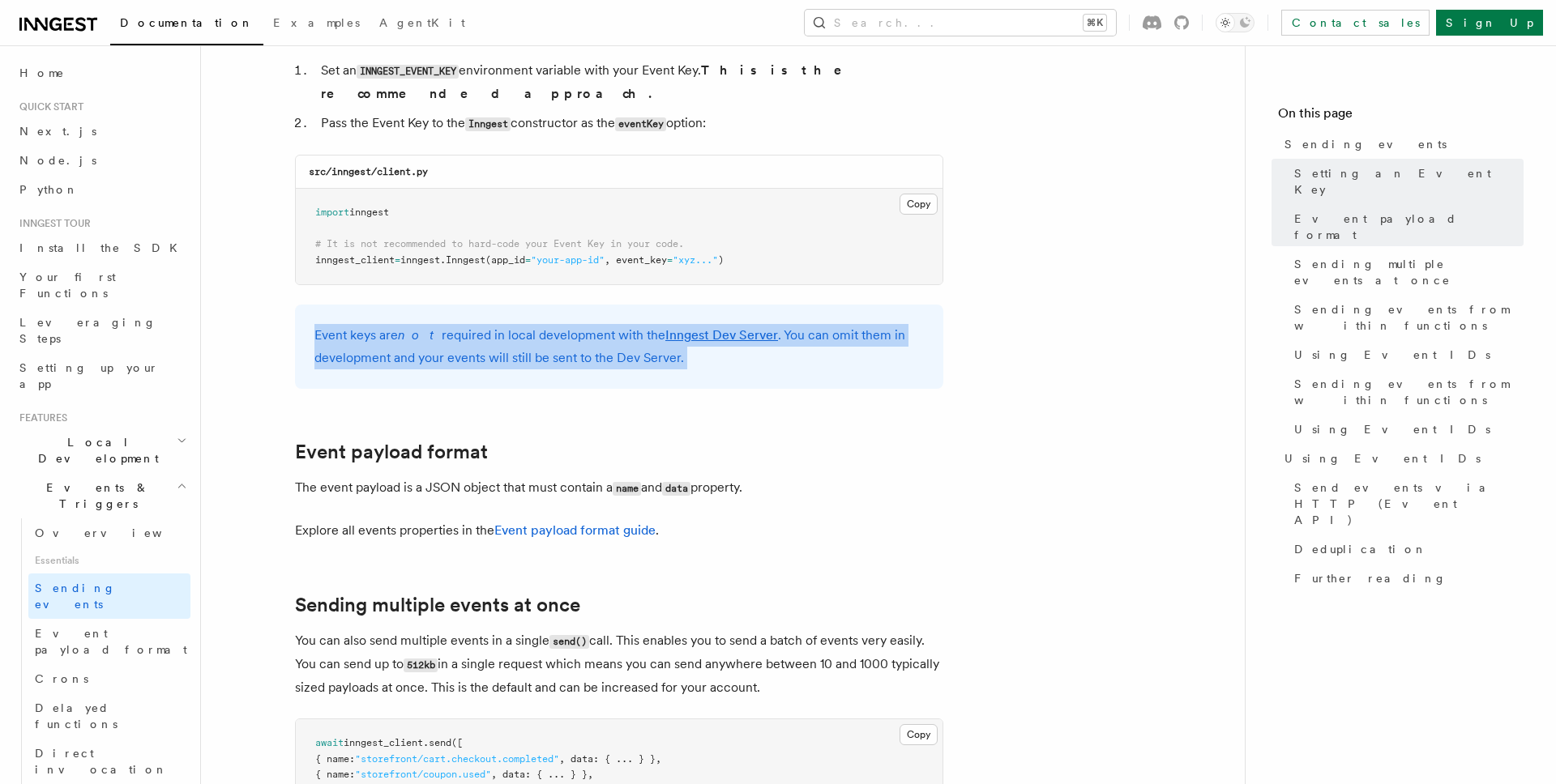 drag, startPoint x: 576, startPoint y: 339, endPoint x: 566, endPoint y: 310, distance: 31 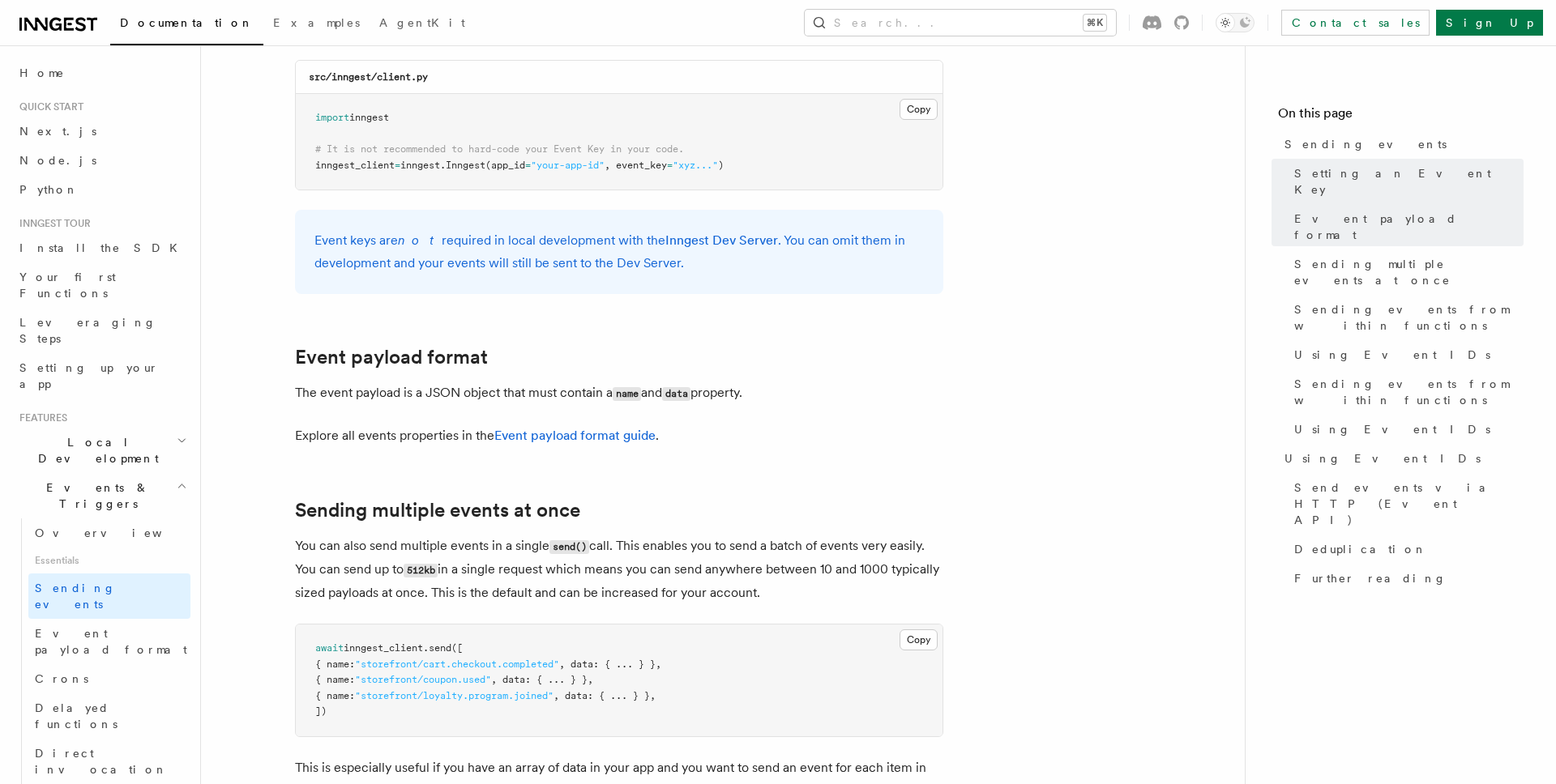 scroll, scrollTop: 1518, scrollLeft: 0, axis: vertical 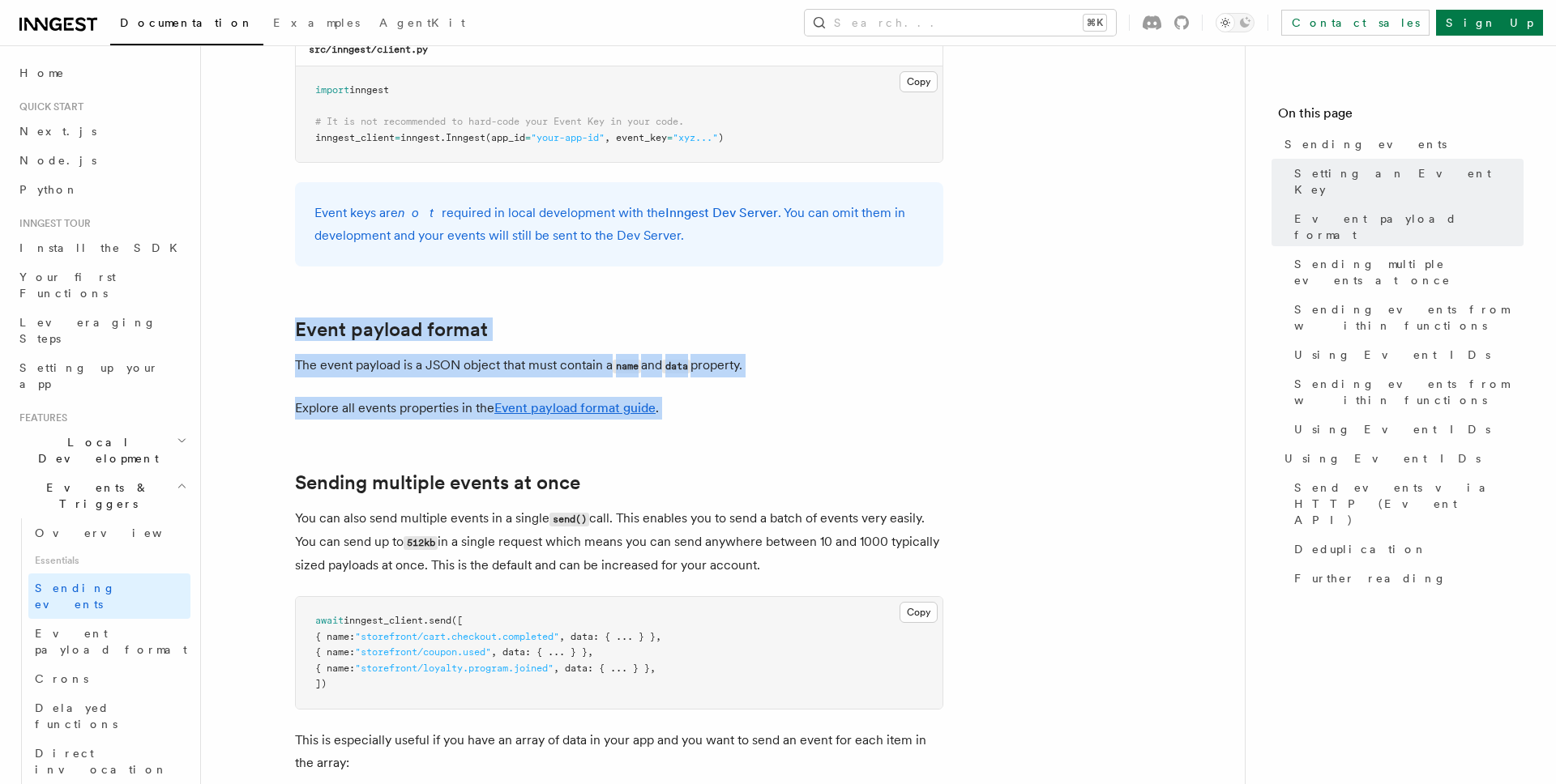 drag, startPoint x: 698, startPoint y: 399, endPoint x: 584, endPoint y: 282, distance: 163.35544 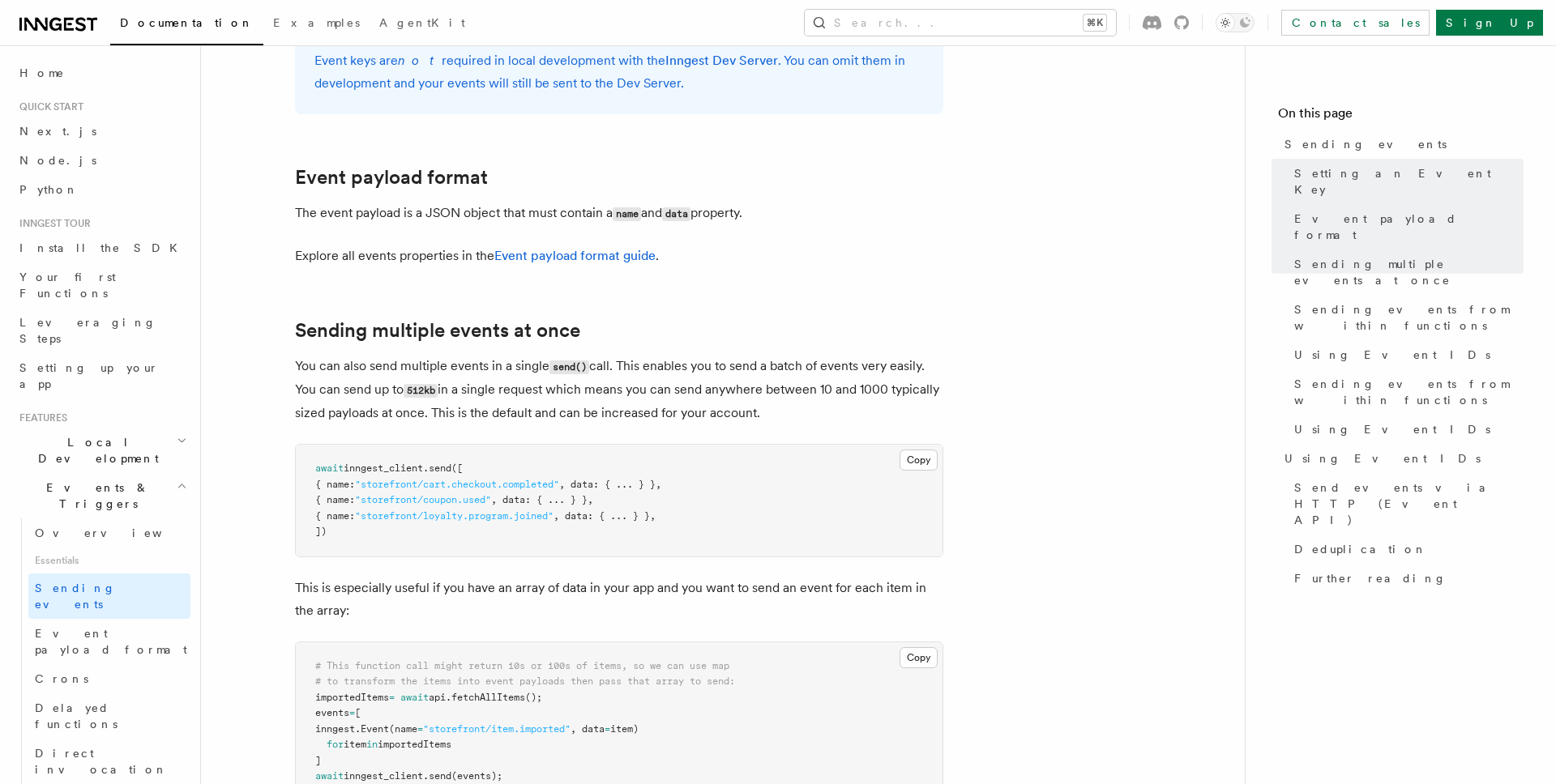 scroll, scrollTop: 1671, scrollLeft: 0, axis: vertical 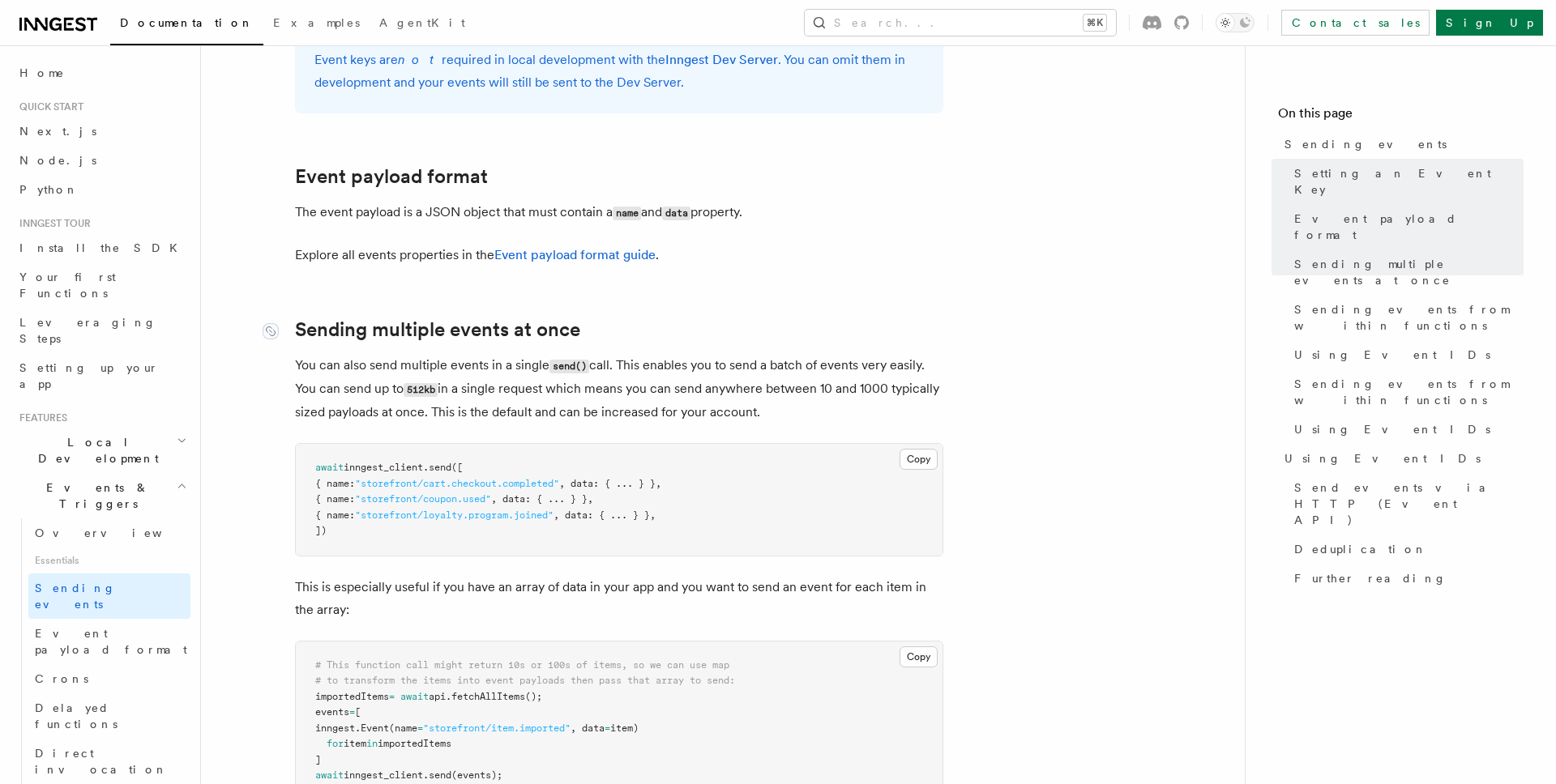 click on "Sending multiple events at once" at bounding box center [438, 330] 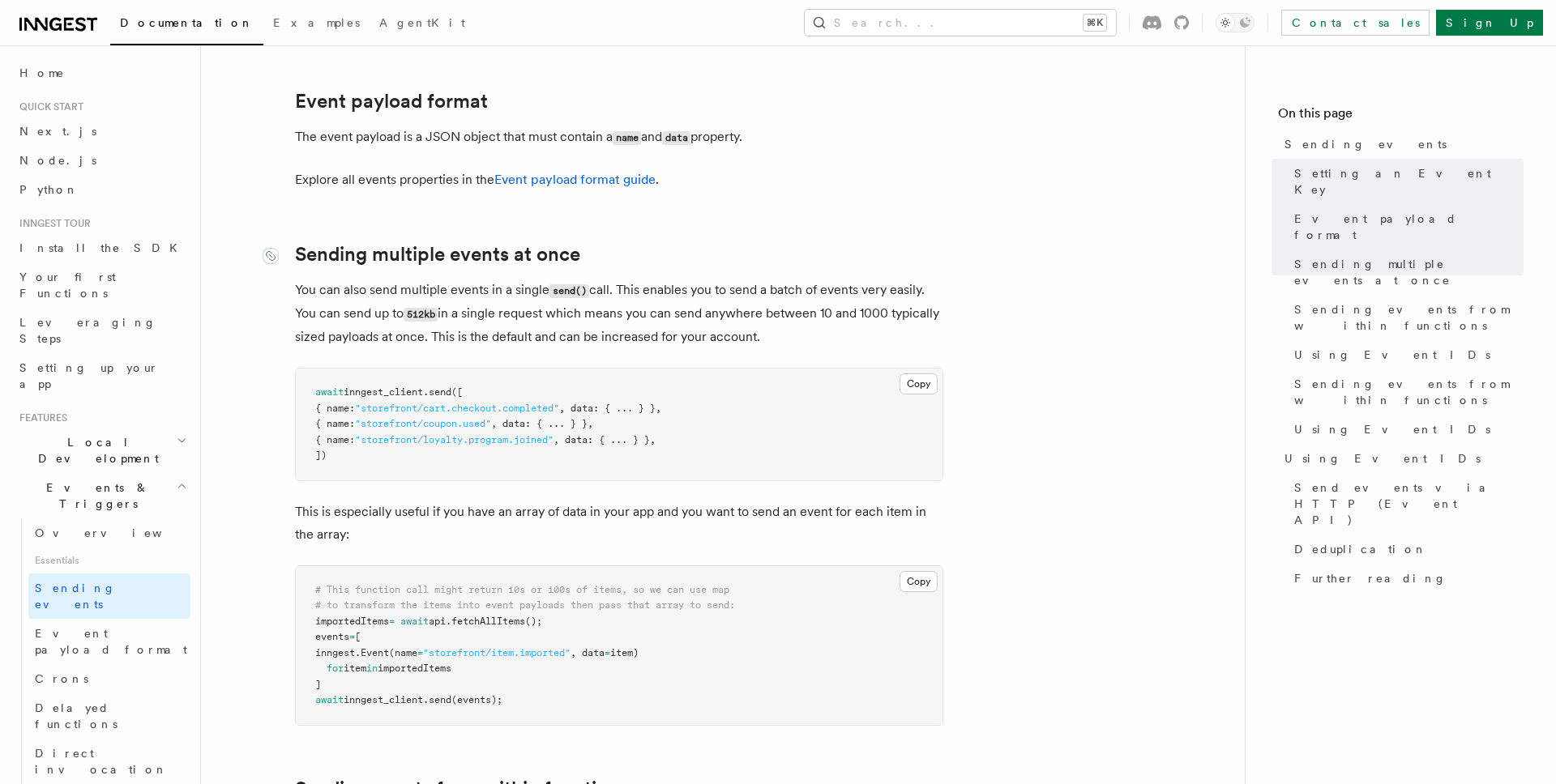 click on "Features Events & Triggers Sending events
To start, make sure you have  installed the Inngest SDK .
In order to send events, you'll need to instantiate the  Inngest  client. We recommend doing this in a single file and exporting the client so you can import it anywhere in your app. In production, you'll need an event key, which  we'll cover below .
TypeScript Go Python src/inngest/client.py Copy Copied import  inngest
inngest_client  =  inngest . Inngest (app_id = "acme-storefront-app" )
Now with this client, you can send events from anywhere in your app. You can send a single event, or  multiple events at once . src/api/checkout/route.py Copy Copied import  inngest
from  src . inngest . client  import  inngest_client
# This sends an event to Inngest.
await  inngest_client . send (
inngest. Event (
name = "storefront/cart.checkout.completed" ,
data = {
"cartId" :  "ed12c8bde" ,
"itemIds" : [ "9f08sdh84" ,  "sdf098487" ,  "0fnun498n" ],
"account"" at bounding box center (723, 871) 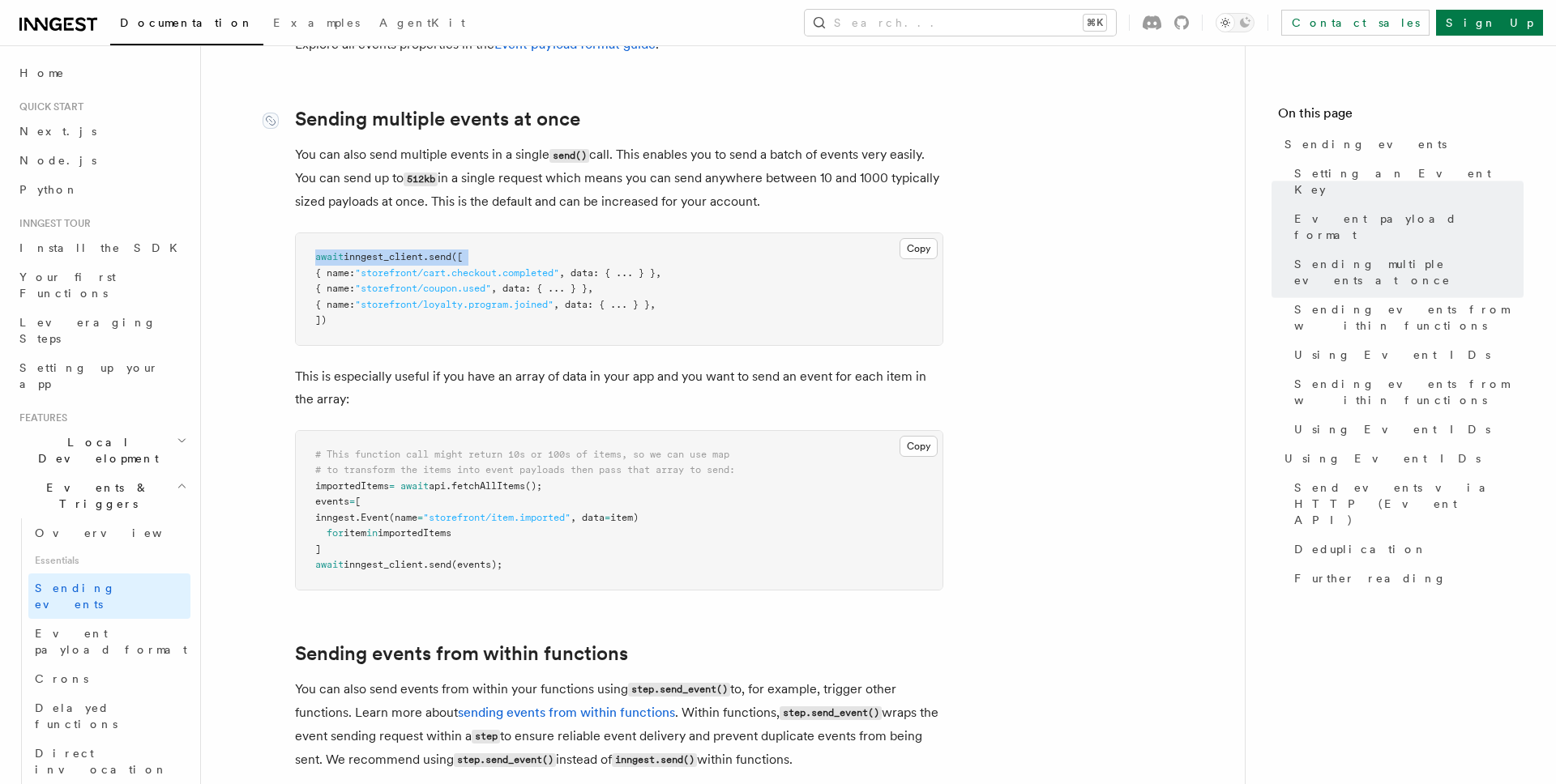 scroll, scrollTop: 1890, scrollLeft: 0, axis: vertical 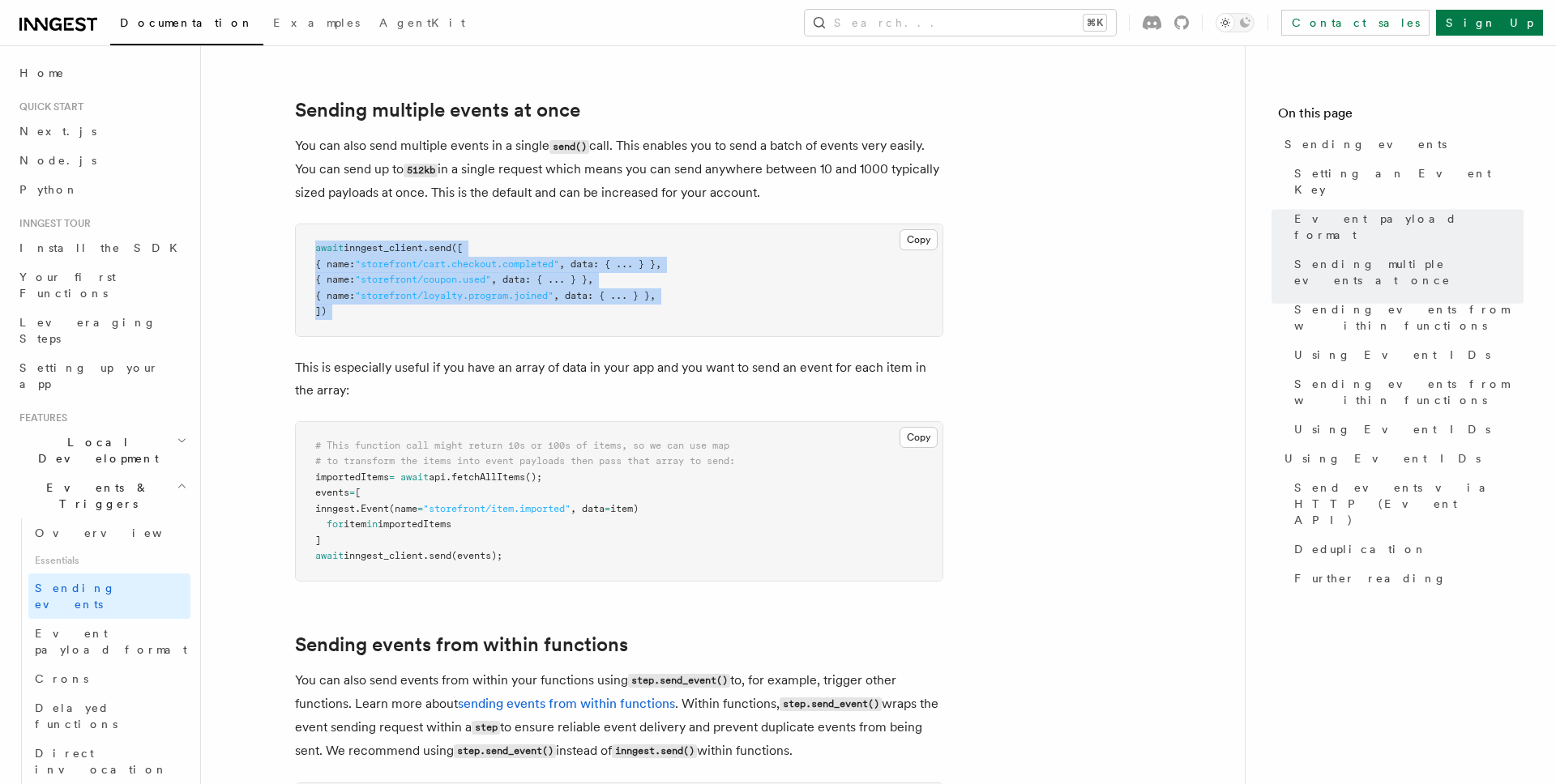 click on "await  inngest_client . send ([
{ name:  "storefront/cart.checkout.completed" , data: { ... } },
{ name:  "storefront/coupon.used" , data: { ... } },
{ name:  "storefront/loyalty.program.joined" , data: { ... } },
])" at bounding box center (619, 280) 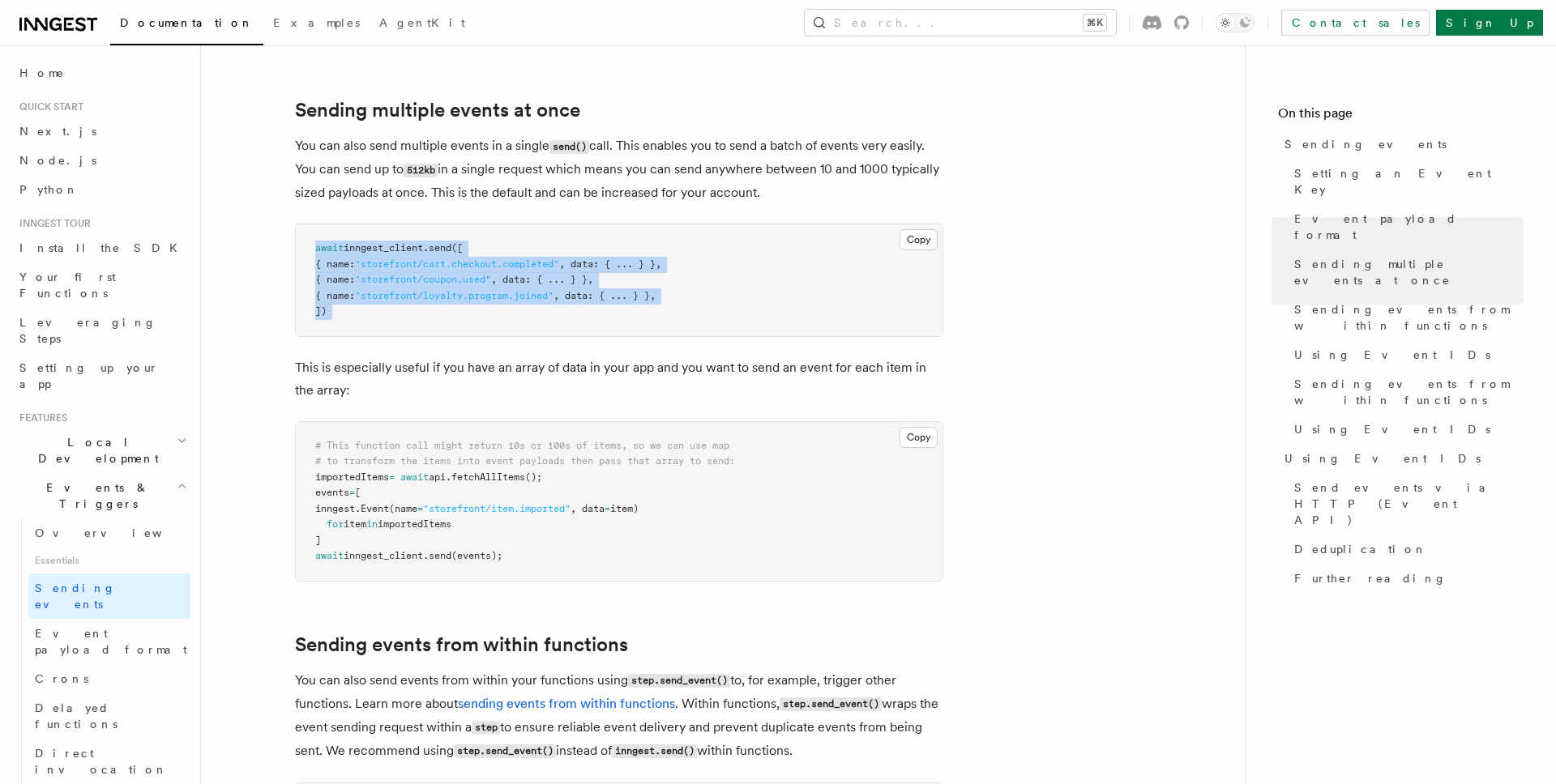 click on "await  inngest_client . send ([
{ name:  "storefront/cart.checkout.completed" , data: { ... } },
{ name:  "storefront/coupon.used" , data: { ... } },
{ name:  "storefront/loyalty.program.joined" , data: { ... } },
])" at bounding box center (619, 280) 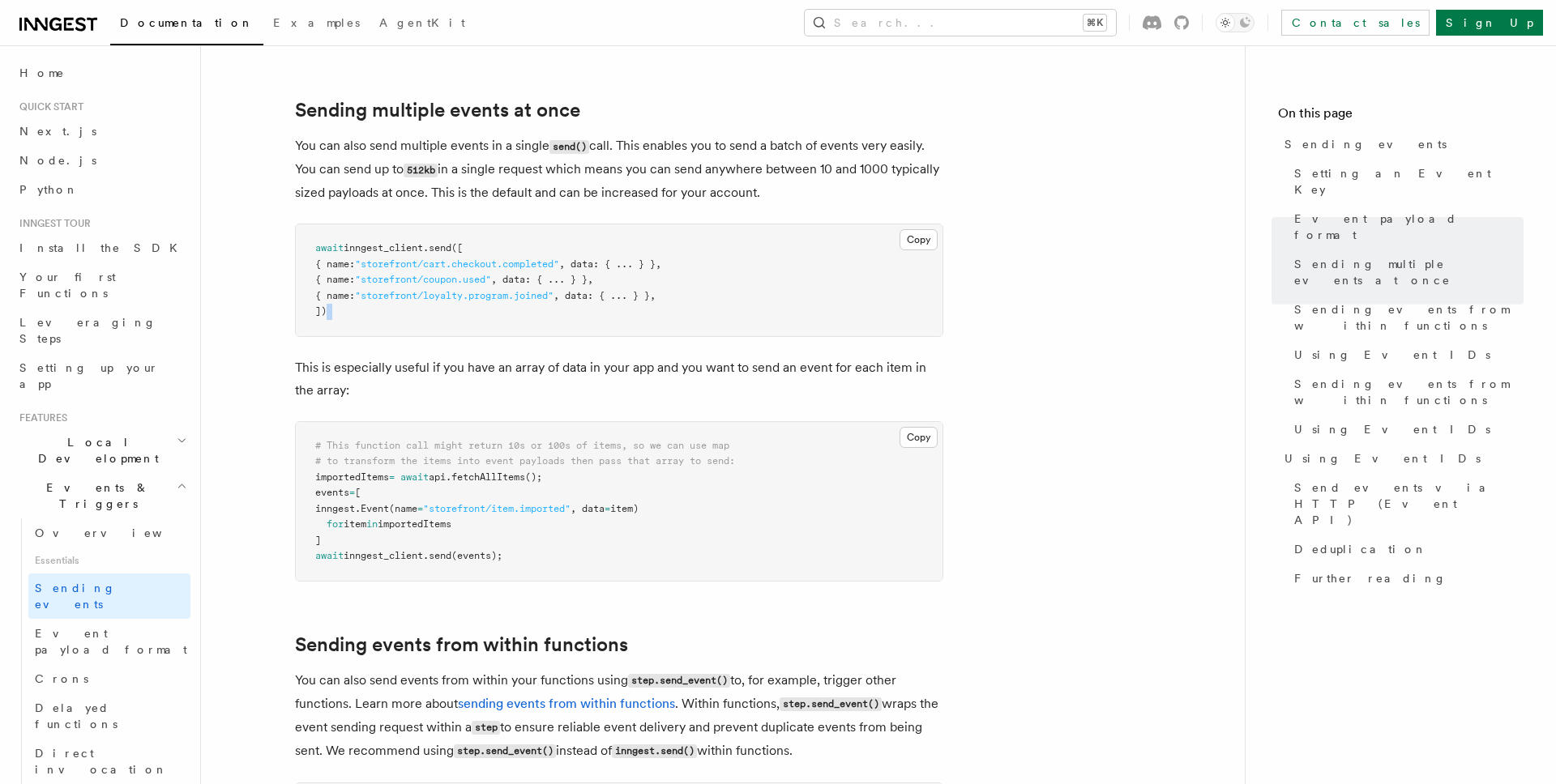click on "await  inngest_client . send ([
{ name:  "storefront/cart.checkout.completed" , data: { ... } },
{ name:  "storefront/coupon.used" , data: { ... } },
{ name:  "storefront/loyalty.program.joined" , data: { ... } },
])" at bounding box center (619, 280) 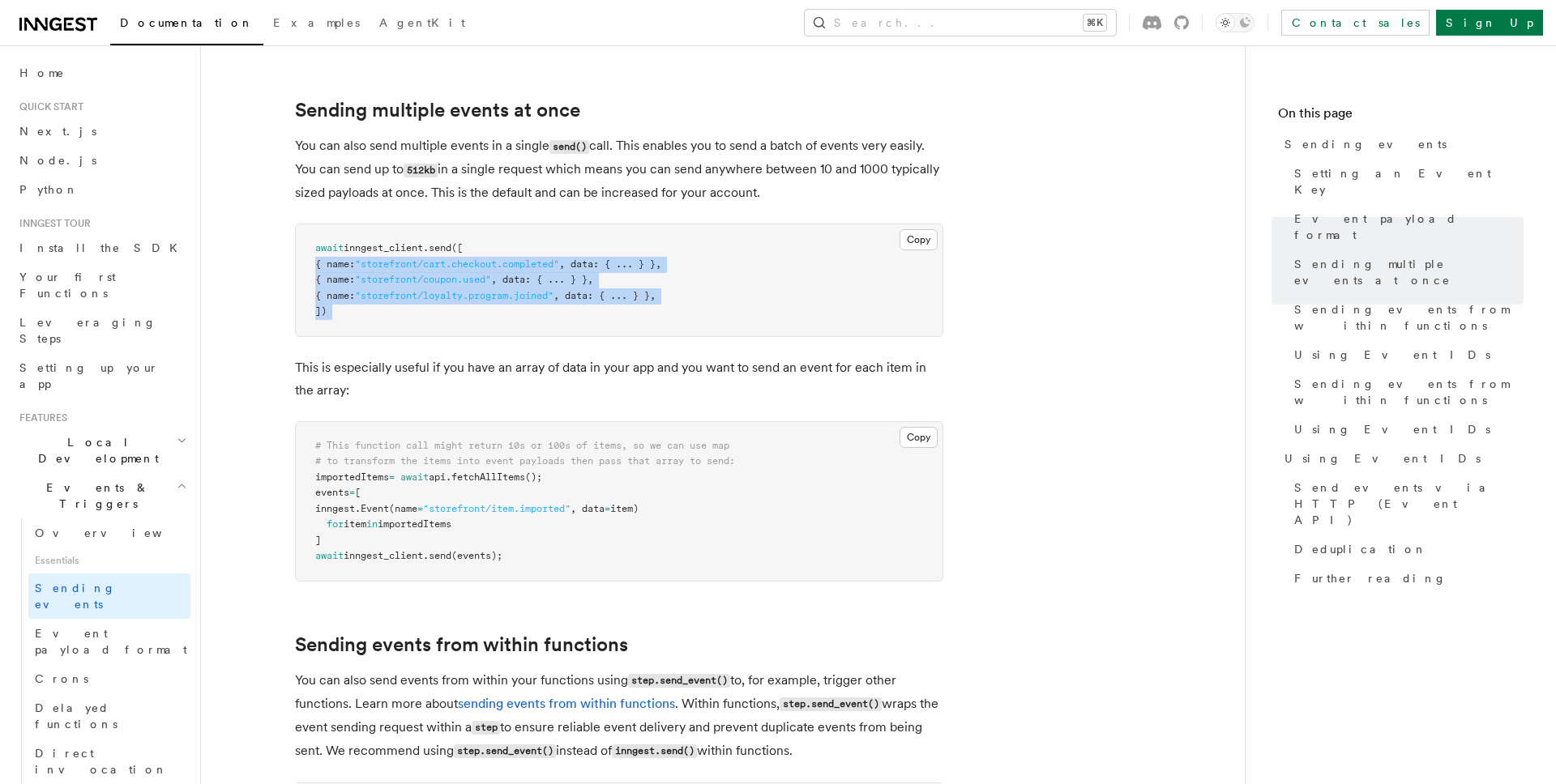 drag, startPoint x: 554, startPoint y: 300, endPoint x: 525, endPoint y: 205, distance: 99.32774 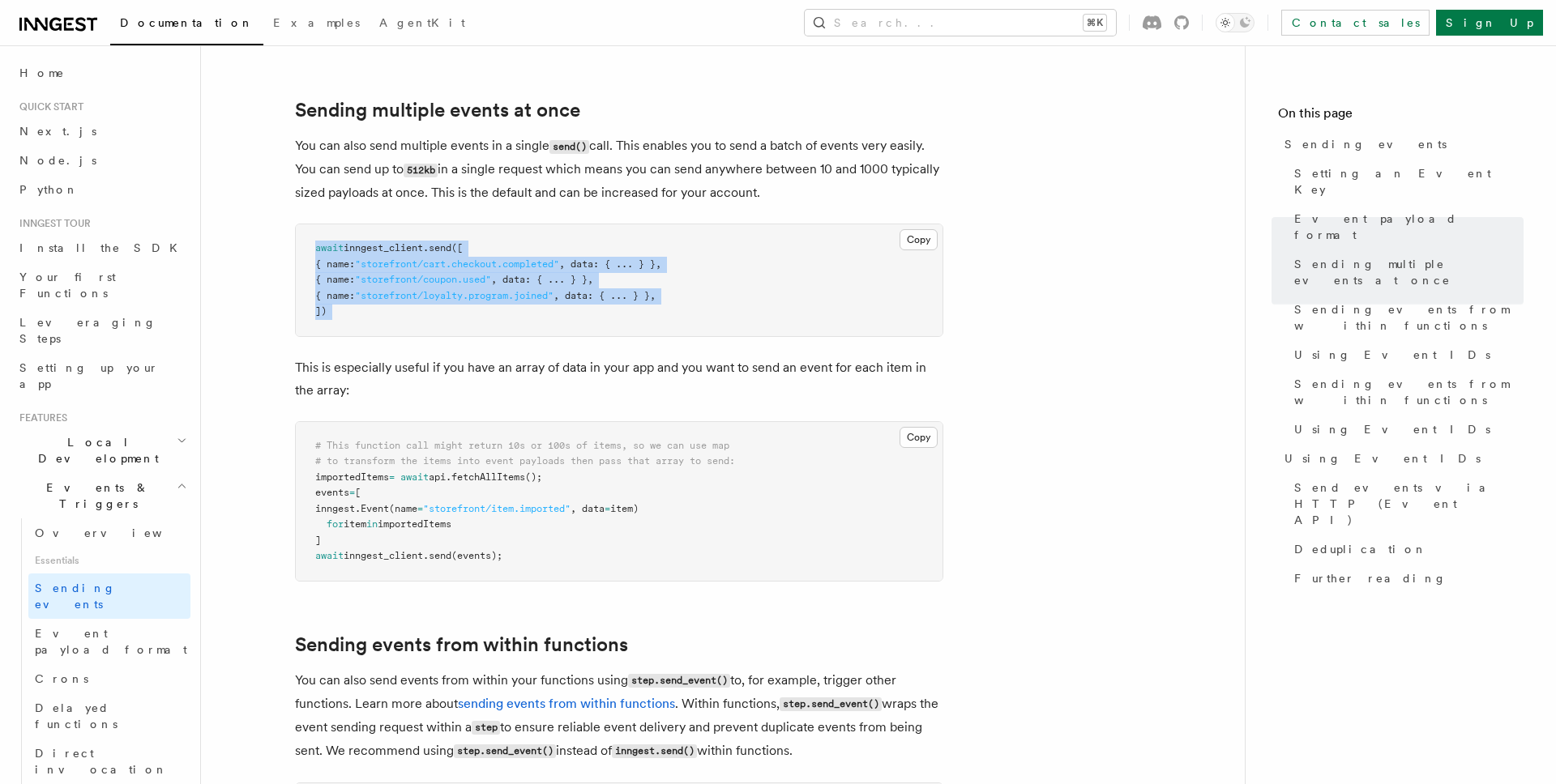 click on "await  inngest_client . send ([
{ name:  "storefront/cart.checkout.completed" , data: { ... } },
{ name:  "storefront/coupon.used" , data: { ... } },
{ name:  "storefront/loyalty.program.joined" , data: { ... } },
])" at bounding box center [619, 280] 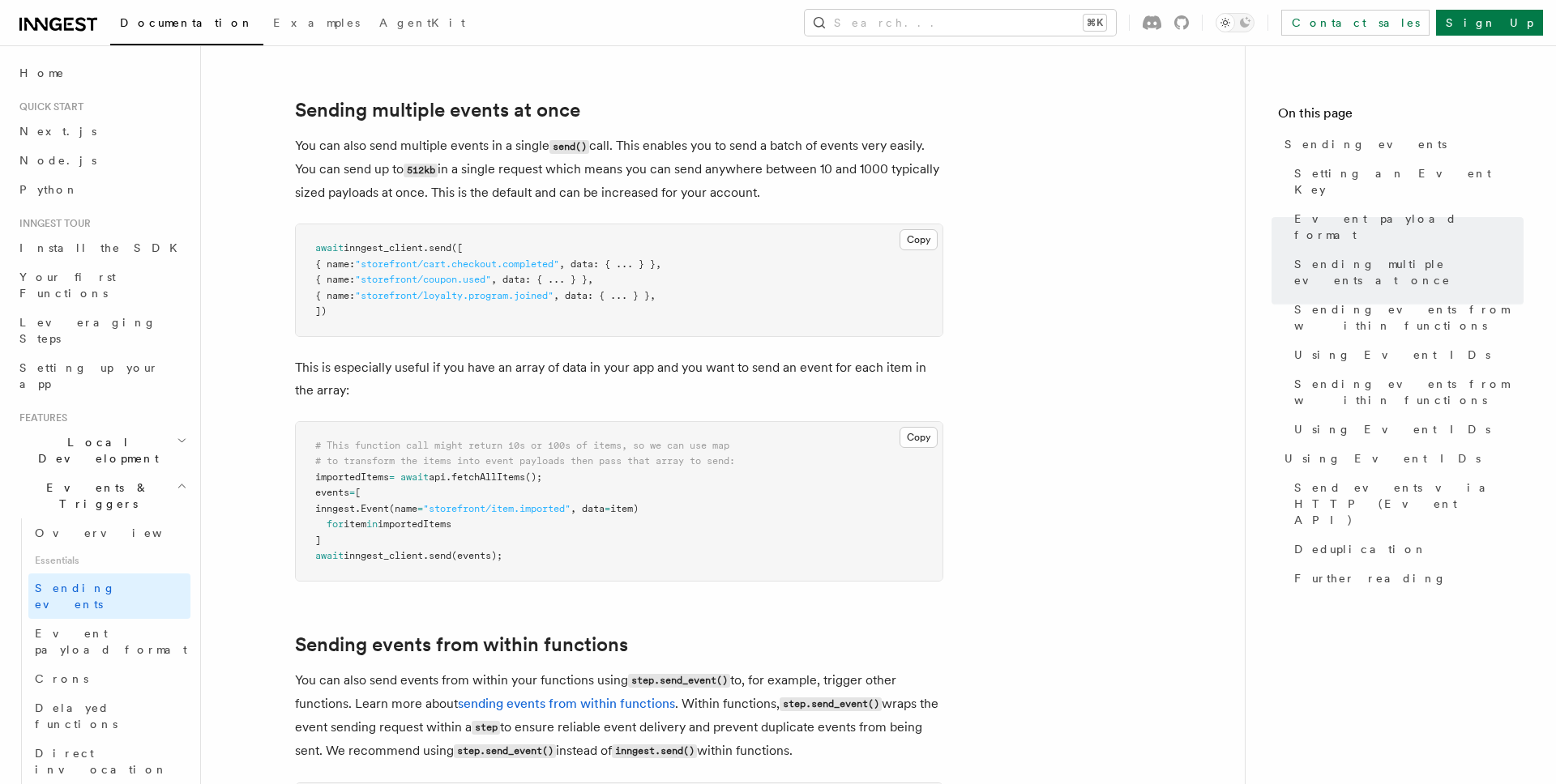 click on "You can also send multiple events in a single  send()  call. This enables you to send a batch of events very easily. You can send up to  512kb  in a single request which means you can send anywhere between 10 and 1000 typically sized payloads at once. This is the default and can be increased for your account." at bounding box center (619, 169) 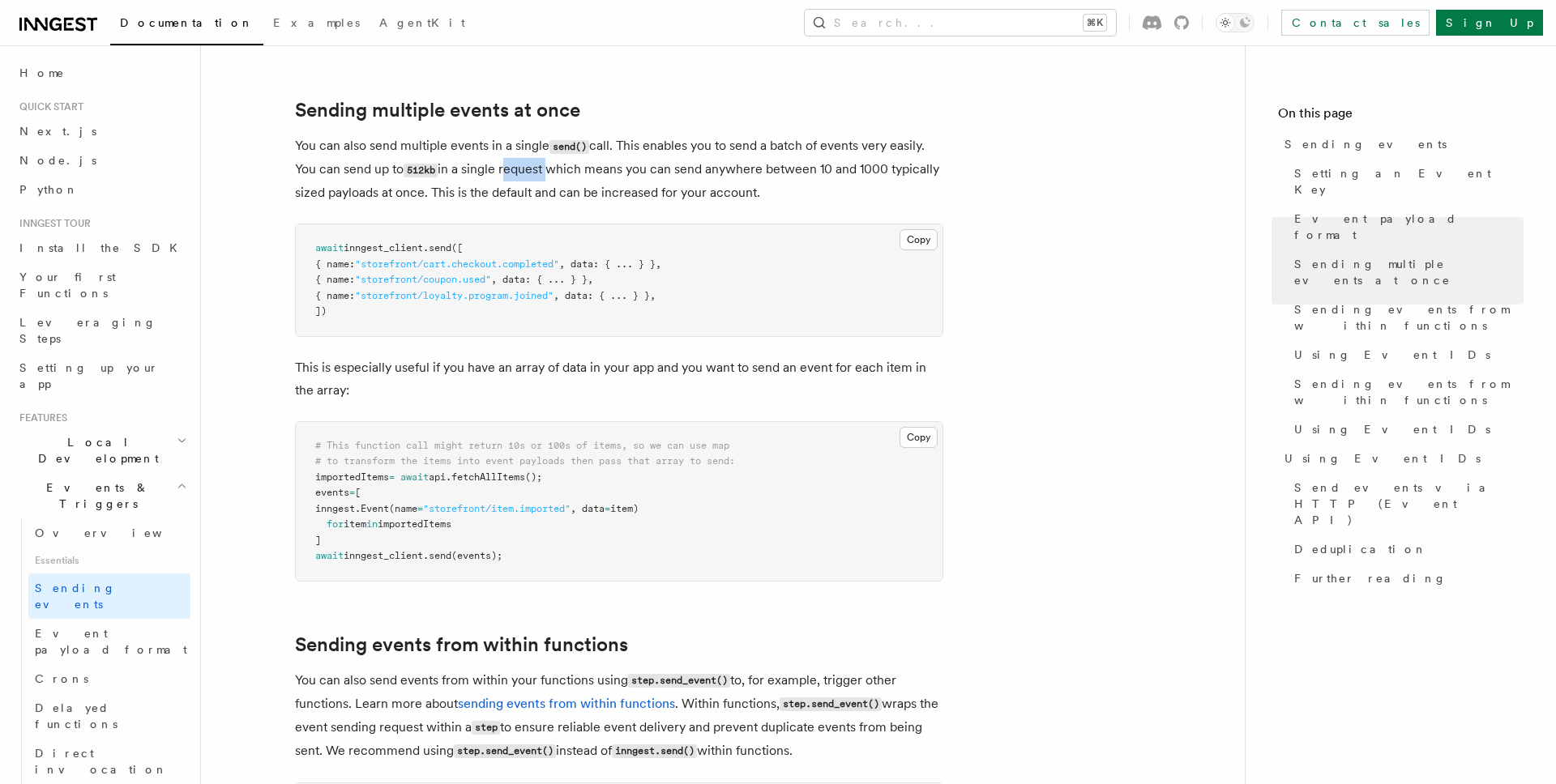 click on "You can also send multiple events in a single  send()  call. This enables you to send a batch of events very easily. You can send up to  512kb  in a single request which means you can send anywhere between 10 and 1000 typically sized payloads at once. This is the default and can be increased for your account." at bounding box center [619, 169] 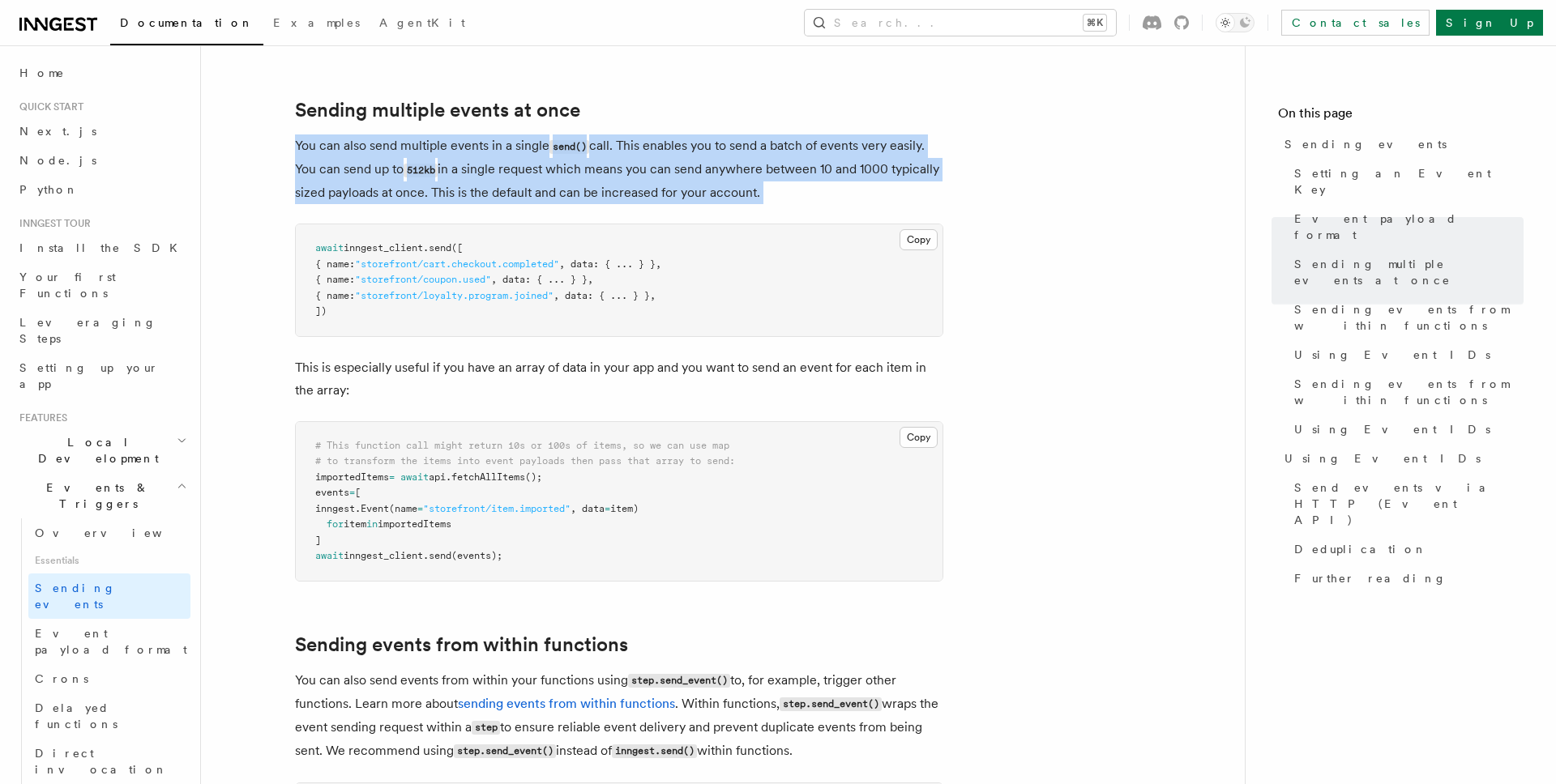 click on "You can also send multiple events in a single  send()  call. This enables you to send a batch of events very easily. You can send up to  512kb  in a single request which means you can send anywhere between 10 and 1000 typically sized payloads at once. This is the default and can be increased for your account." at bounding box center (619, 169) 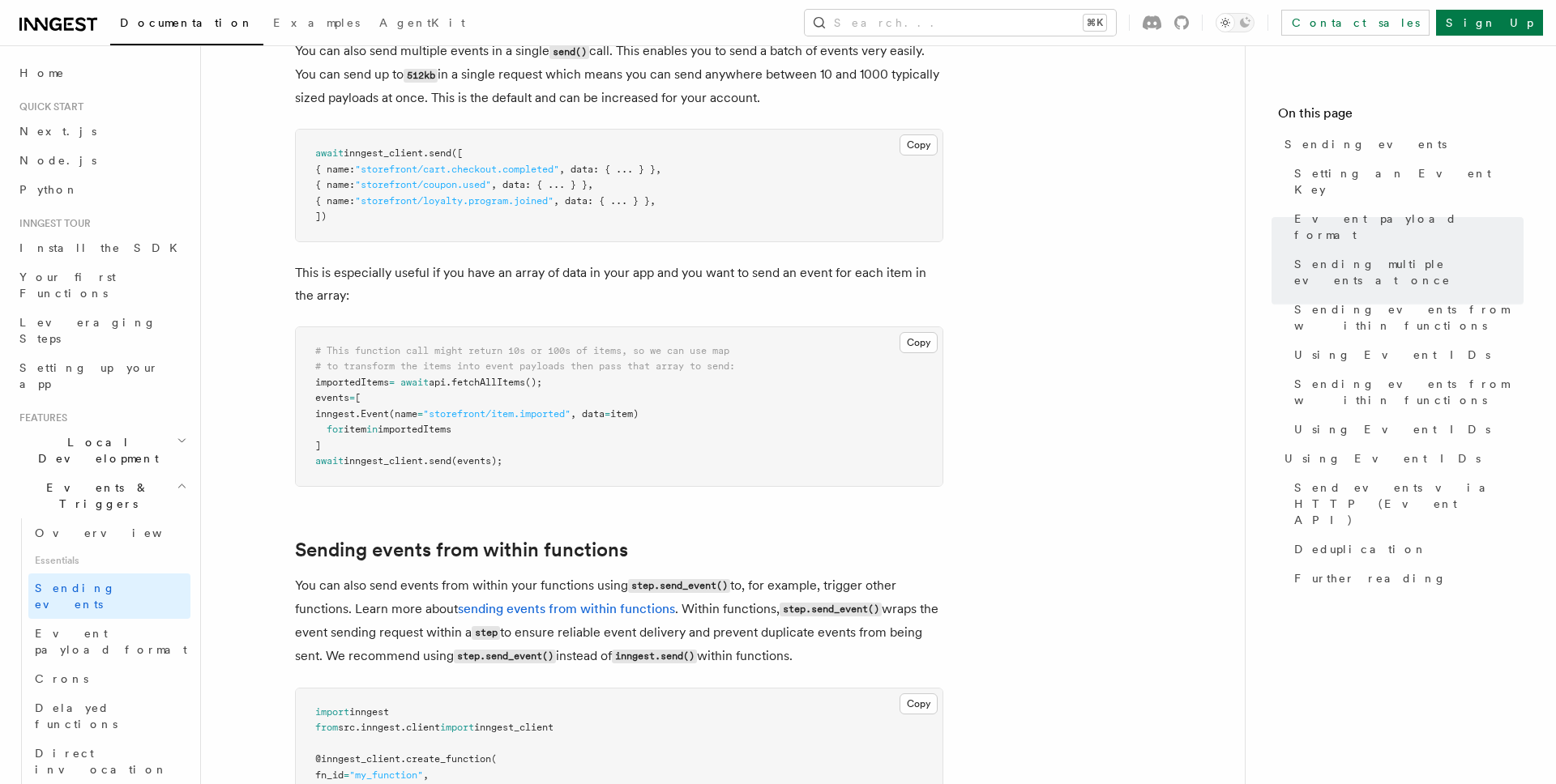 scroll, scrollTop: 2005, scrollLeft: 0, axis: vertical 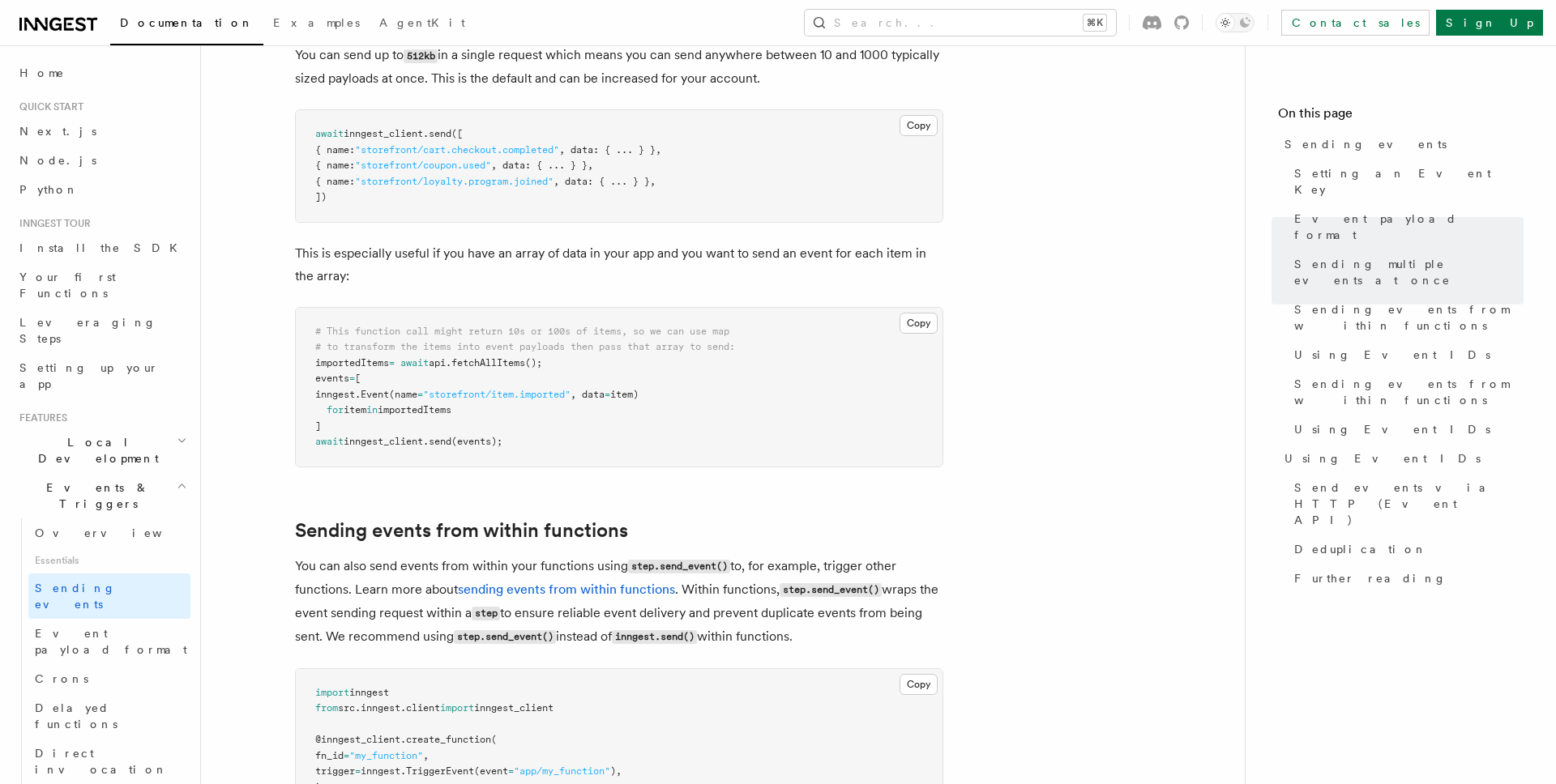 click on "This is especially useful if you have an array of data in your app and you want to send an event for each item in the array:" at bounding box center [619, 265] 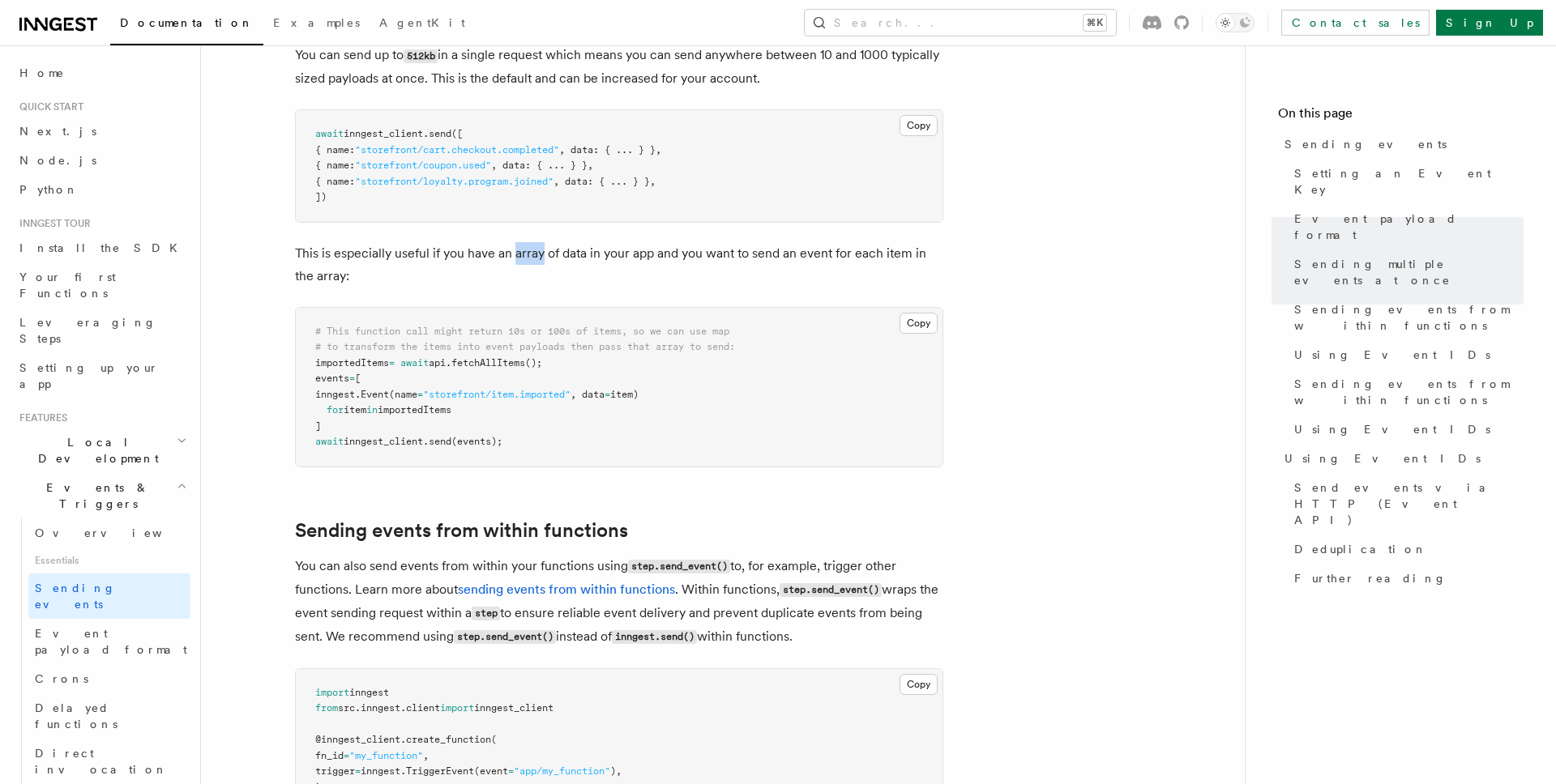 click on "This is especially useful if you have an array of data in your app and you want to send an event for each item in the array:" at bounding box center [619, 265] 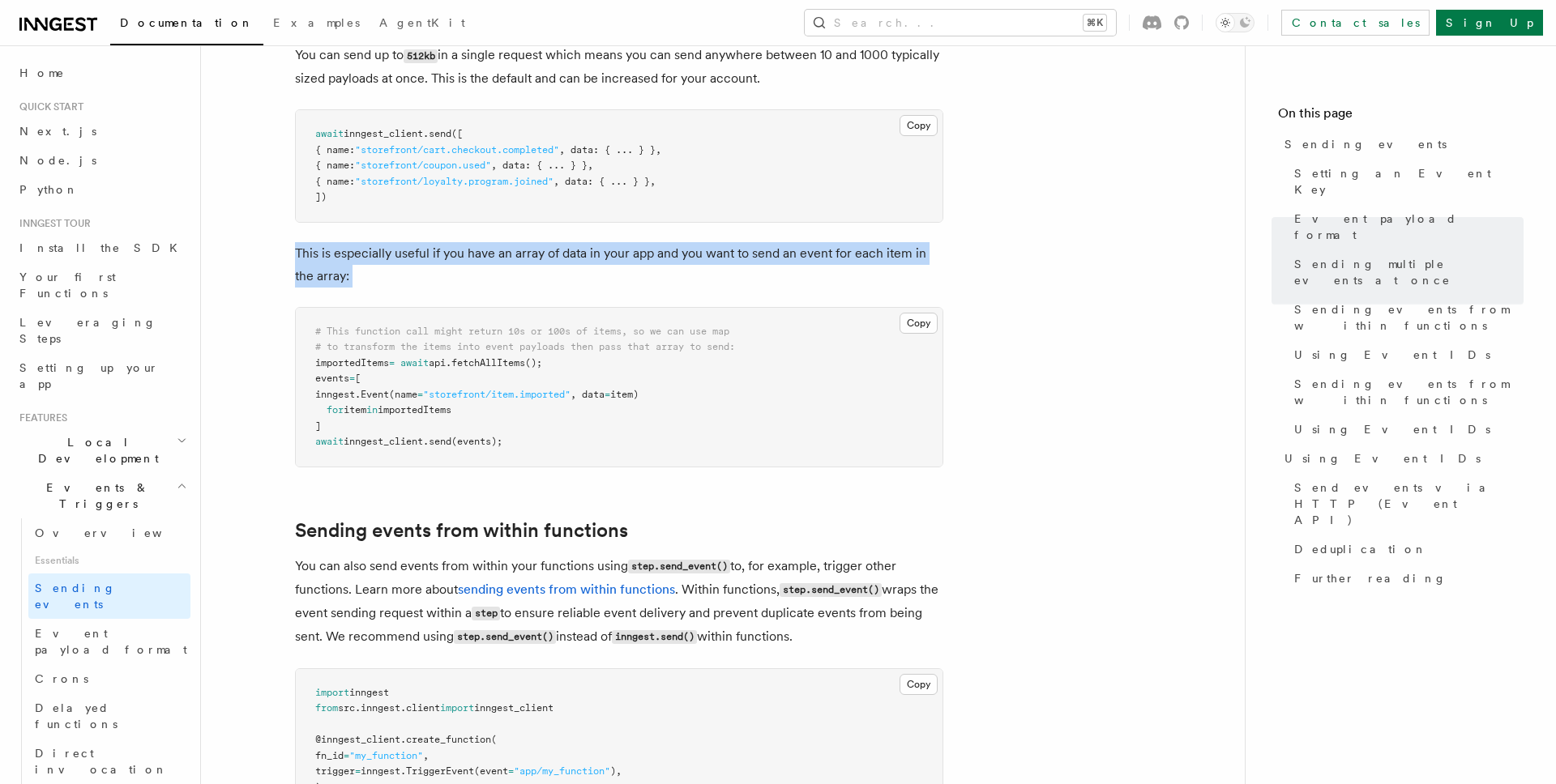 click on "This is especially useful if you have an array of data in your app and you want to send an event for each item in the array:" at bounding box center (619, 265) 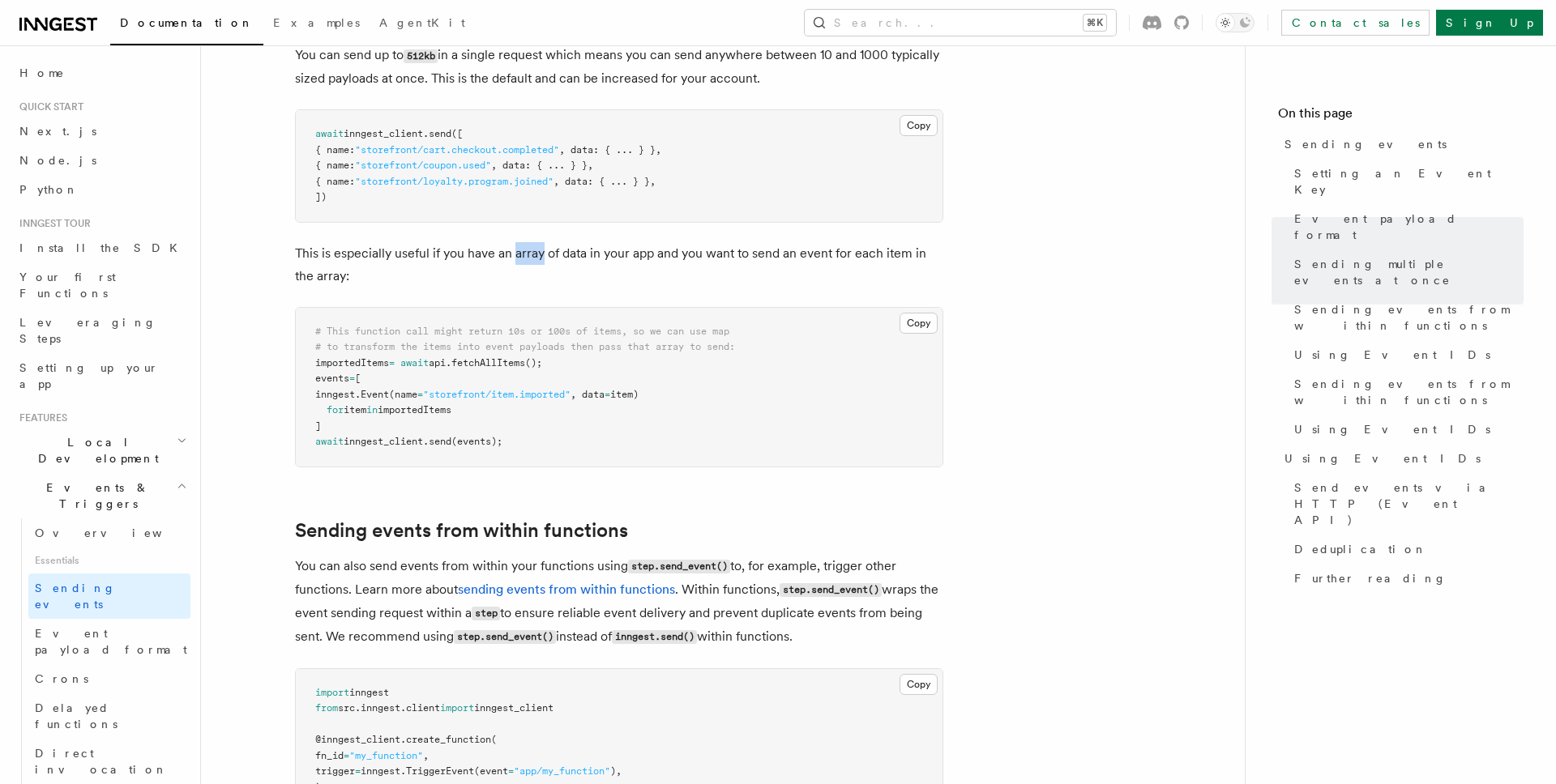 click on "This is especially useful if you have an array of data in your app and you want to send an event for each item in the array:" at bounding box center (619, 265) 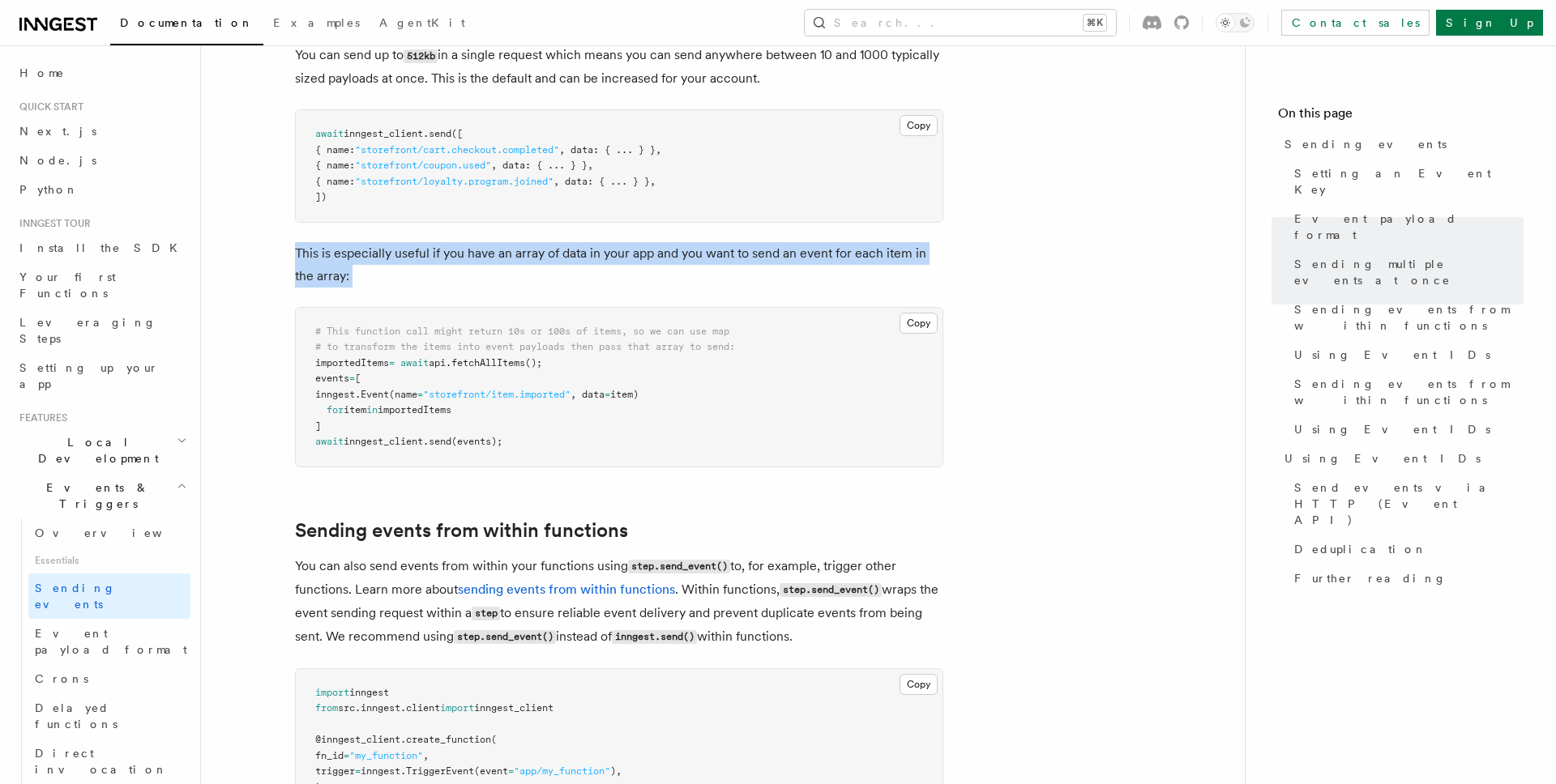 click on "This is especially useful if you have an array of data in your app and you want to send an event for each item in the array:" at bounding box center [619, 265] 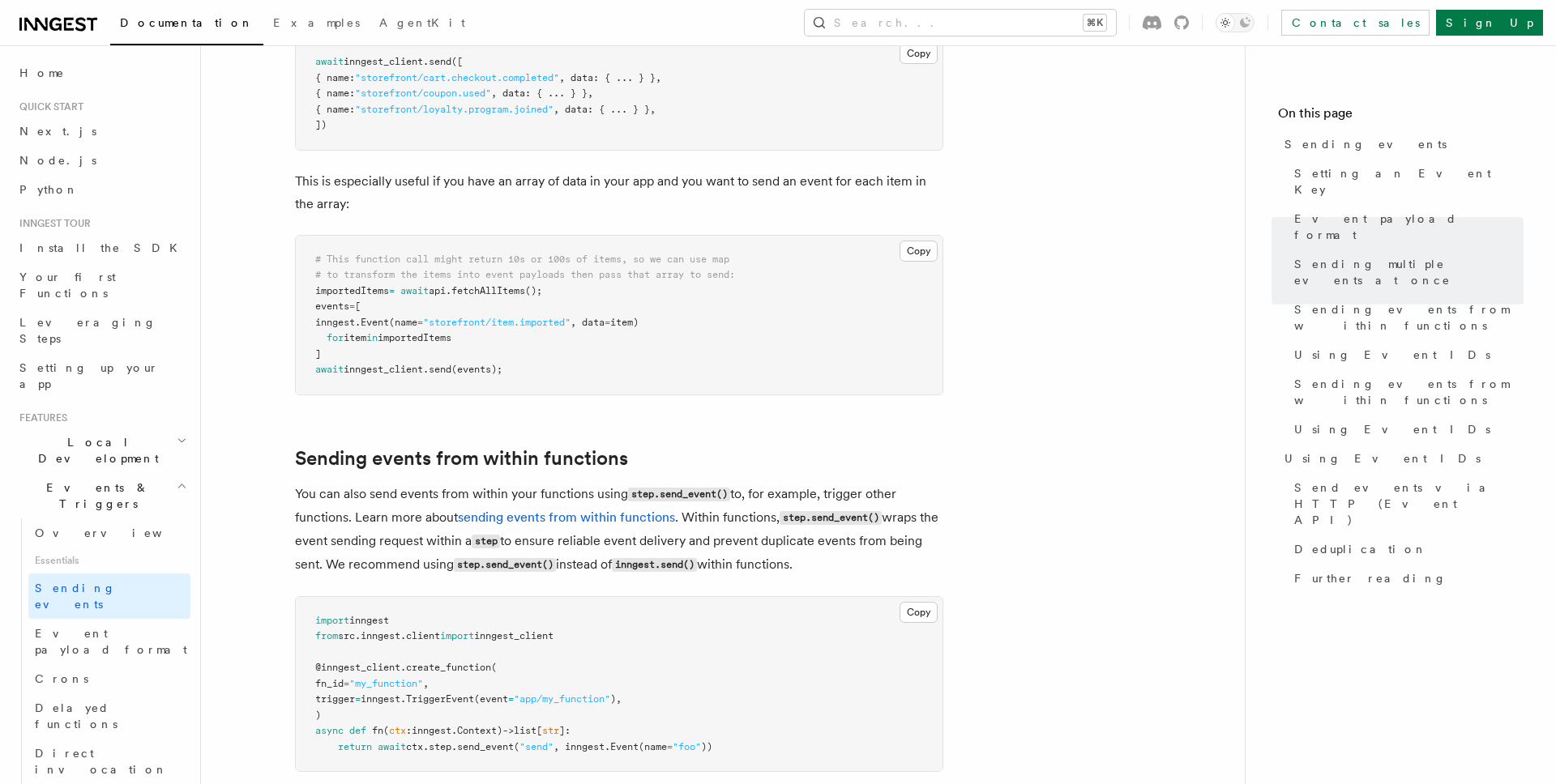 scroll, scrollTop: 2079, scrollLeft: 0, axis: vertical 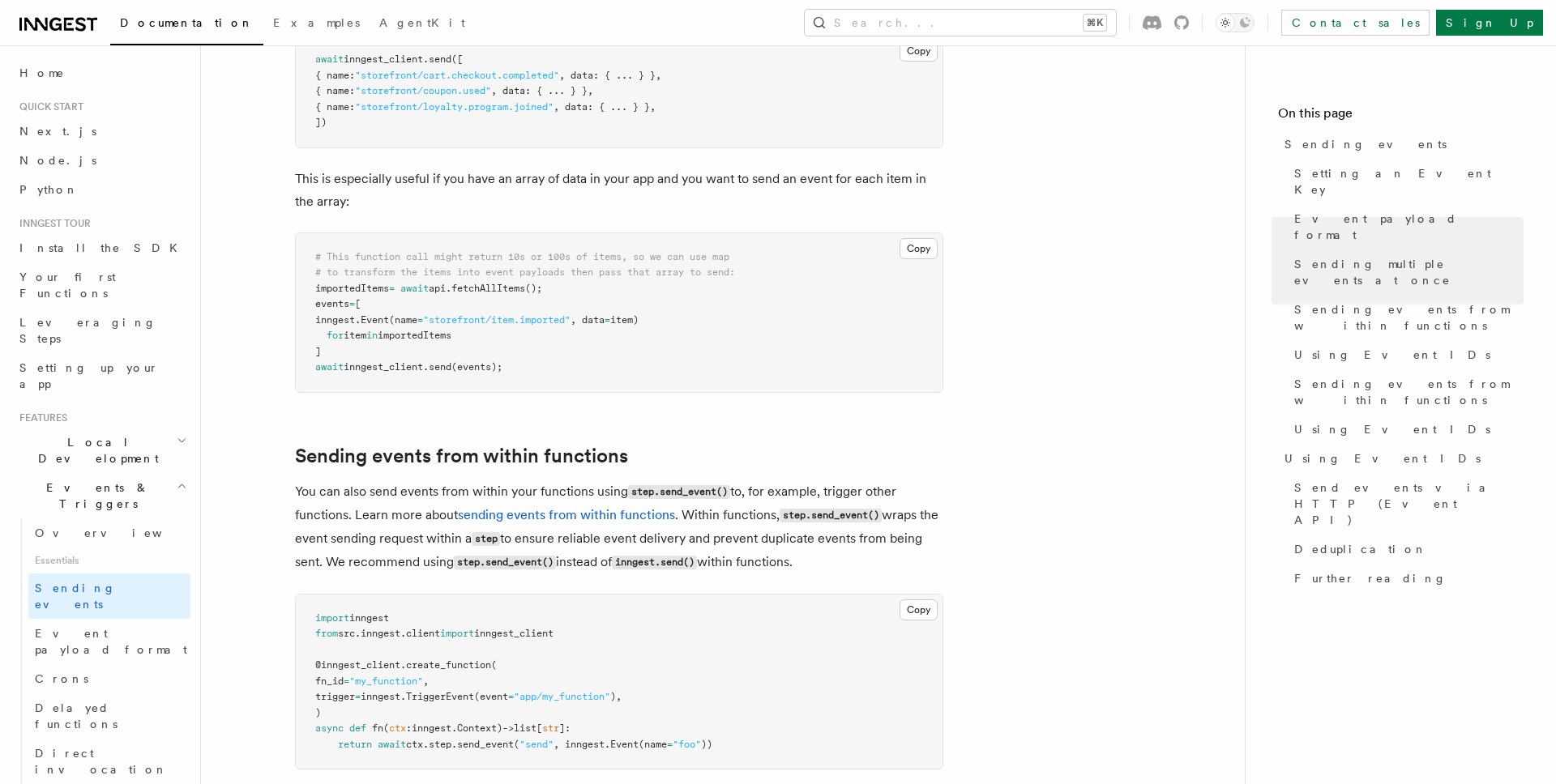 click on "# This function call might return 10s or 100s of items, so we can use map" at bounding box center (522, 257) 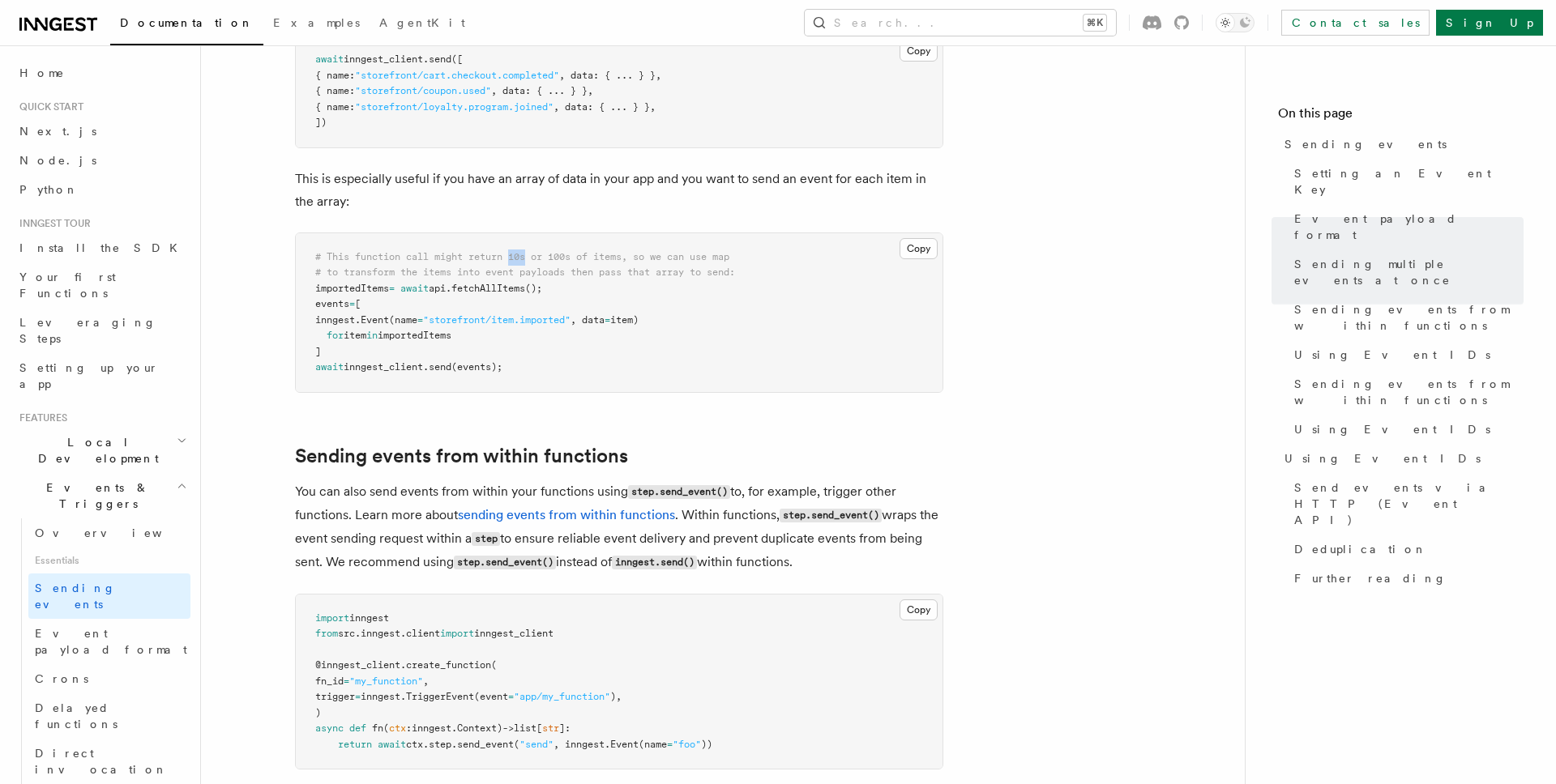 click on "# This function call might return 10s or 100s of items, so we can use map" at bounding box center [522, 257] 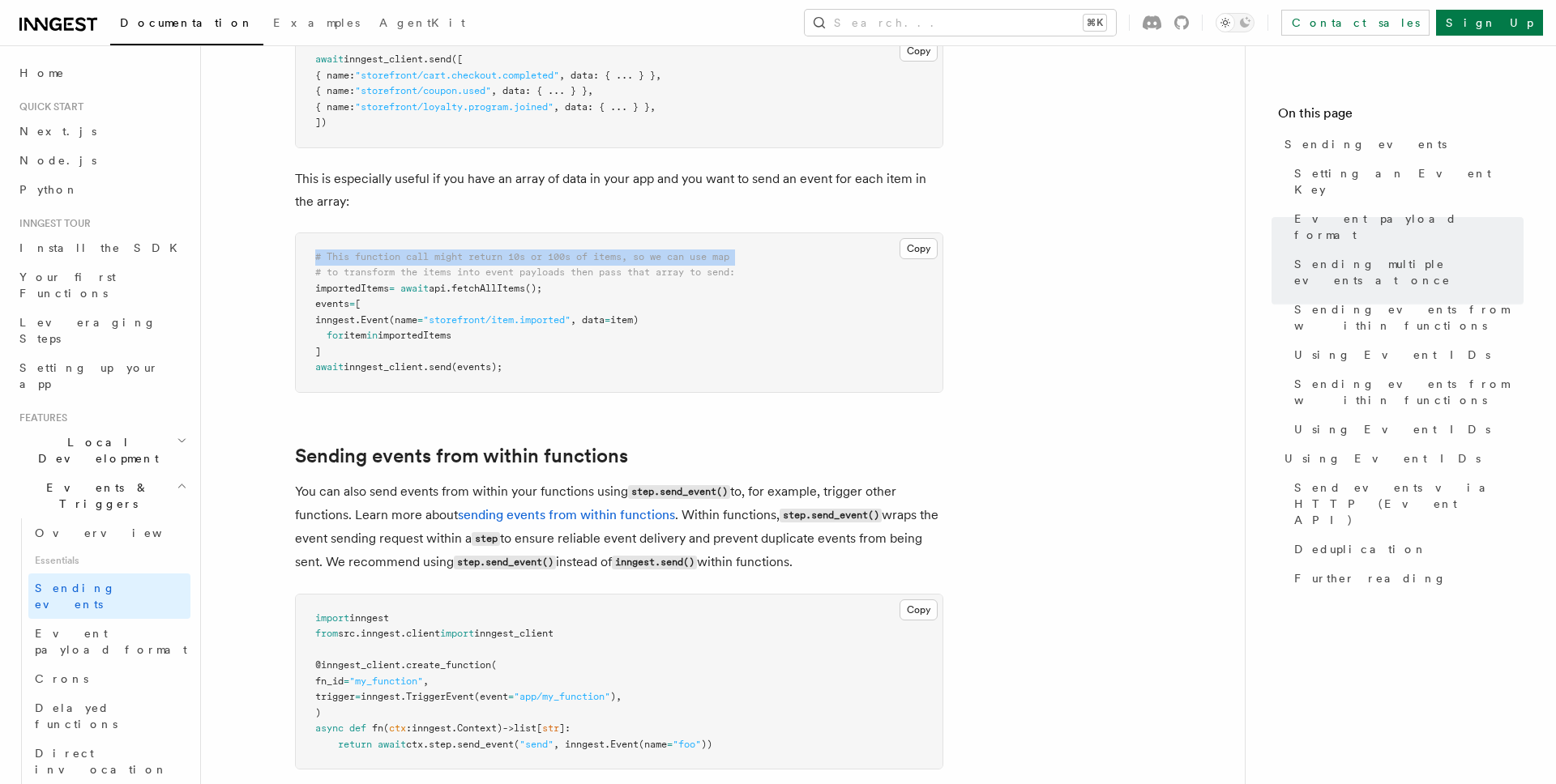 click on "# This function call might return 10s or 100s of items, so we can use map" at bounding box center [522, 257] 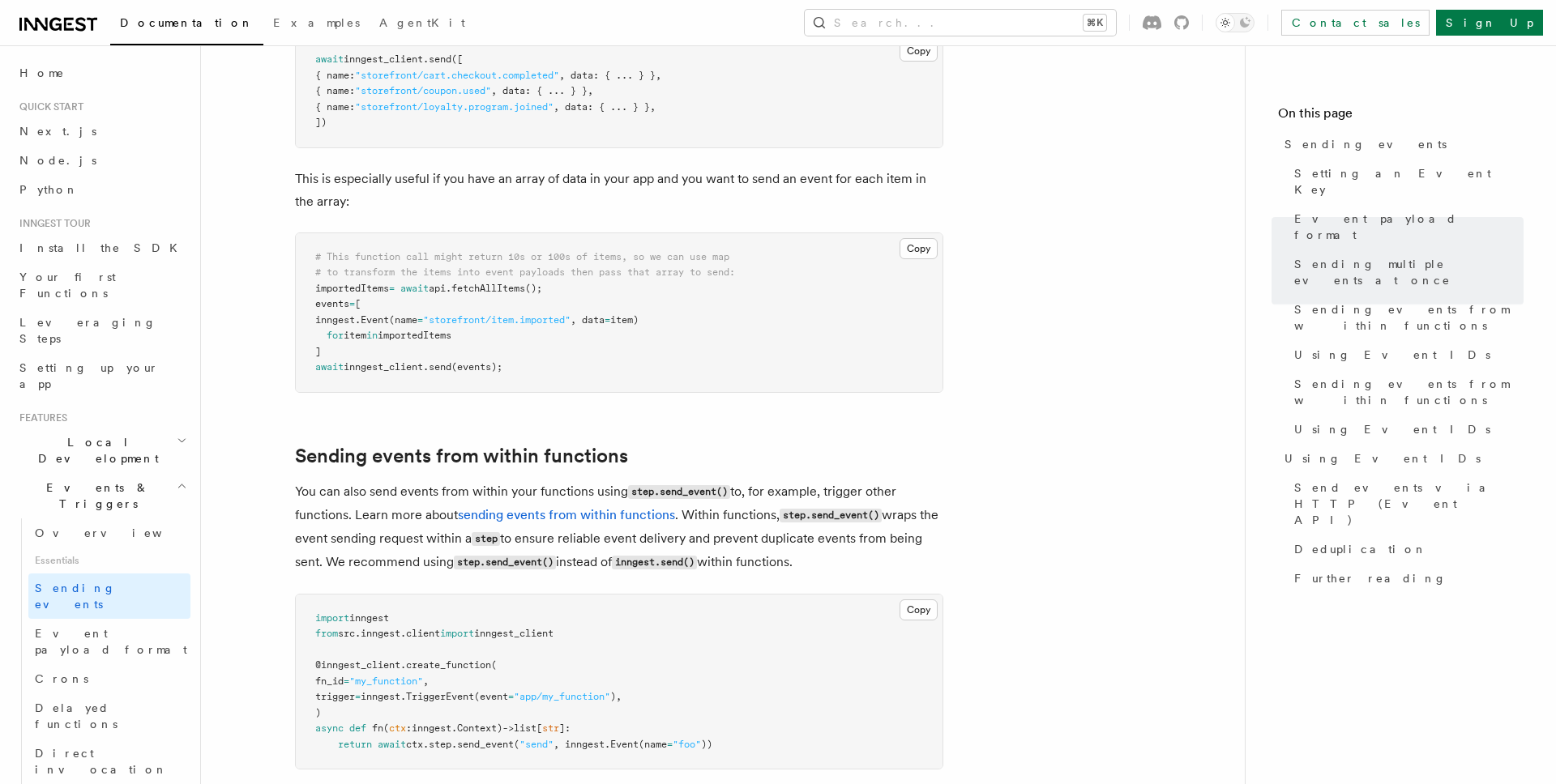 click on "# to transform the items into event payloads then pass that array to send:" at bounding box center [525, 272] 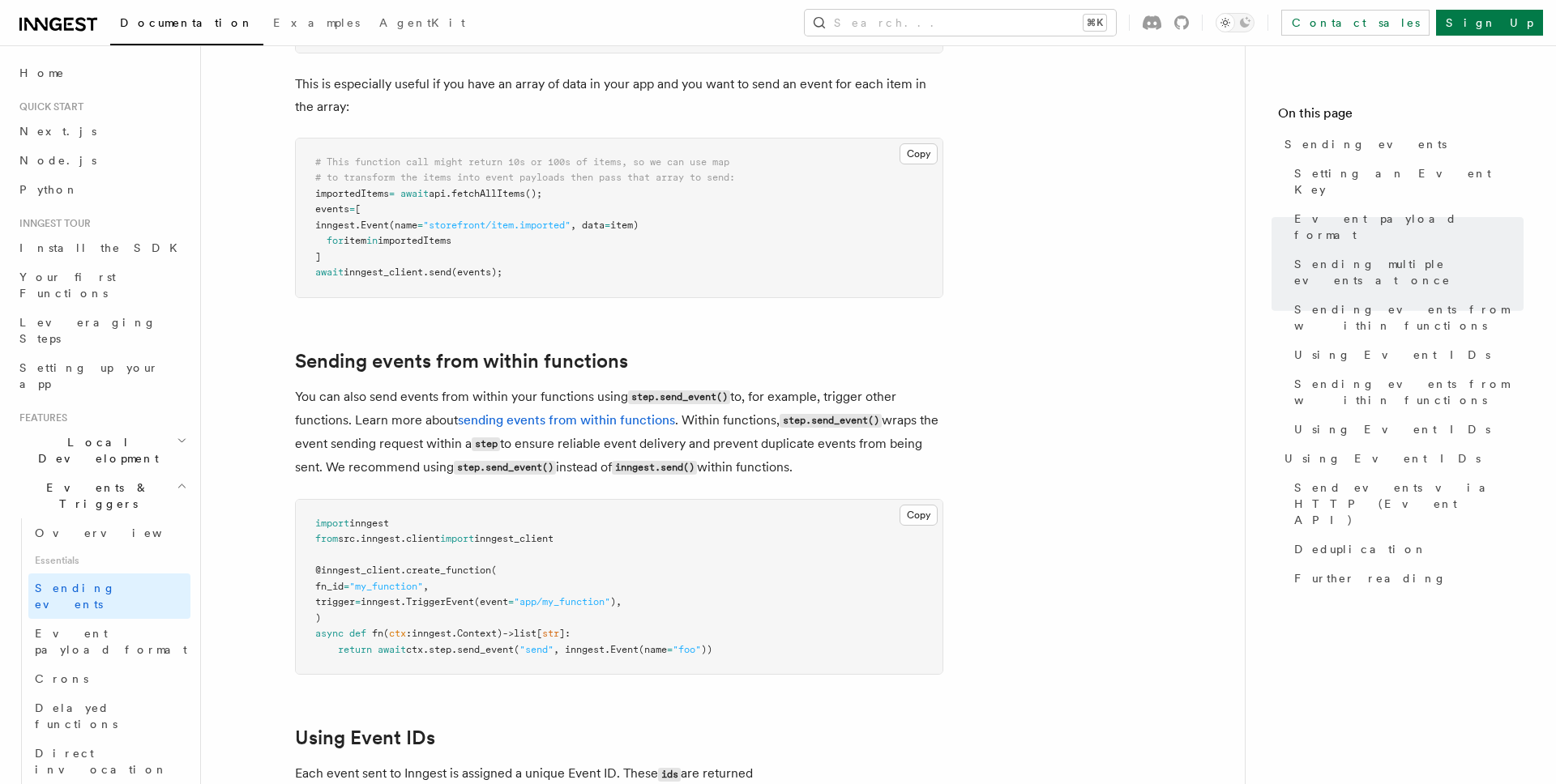 scroll, scrollTop: 2229, scrollLeft: 0, axis: vertical 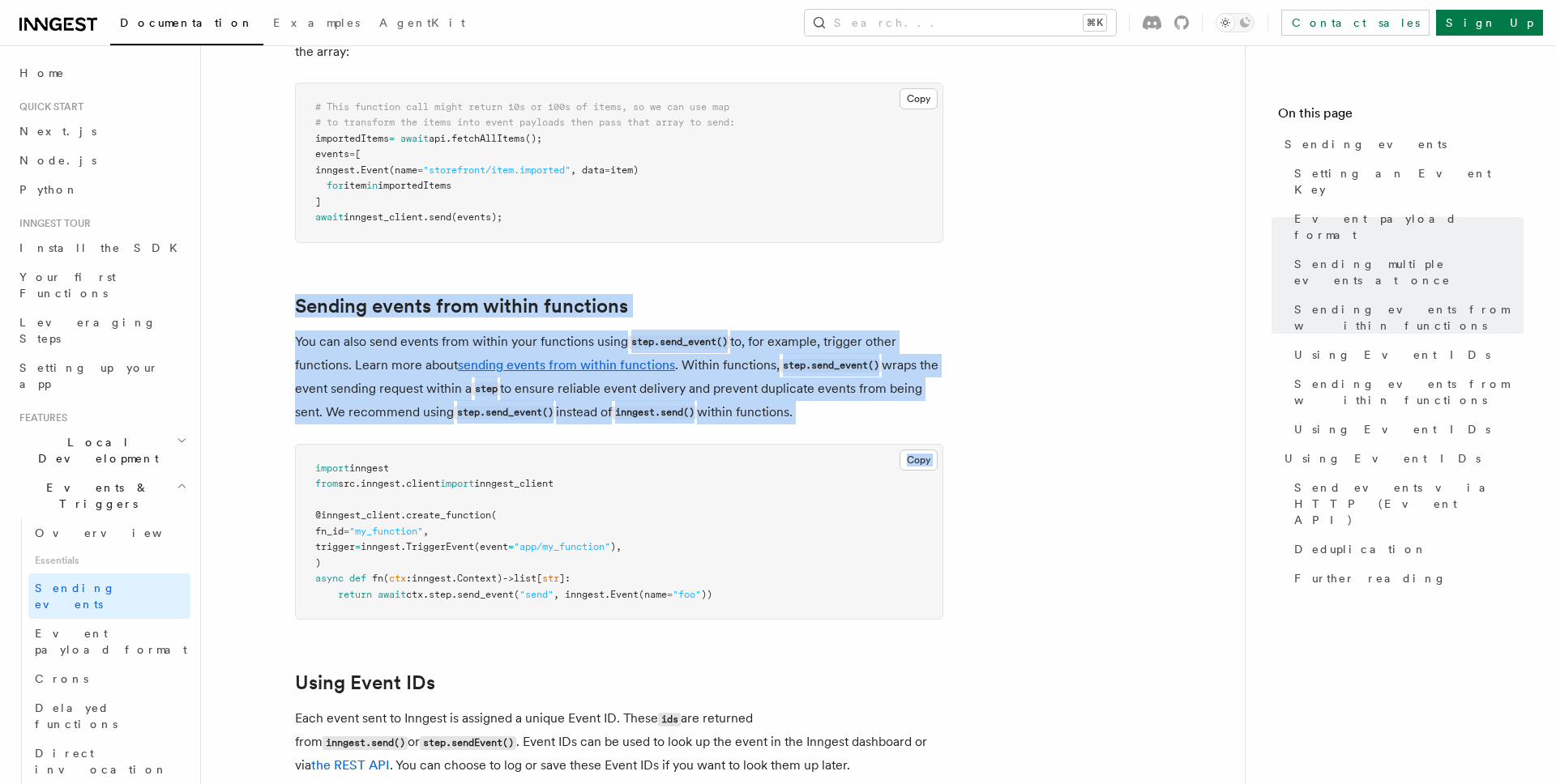 drag, startPoint x: 515, startPoint y: 251, endPoint x: 486, endPoint y: 427, distance: 178.3732 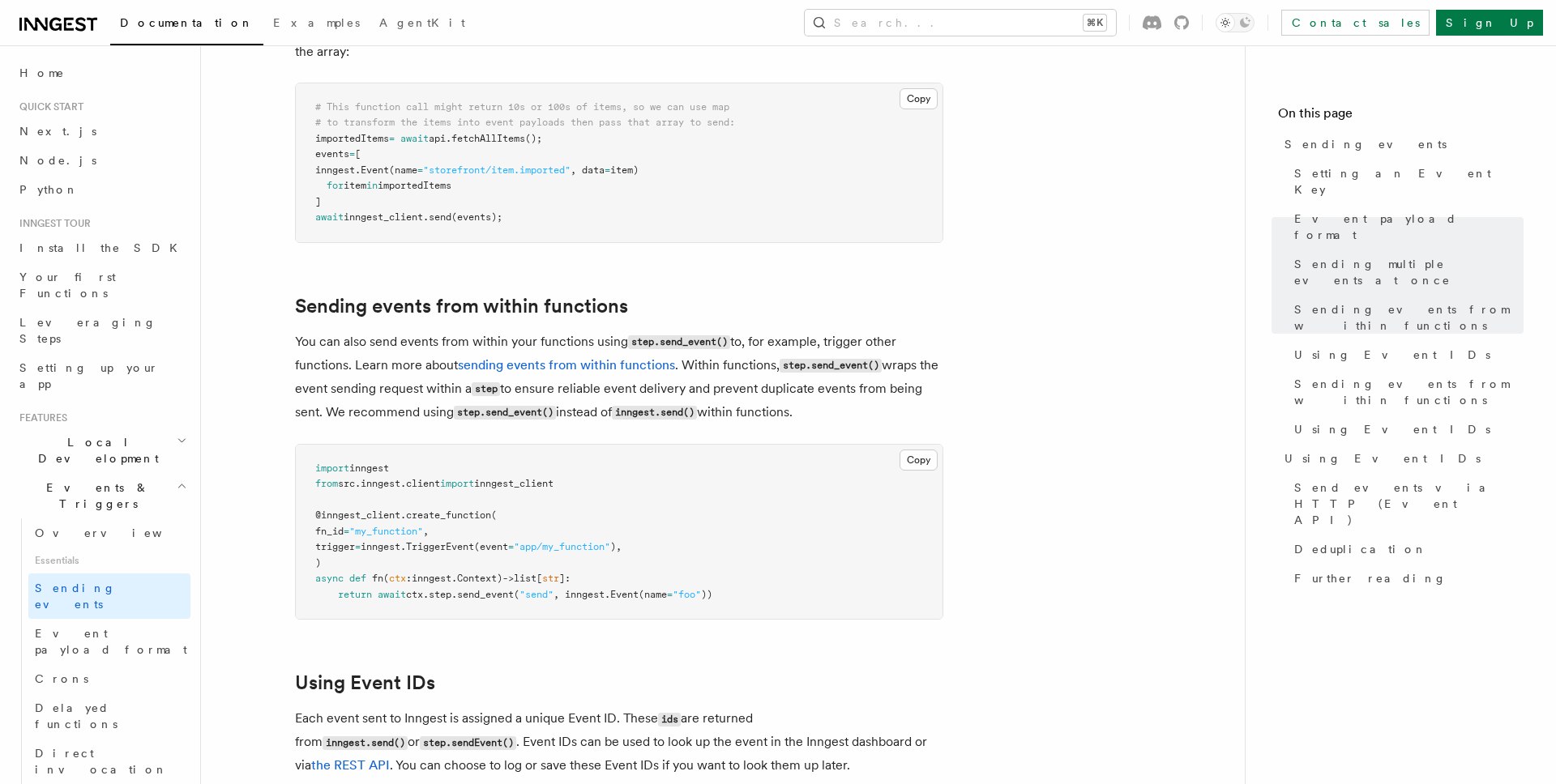 click on "You can also send events from within your functions using  step.send_event()  to, for example, trigger other functions. Learn more about  sending events from within functions . Within functions,  step.send_event()  wraps the event sending request within a  step  to ensure reliable event delivery and prevent duplicate events from being sent. We recommend using  step.send_event()  instead of  inngest.send()  within functions." at bounding box center (619, 377) 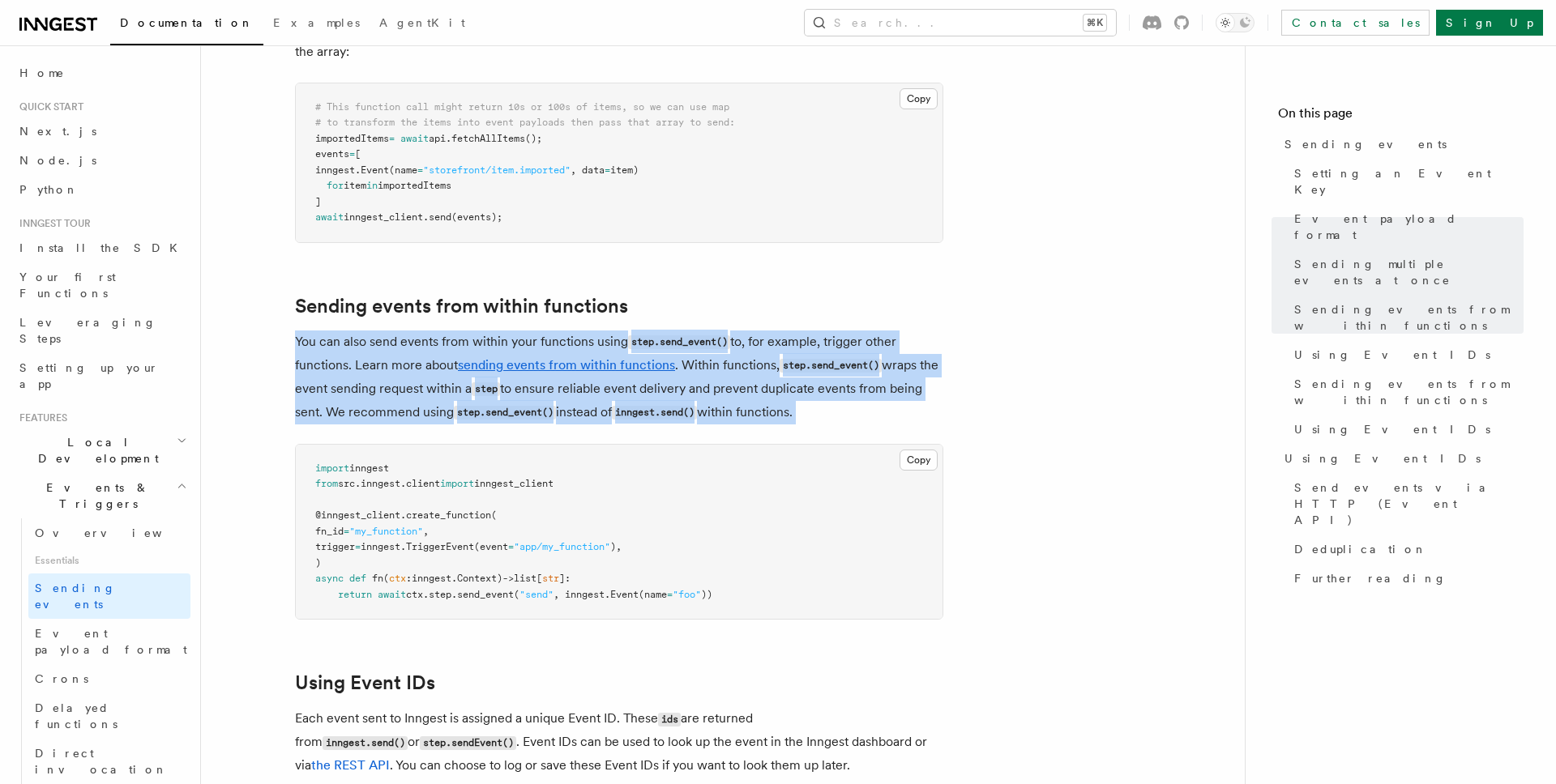 click on "You can also send events from within your functions using  step.send_event()  to, for example, trigger other functions. Learn more about  sending events from within functions . Within functions,  step.send_event()  wraps the event sending request within a  step  to ensure reliable event delivery and prevent duplicate events from being sent. We recommend using  step.send_event()  instead of  inngest.send()  within functions." at bounding box center (619, 377) 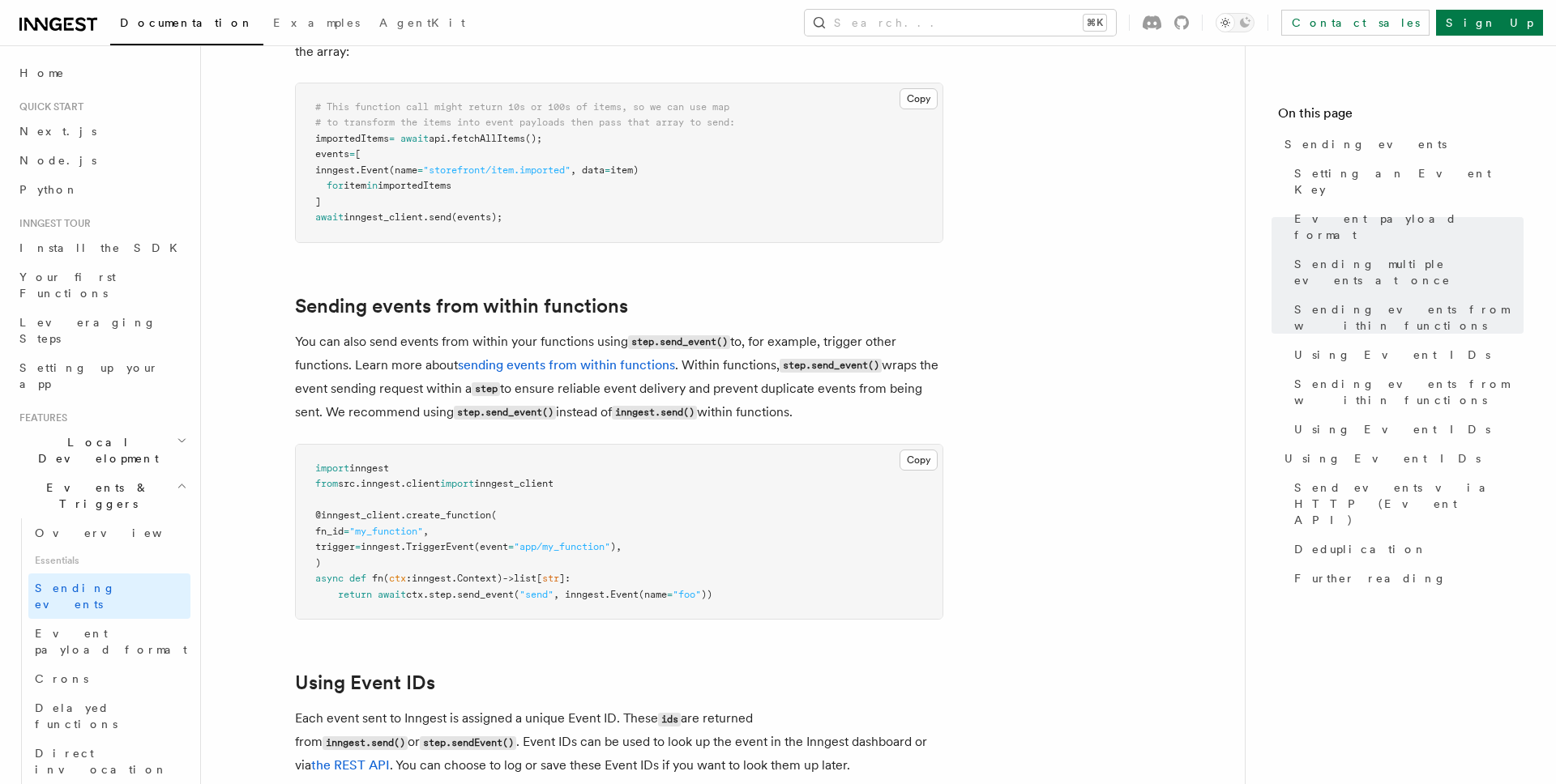 click on "You can also send events from within your functions using  step.send_event()  to, for example, trigger other functions. Learn more about  sending events from within functions . Within functions,  step.send_event()  wraps the event sending request within a  step  to ensure reliable event delivery and prevent duplicate events from being sent. We recommend using  step.send_event()  instead of  inngest.send()  within functions." at bounding box center (619, 377) 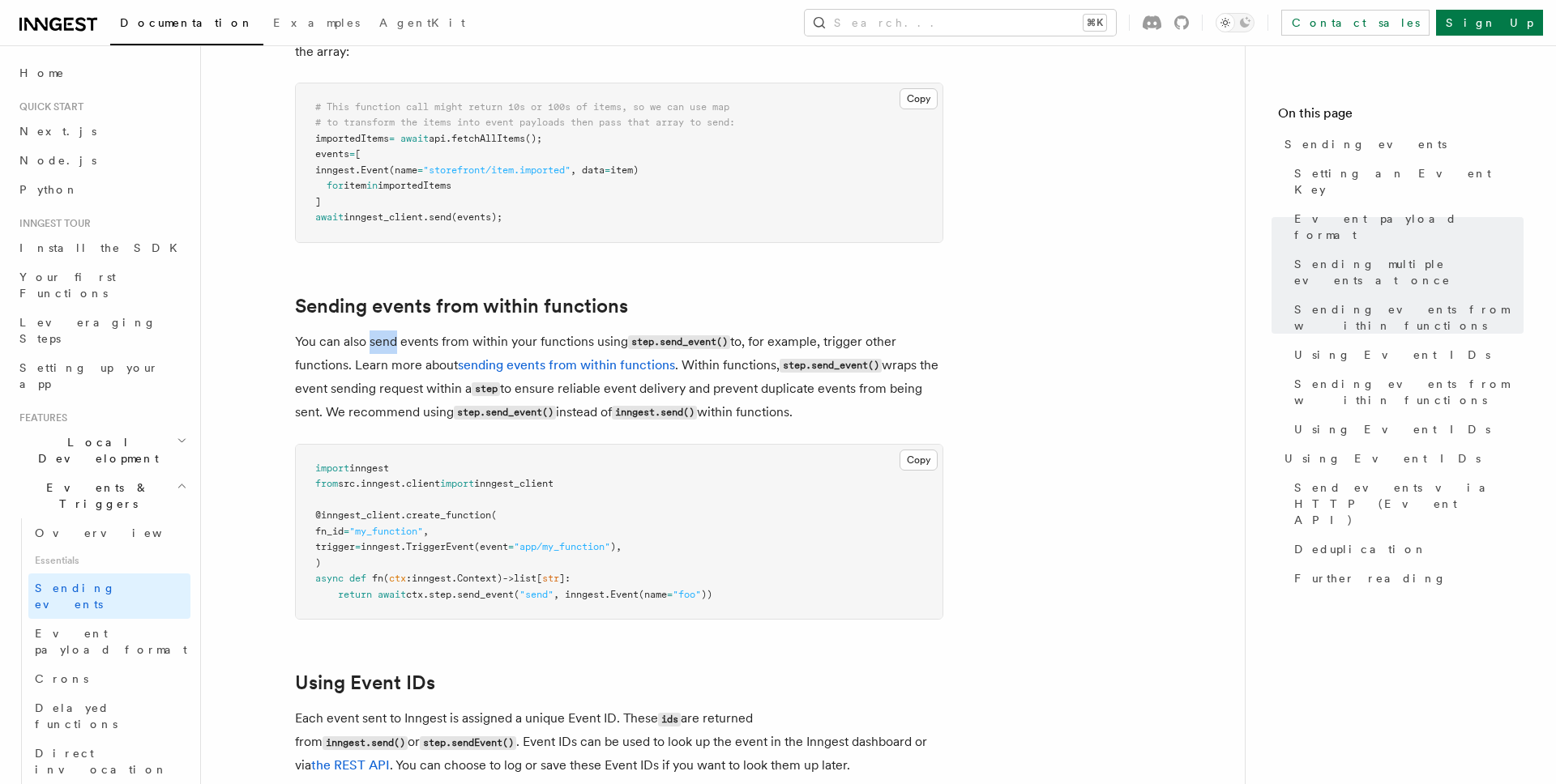 click on "You can also send events from within your functions using  step.send_event()  to, for example, trigger other functions. Learn more about  sending events from within functions . Within functions,  step.send_event()  wraps the event sending request within a  step  to ensure reliable event delivery and prevent duplicate events from being sent. We recommend using  step.send_event()  instead of  inngest.send()  within functions." at bounding box center (619, 377) 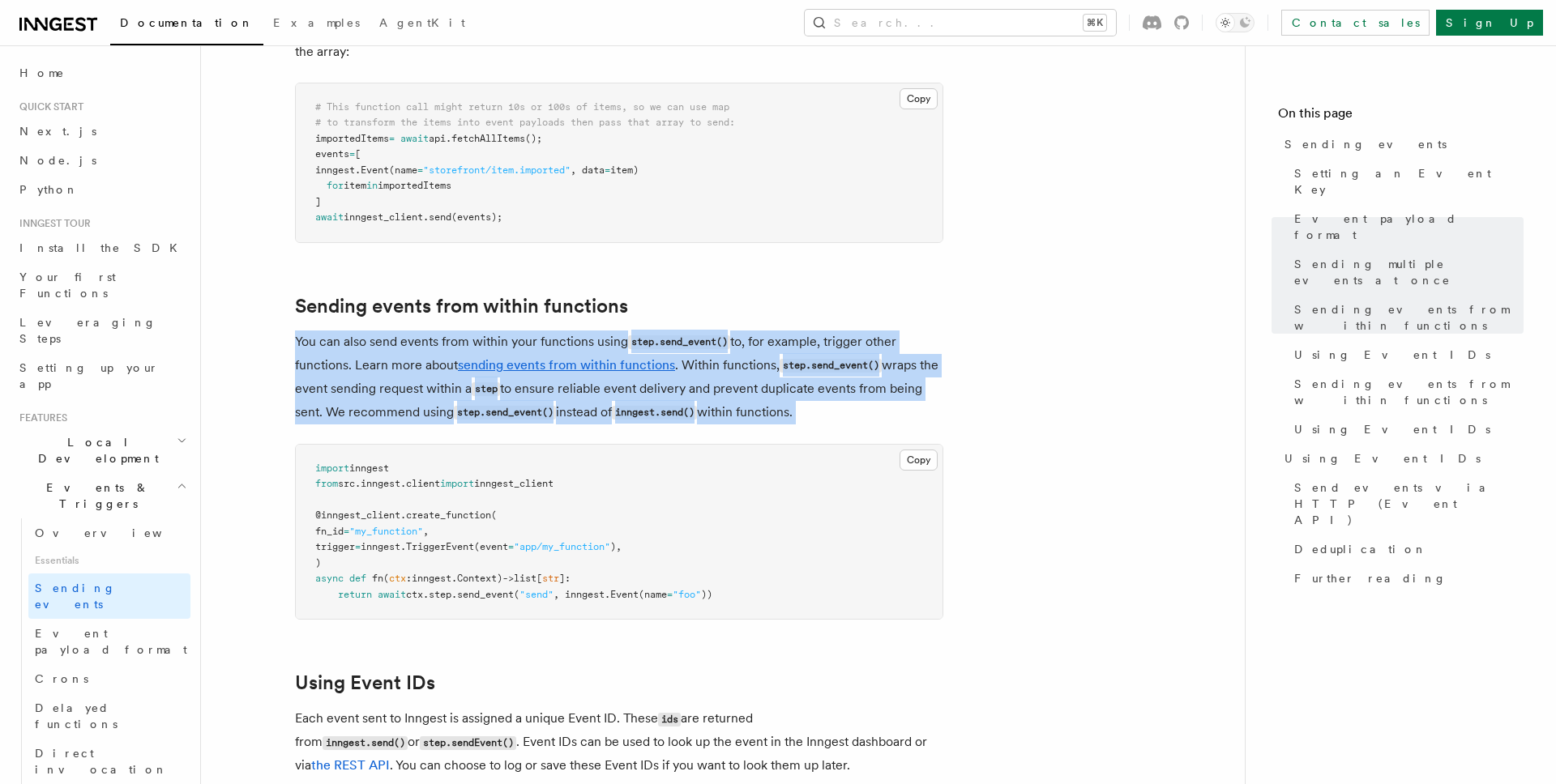 click on "You can also send events from within your functions using  step.send_event()  to, for example, trigger other functions. Learn more about  sending events from within functions . Within functions,  step.send_event()  wraps the event sending request within a  step  to ensure reliable event delivery and prevent duplicate events from being sent. We recommend using  step.send_event()  instead of  inngest.send()  within functions." at bounding box center (619, 377) 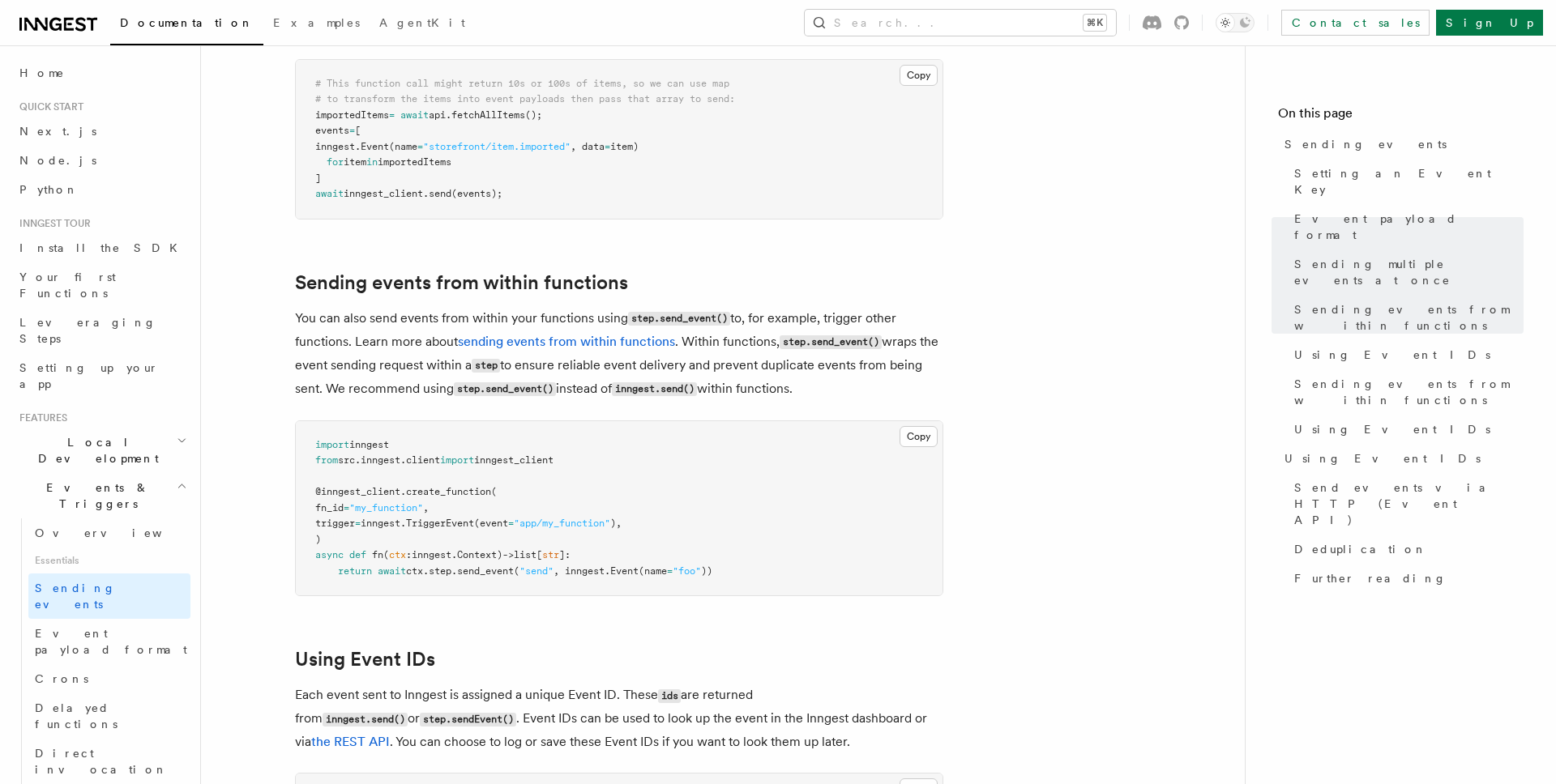 scroll, scrollTop: 2265, scrollLeft: 0, axis: vertical 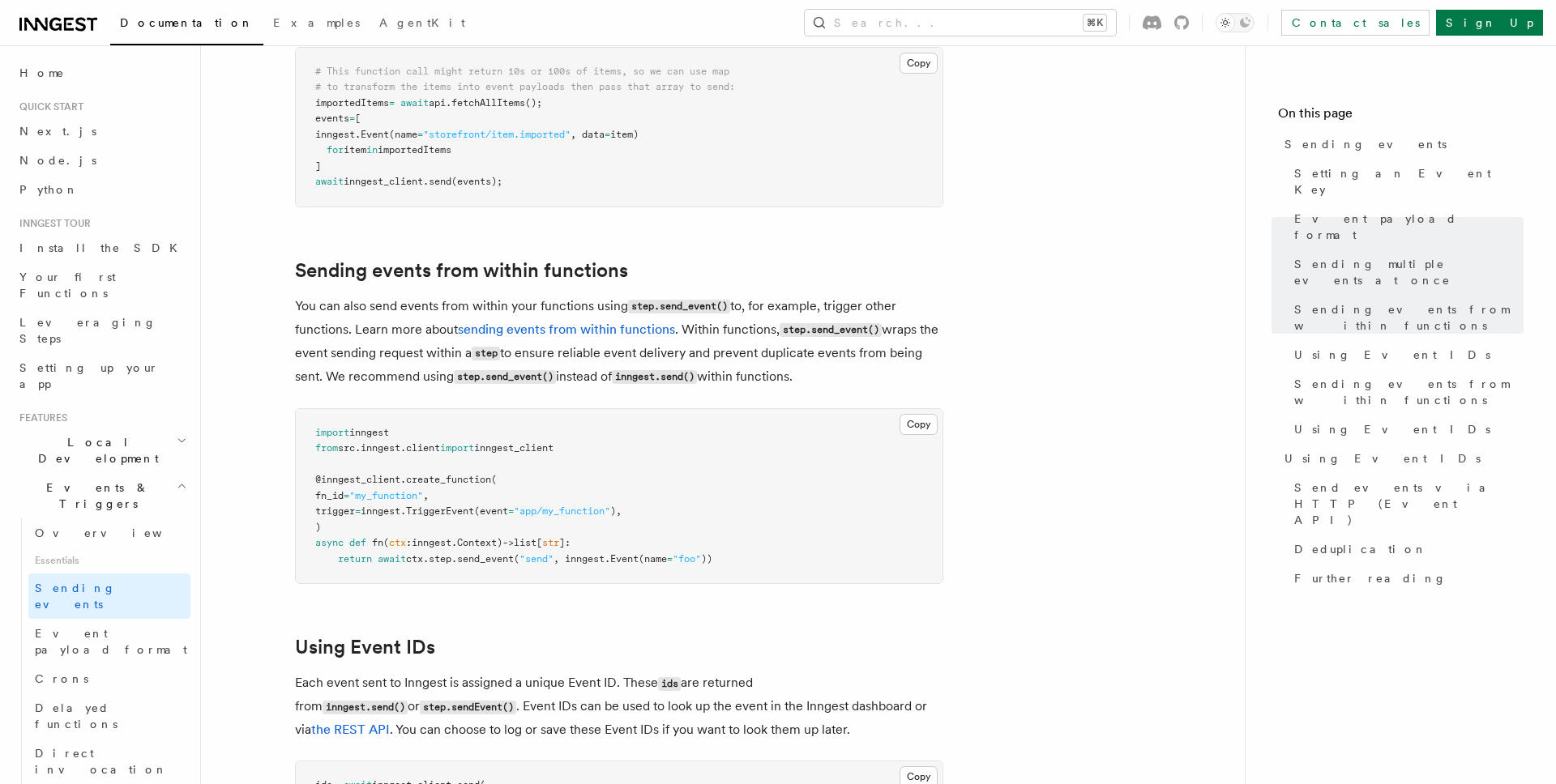 click on "You can also send events from within your functions using  step.send_event()  to, for example, trigger other functions. Learn more about  sending events from within functions . Within functions,  step.send_event()  wraps the event sending request within a  step  to ensure reliable event delivery and prevent duplicate events from being sent. We recommend using  step.send_event()  instead of  inngest.send()  within functions." at bounding box center [619, 342] 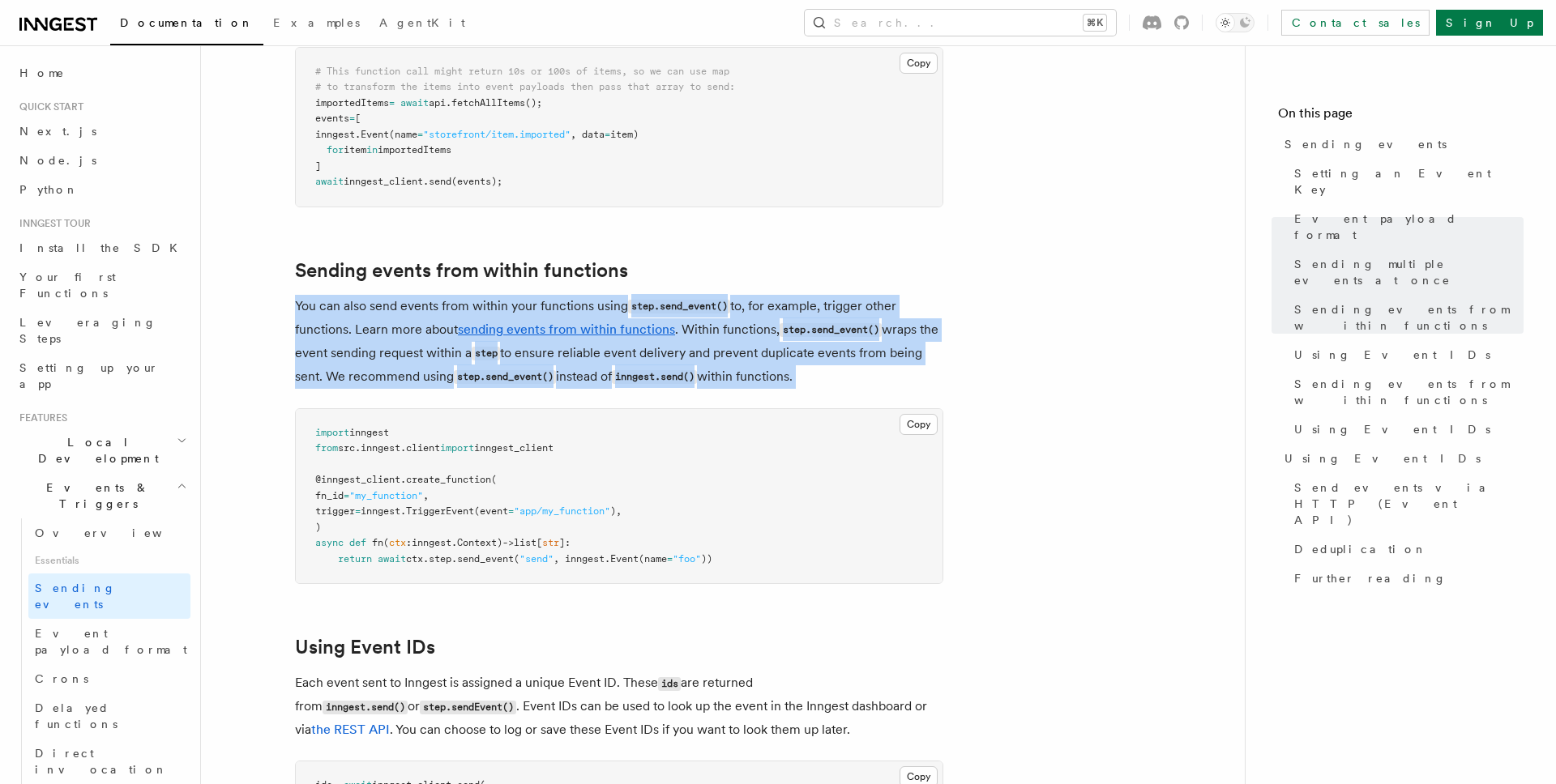drag, startPoint x: 388, startPoint y: 326, endPoint x: 384, endPoint y: 303, distance: 23.345235 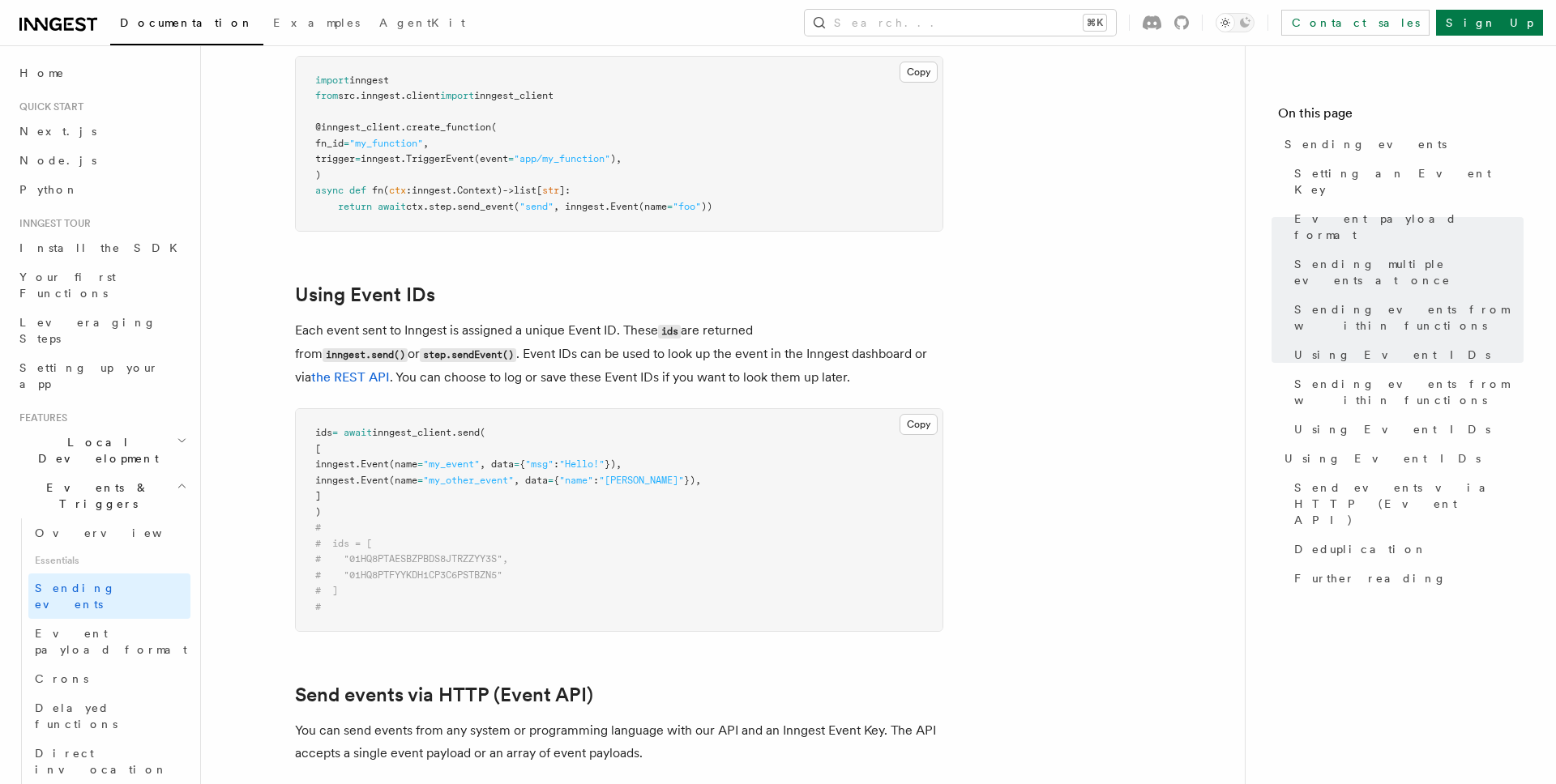 scroll, scrollTop: 2619, scrollLeft: 0, axis: vertical 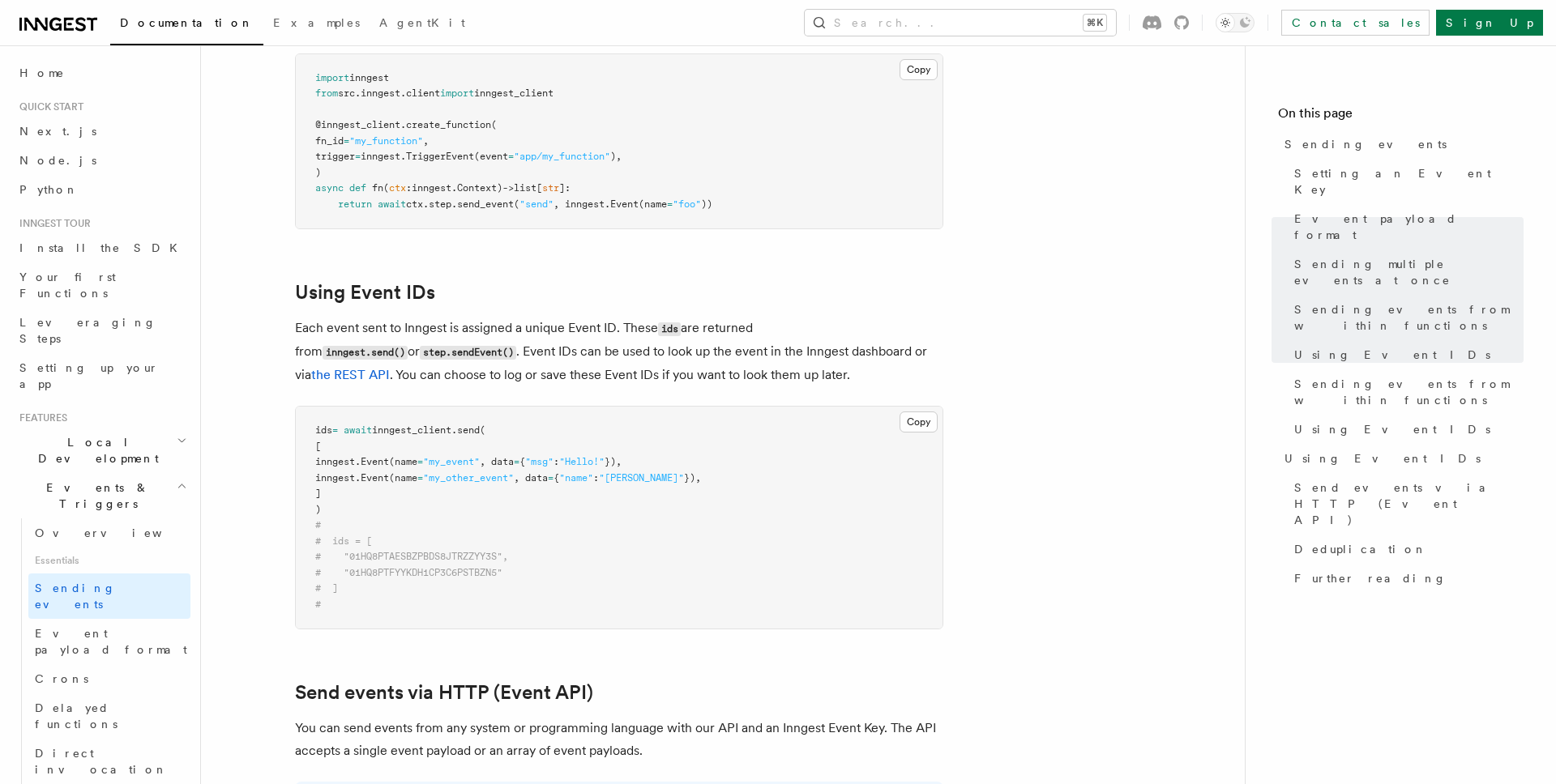 click on "Each event sent to Inngest is assigned a unique Event ID. These  ids  are returned from  inngest.send()  or  step.sendEvent() . Event IDs can be used to look up the event in the Inngest dashboard or via  the REST API . You can choose to log or save these Event IDs if you want to look them up later." at bounding box center (619, 352) 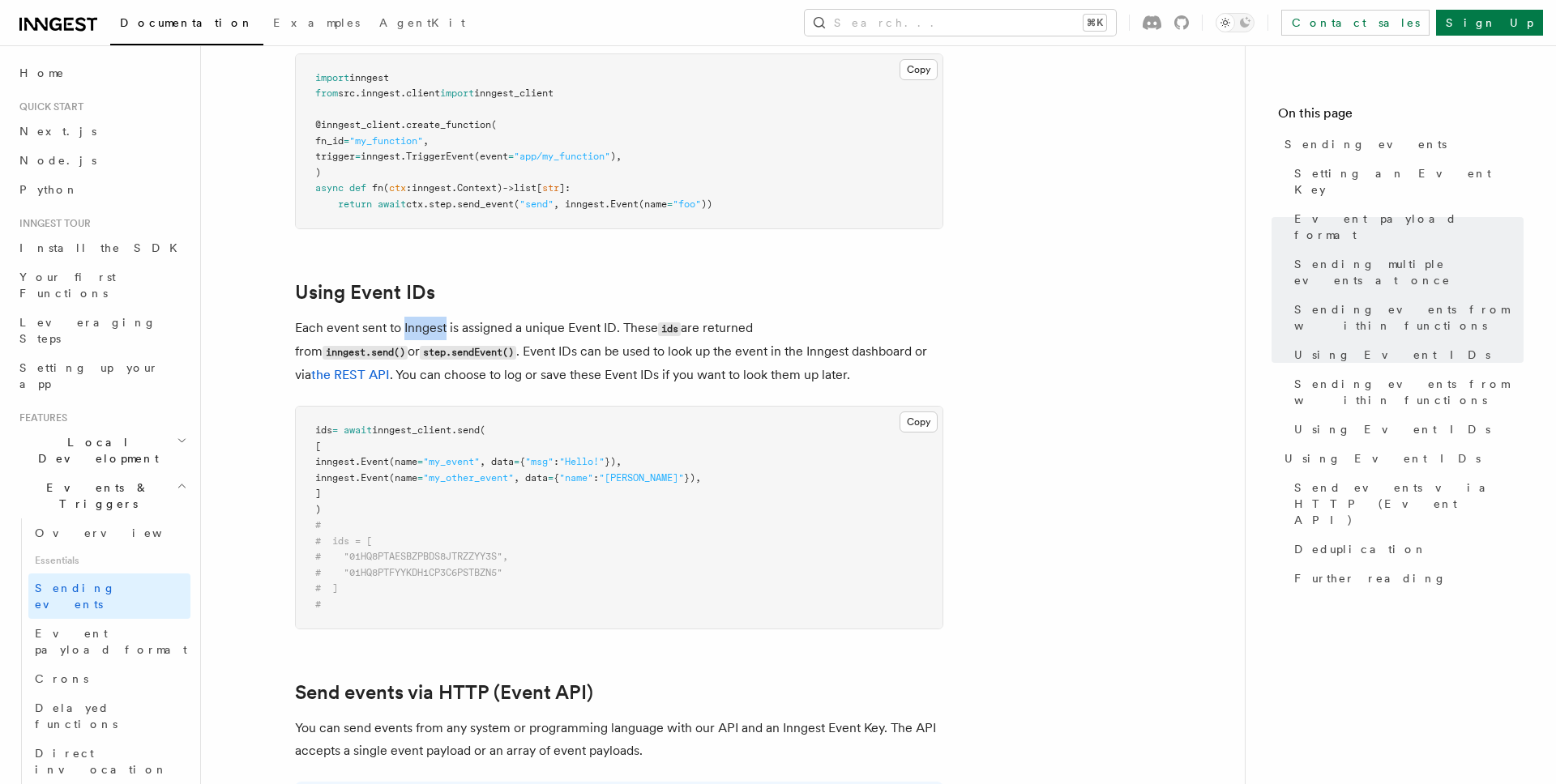 click on "Each event sent to Inngest is assigned a unique Event ID. These  ids  are returned from  inngest.send()  or  step.sendEvent() . Event IDs can be used to look up the event in the Inngest dashboard or via  the REST API . You can choose to log or save these Event IDs if you want to look them up later." at bounding box center [619, 352] 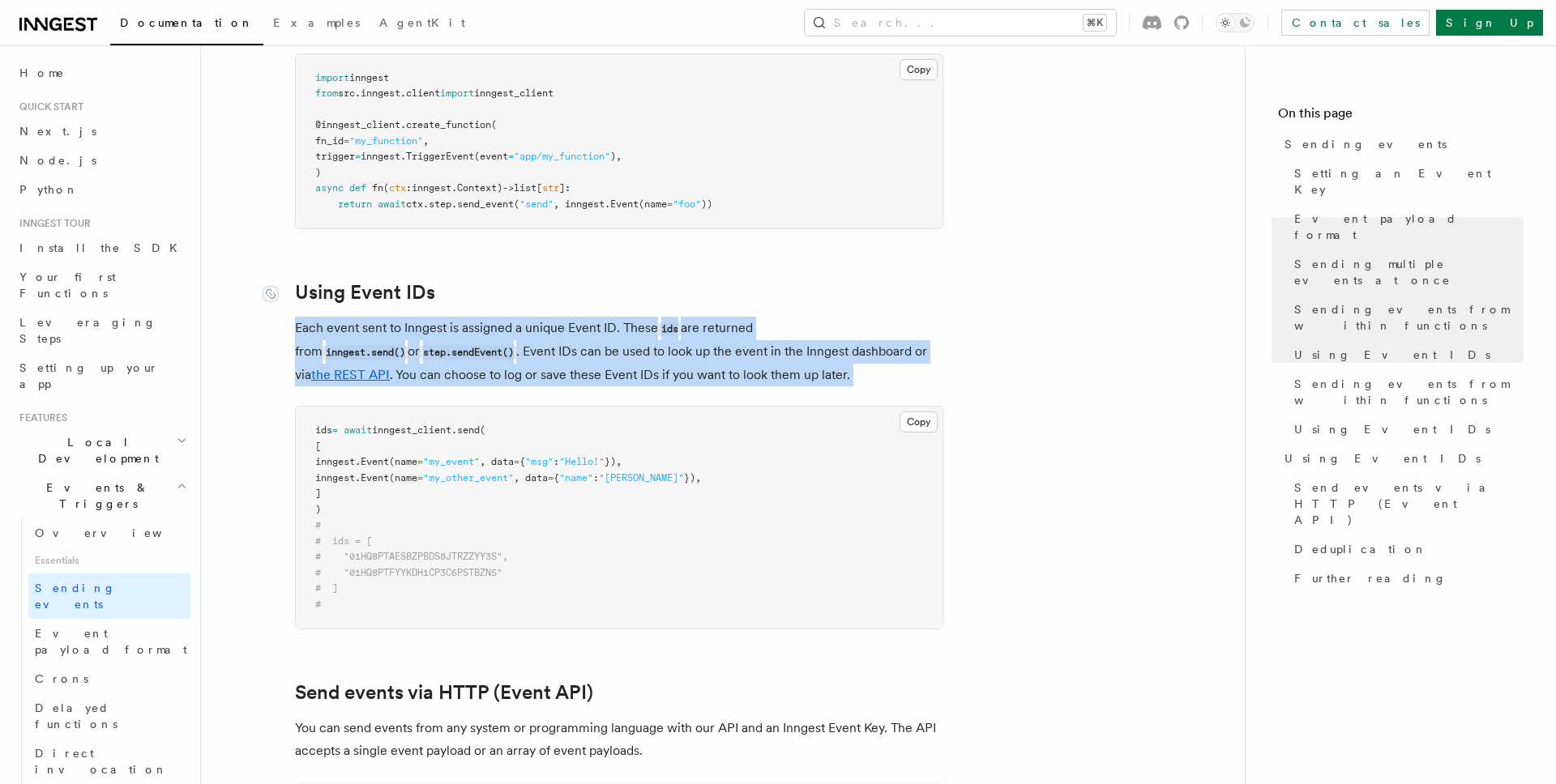 drag, startPoint x: 414, startPoint y: 301, endPoint x: 393, endPoint y: 271, distance: 36.619667 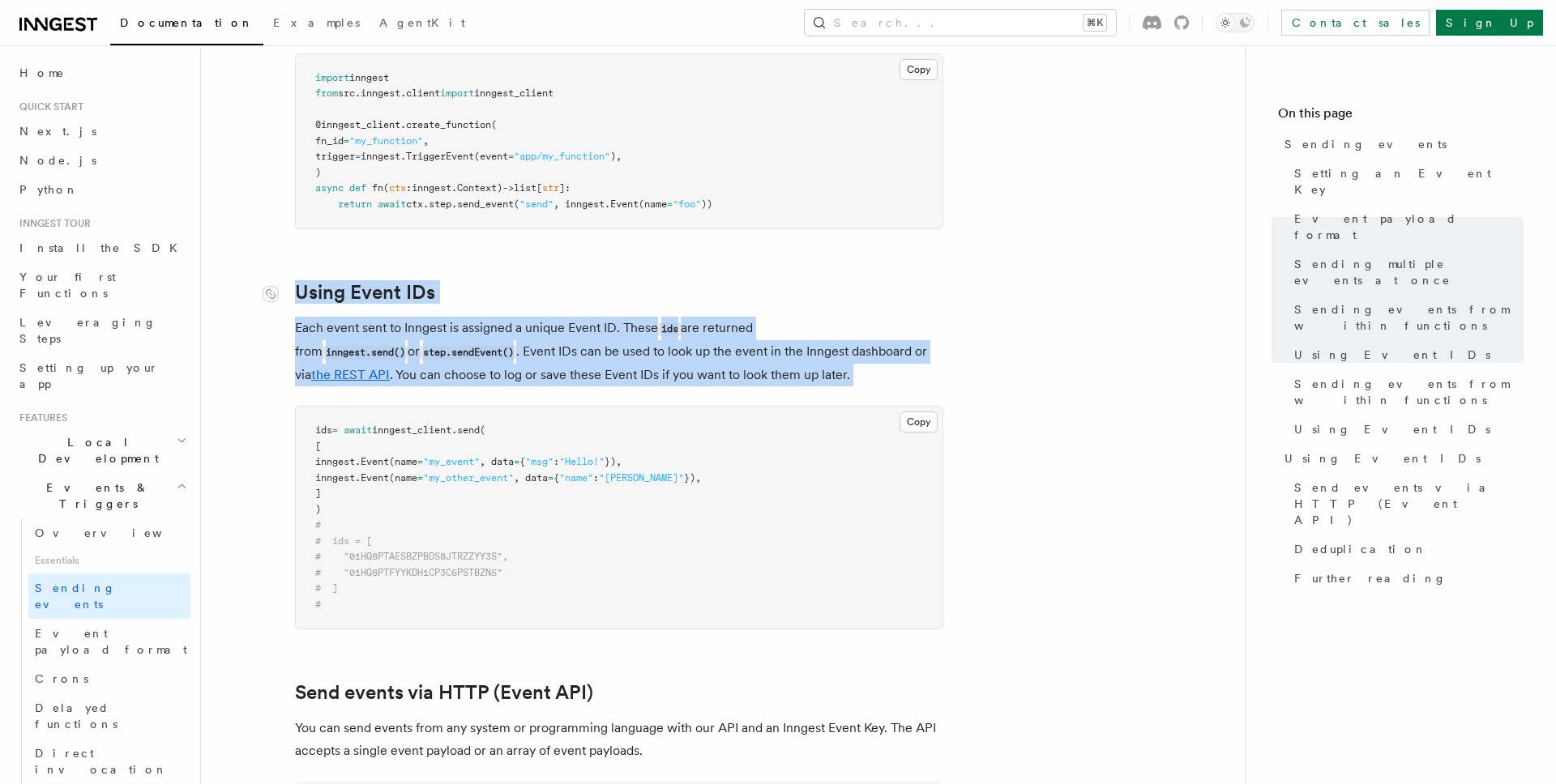 click on "Using Event IDs" at bounding box center [365, 292] 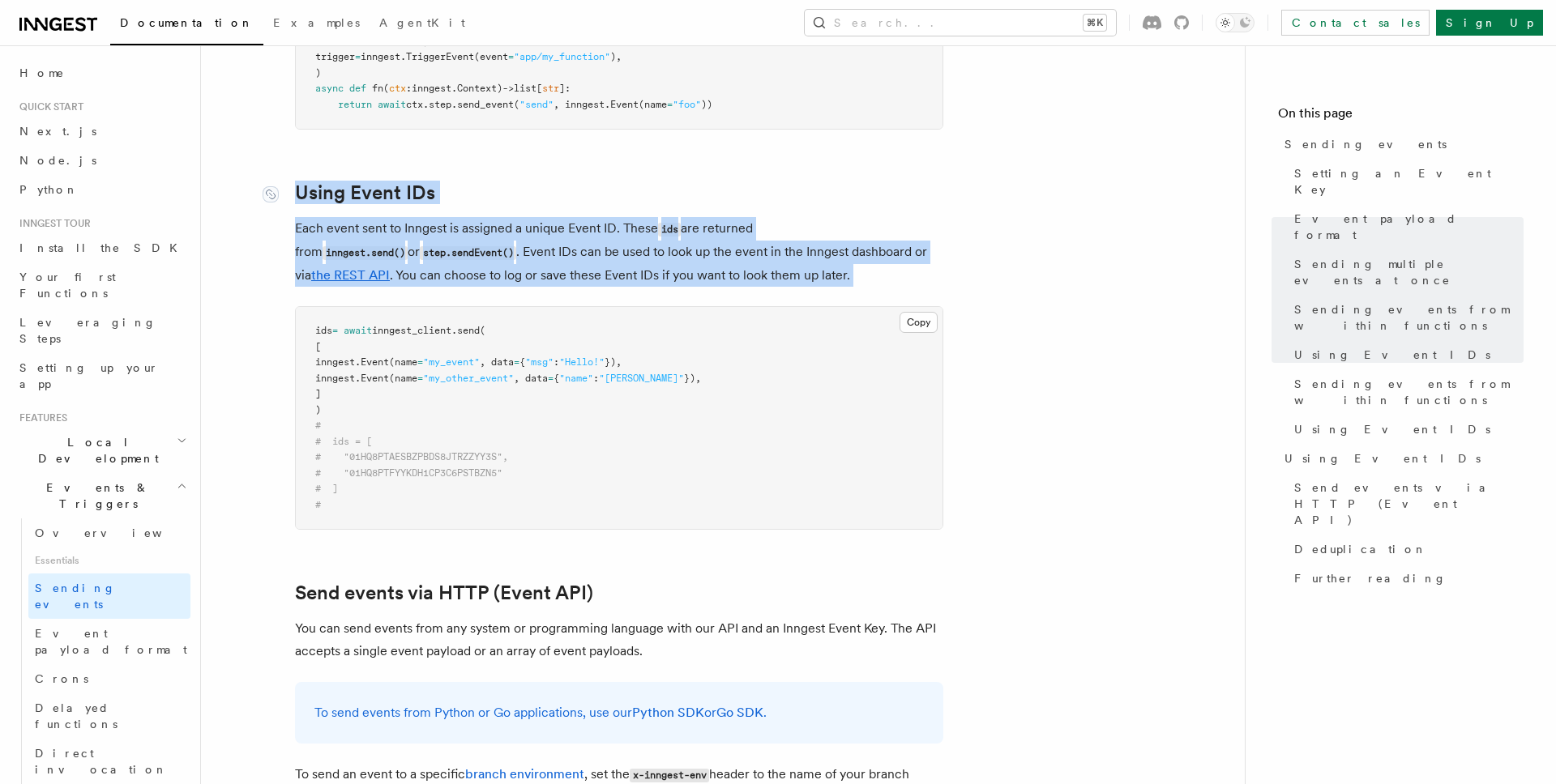 click on "Each event sent to Inngest is assigned a unique Event ID. These  ids  are returned from  inngest.send()  or  step.sendEvent() . Event IDs can be used to look up the event in the Inngest dashboard or via  the REST API . You can choose to log or save these Event IDs if you want to look them up later." at bounding box center [619, 252] 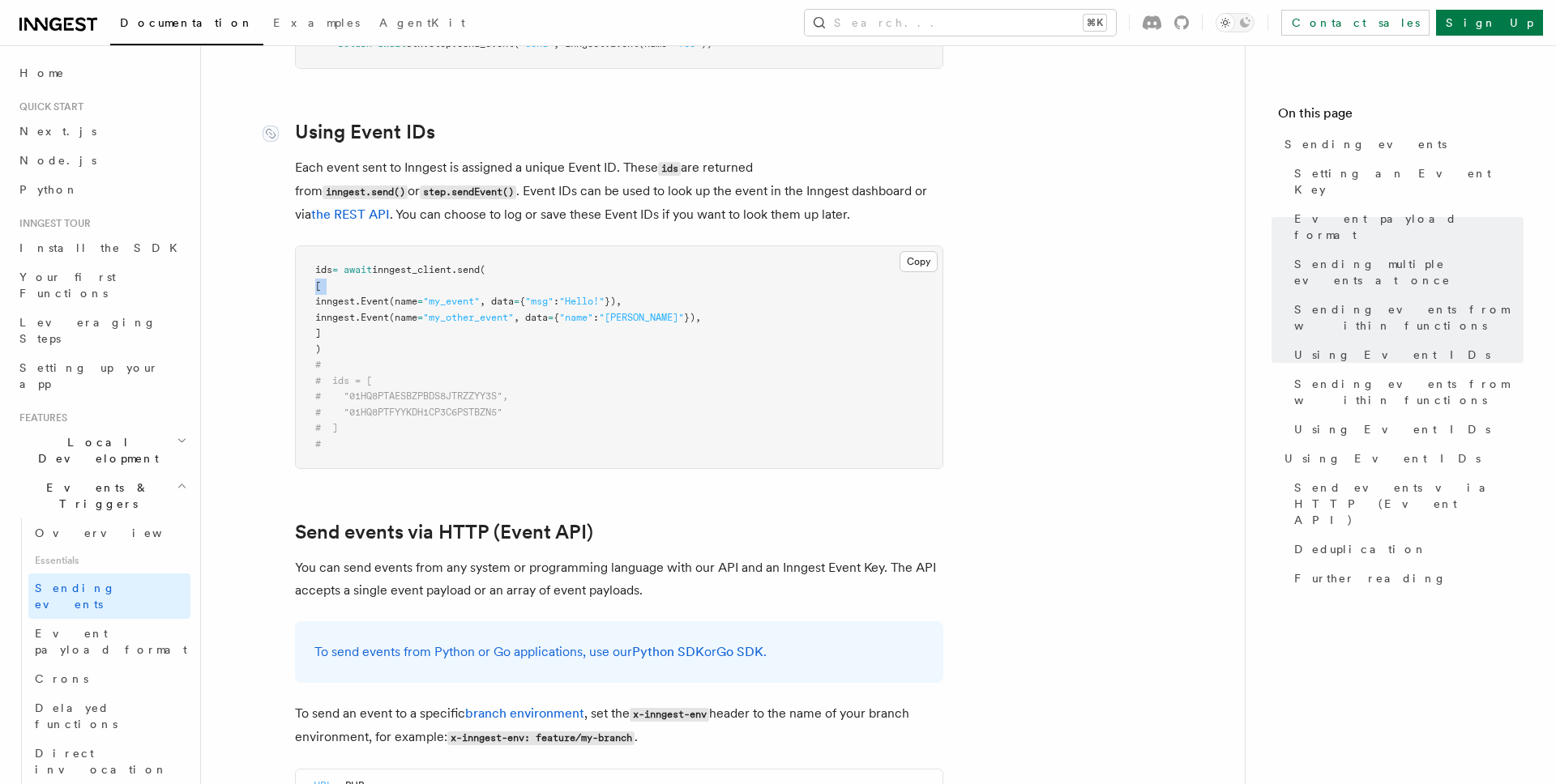 scroll, scrollTop: 2804, scrollLeft: 0, axis: vertical 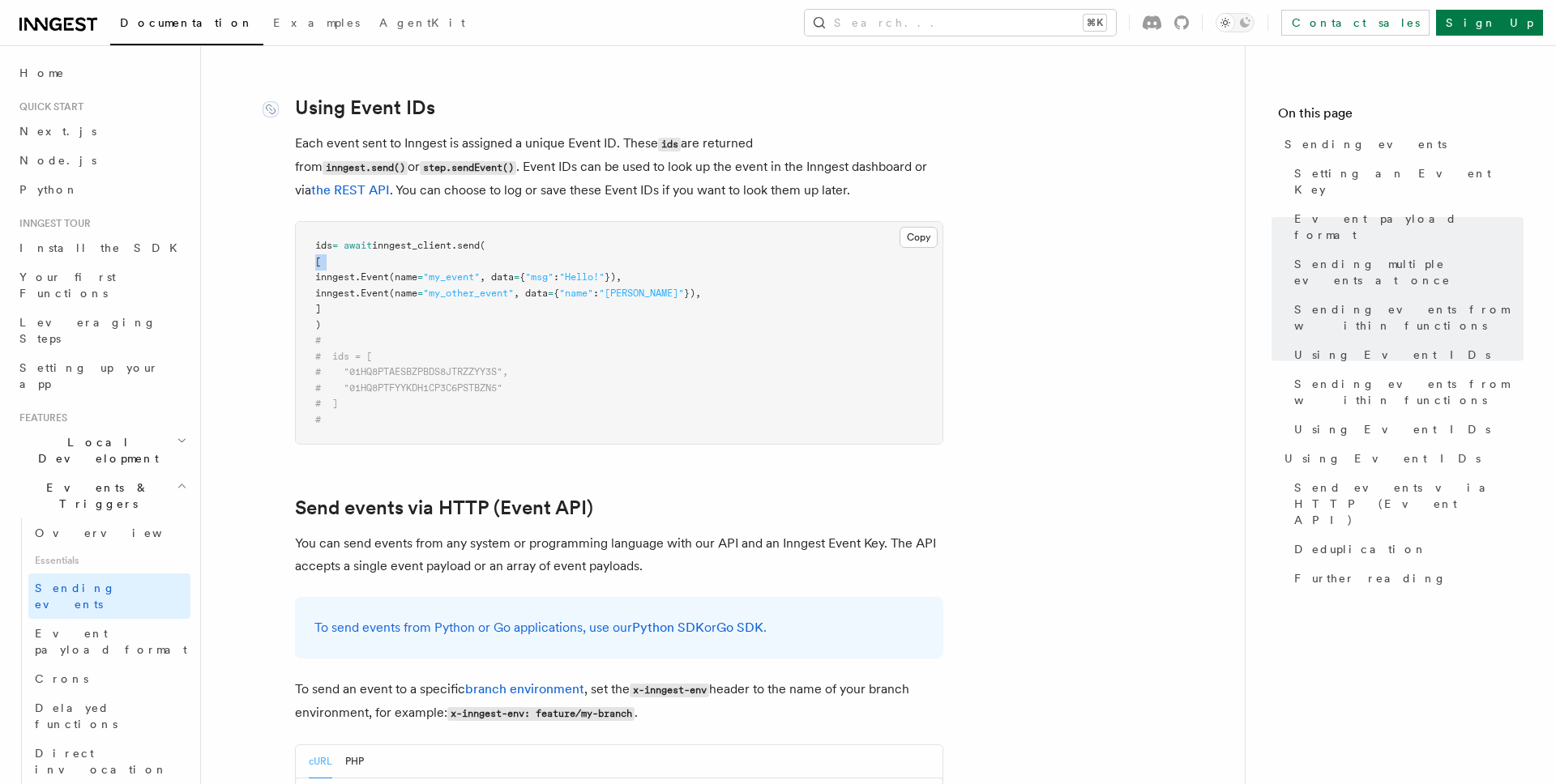 click on "ids  =   await  inngest_client . send (
[
inngest. Event (name = "my_event" , data = { "msg" :  "Hello!" }),
inngest. Event (name = "my_other_event" , data = { "name" :  "[PERSON_NAME]" }),
]
)
#
#  ids = [
#    "01HQ8PTAESBZPBDS8JTRZZYY3S",
#    "01HQ8PTFYYKDH1CP3C6PSTBZN5"
#  ]
#" at bounding box center [619, 333] 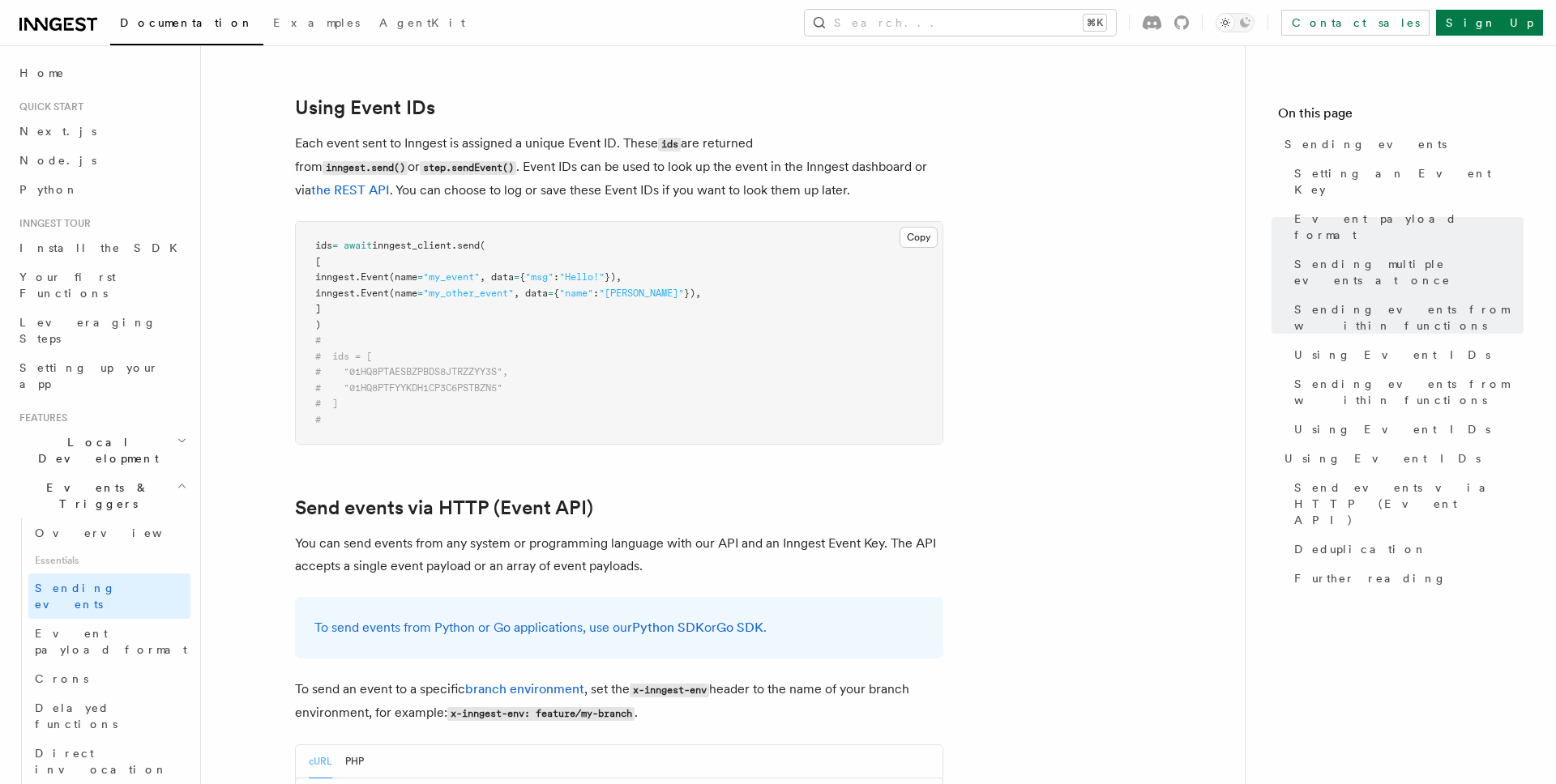 click on "ids  =   await  inngest_client . send (
[
inngest. Event (name = "my_event" , data = { "msg" :  "Hello!" }),
inngest. Event (name = "my_other_event" , data = { "name" :  "[PERSON_NAME]" }),
]
)
#
#  ids = [
#    "01HQ8PTAESBZPBDS8JTRZZYY3S",
#    "01HQ8PTFYYKDH1CP3C6PSTBZN5"
#  ]
#" at bounding box center (619, 333) 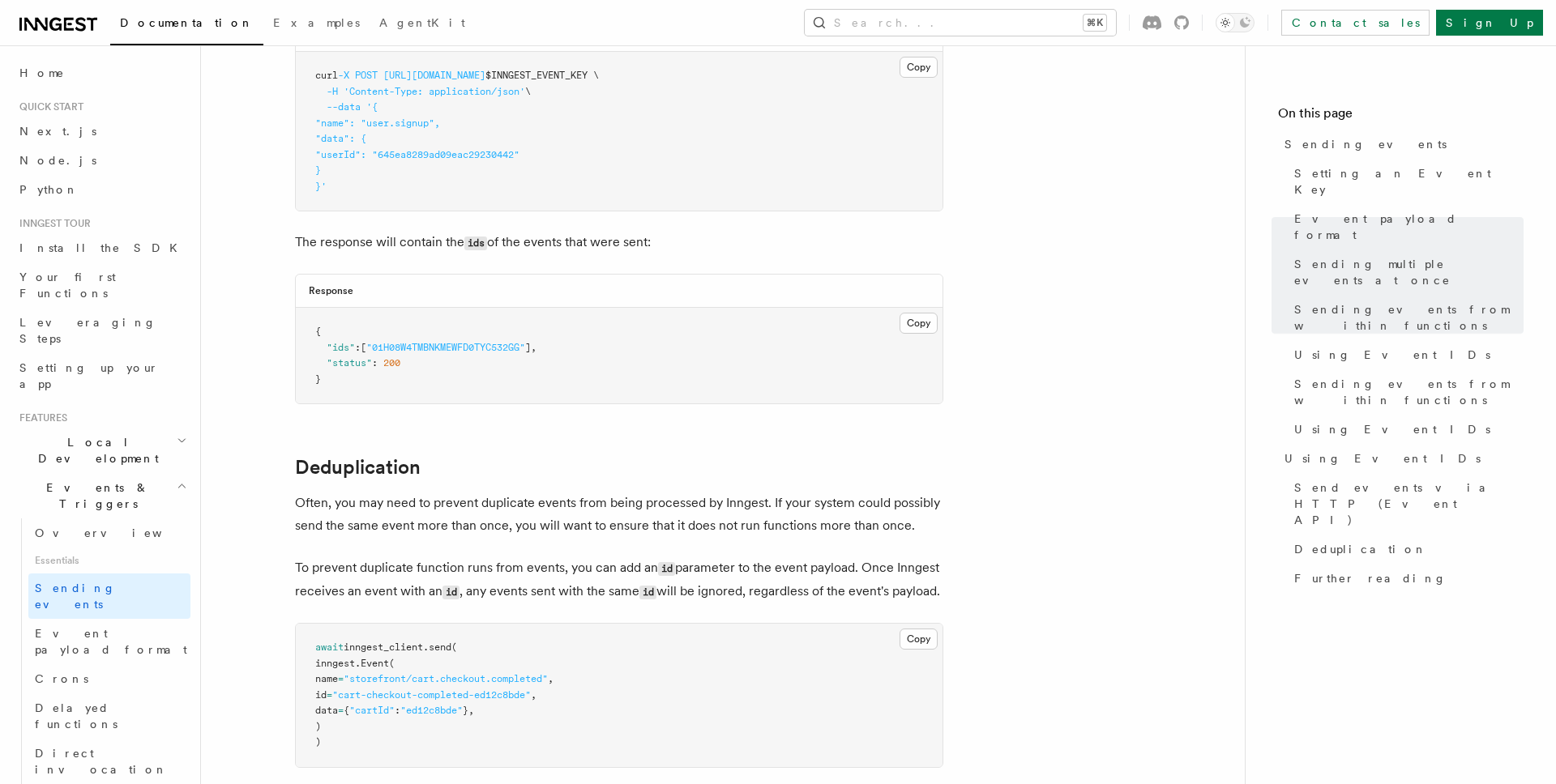 scroll, scrollTop: 3621, scrollLeft: 0, axis: vertical 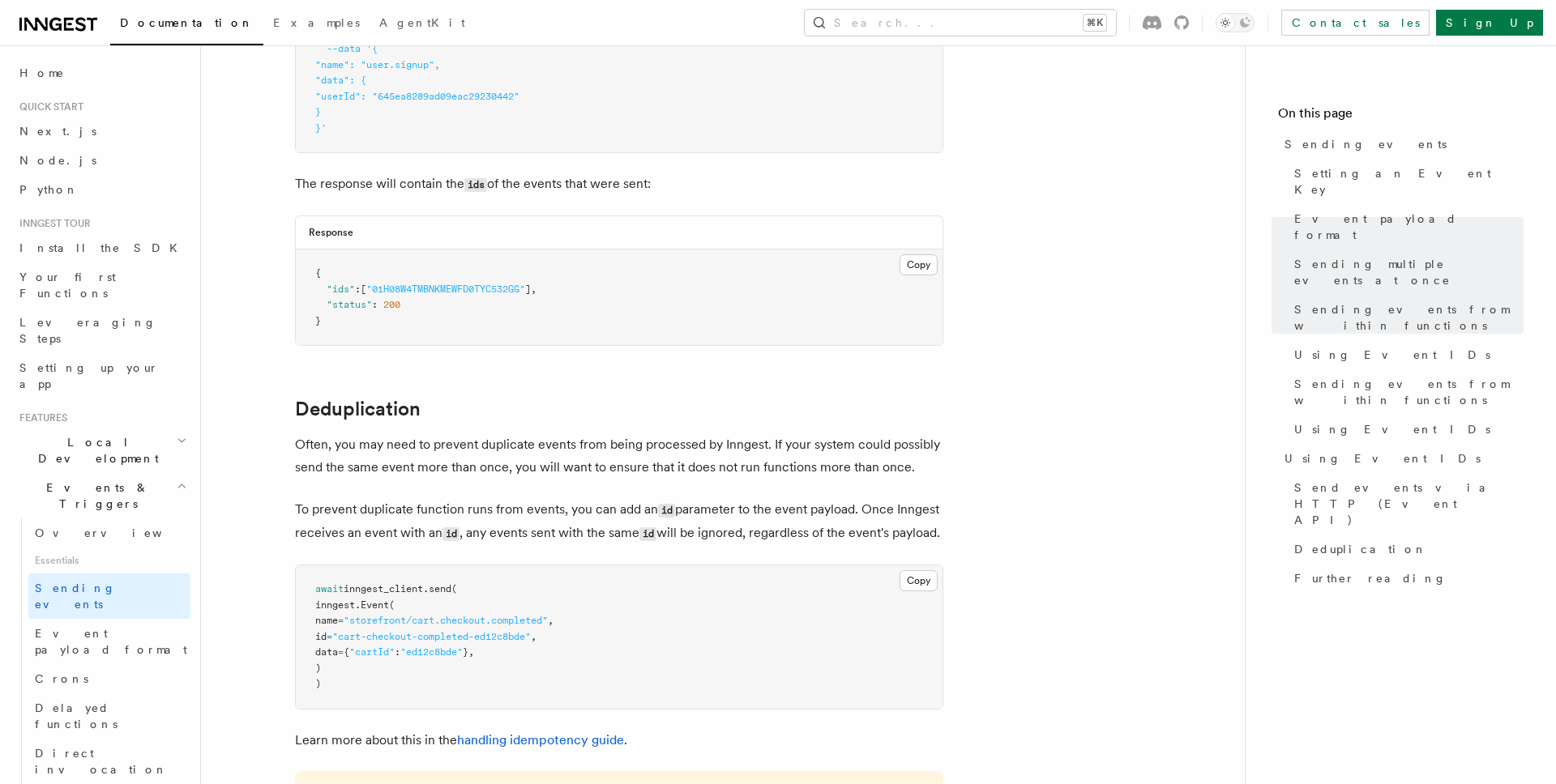 click on "Features Events & Triggers Sending events
To start, make sure you have  installed the Inngest SDK .
In order to send events, you'll need to instantiate the  Inngest  client. We recommend doing this in a single file and exporting the client so you can import it anywhere in your app. In production, you'll need an event key, which  we'll cover below .
TypeScript Go Python src/inngest/client.py Copy Copied import  inngest
inngest_client  =  inngest . Inngest (app_id = "acme-storefront-app" )
Now with this client, you can send events from anywhere in your app. You can send a single event, or  multiple events at once . src/api/checkout/route.py Copy Copied import  inngest
from  src . inngest . client  import  inngest_client
# This sends an event to Inngest.
await  inngest_client . send (
inngest. Event (
name = "storefront/cart.checkout.completed" ,
data = {
"cartId" :  "ed12c8bde" ,
"itemIds" : [ "9f08sdh84" ,  "sdf098487" ,  "0fnun498n" ],
"account"" at bounding box center (723, -1003) 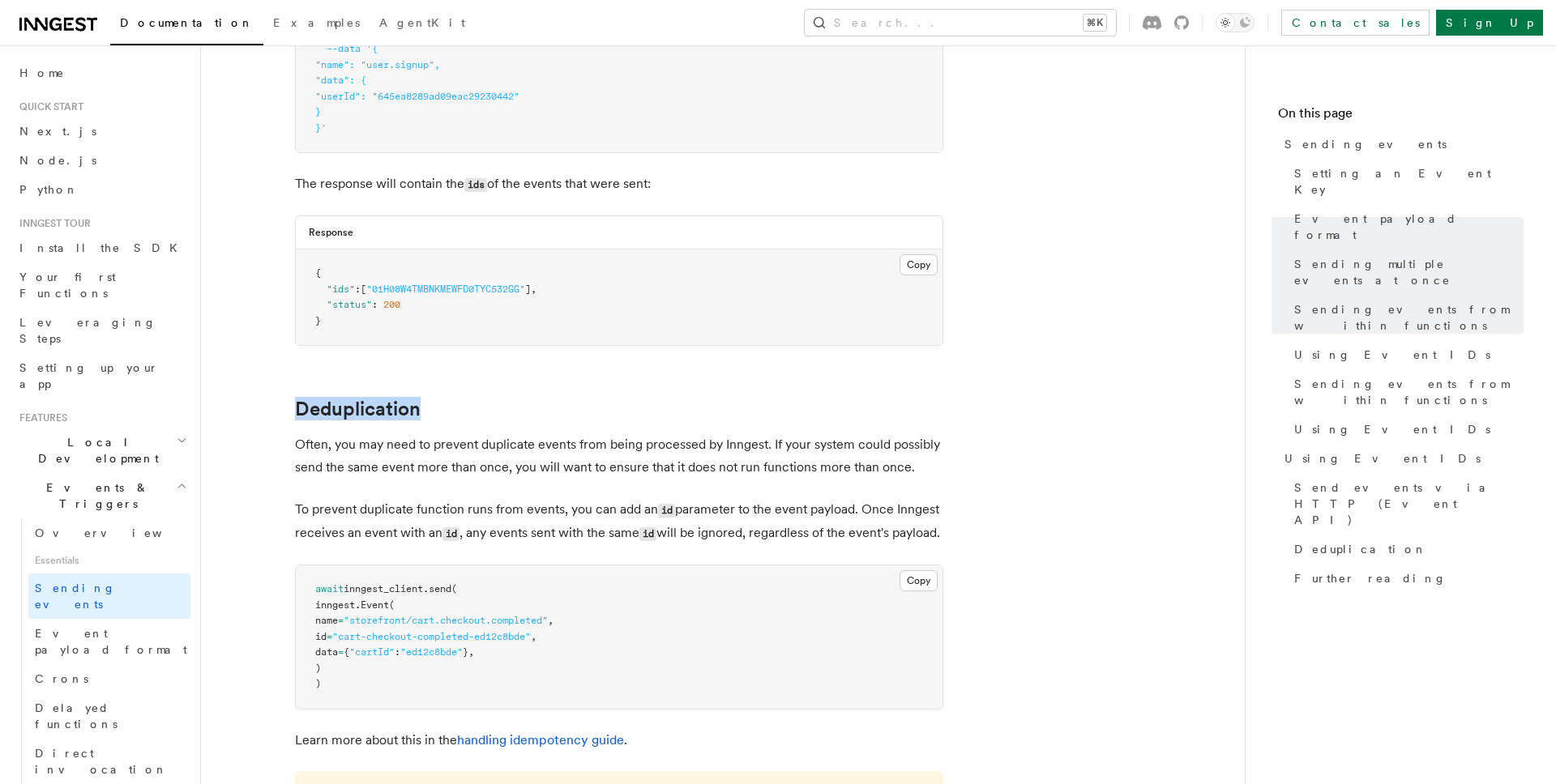 click on "Features Events & Triggers Sending events
To start, make sure you have  installed the Inngest SDK .
In order to send events, you'll need to instantiate the  Inngest  client. We recommend doing this in a single file and exporting the client so you can import it anywhere in your app. In production, you'll need an event key, which  we'll cover below .
TypeScript Go Python src/inngest/client.py Copy Copied import  inngest
inngest_client  =  inngest . Inngest (app_id = "acme-storefront-app" )
Now with this client, you can send events from anywhere in your app. You can send a single event, or  multiple events at once . src/api/checkout/route.py Copy Copied import  inngest
from  src . inngest . client  import  inngest_client
# This sends an event to Inngest.
await  inngest_client . send (
inngest. Event (
name = "storefront/cart.checkout.completed" ,
data = {
"cartId" :  "ed12c8bde" ,
"itemIds" : [ "9f08sdh84" ,  "sdf098487" ,  "0fnun498n" ],
"account"" at bounding box center [723, -1003] 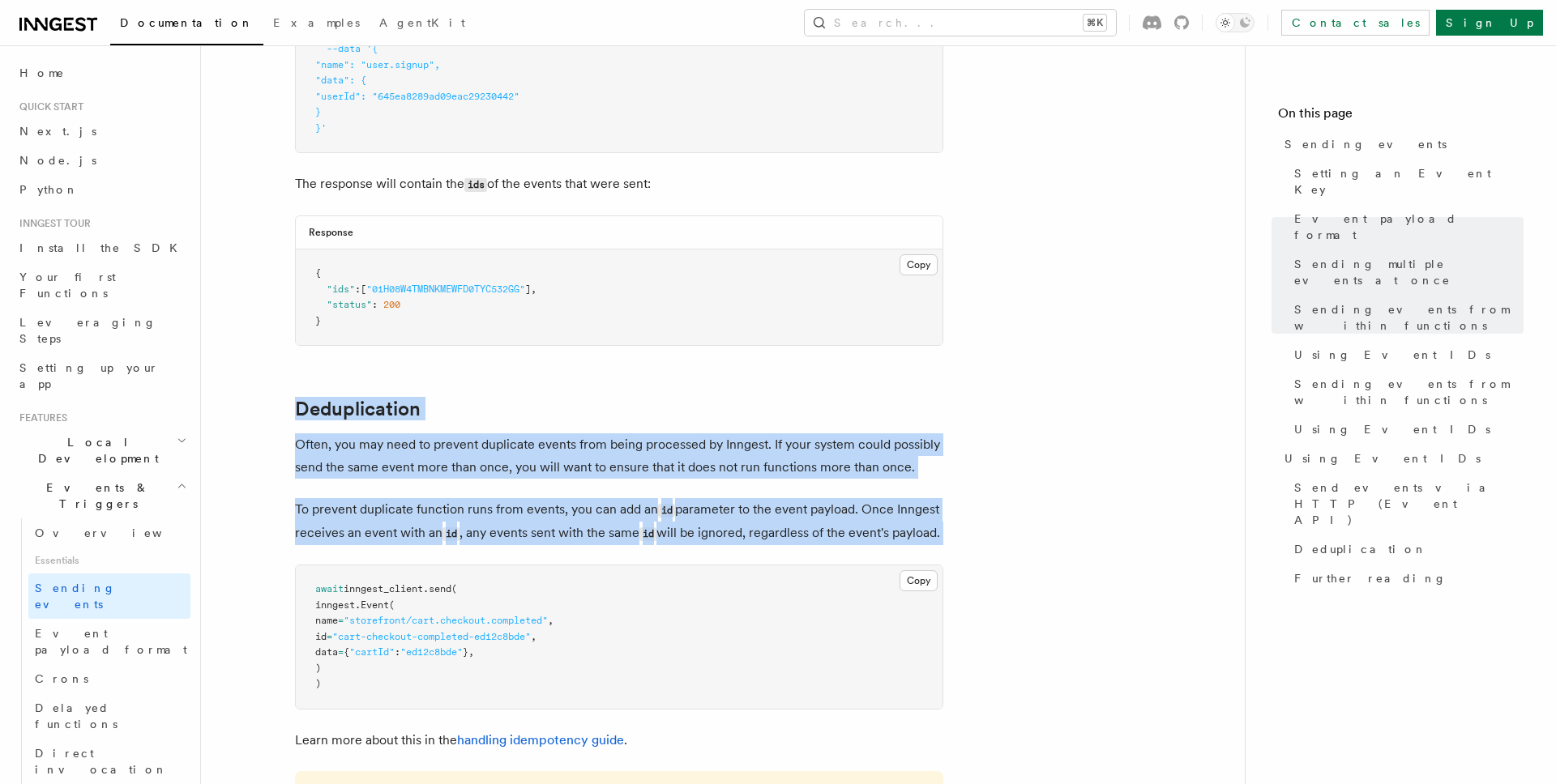 drag, startPoint x: 514, startPoint y: 370, endPoint x: 508, endPoint y: 485, distance: 115.15642 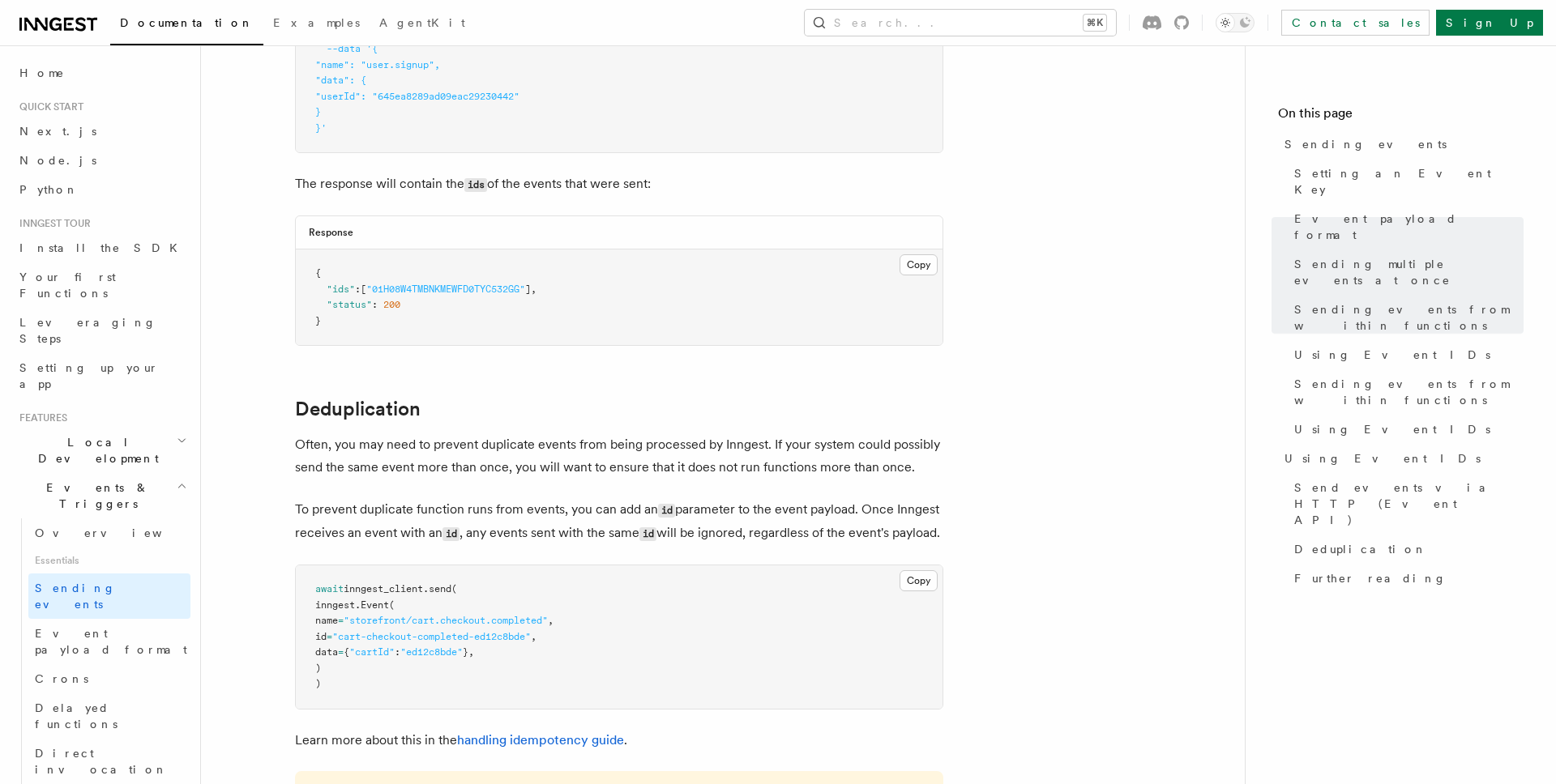 click on "To prevent duplicate function runs from events, you can add an  id  parameter to the event payload. Once Inngest receives an event with an  id , any events sent with the same  id  will be ignored, regardless of the event's payload." at bounding box center [619, 522] 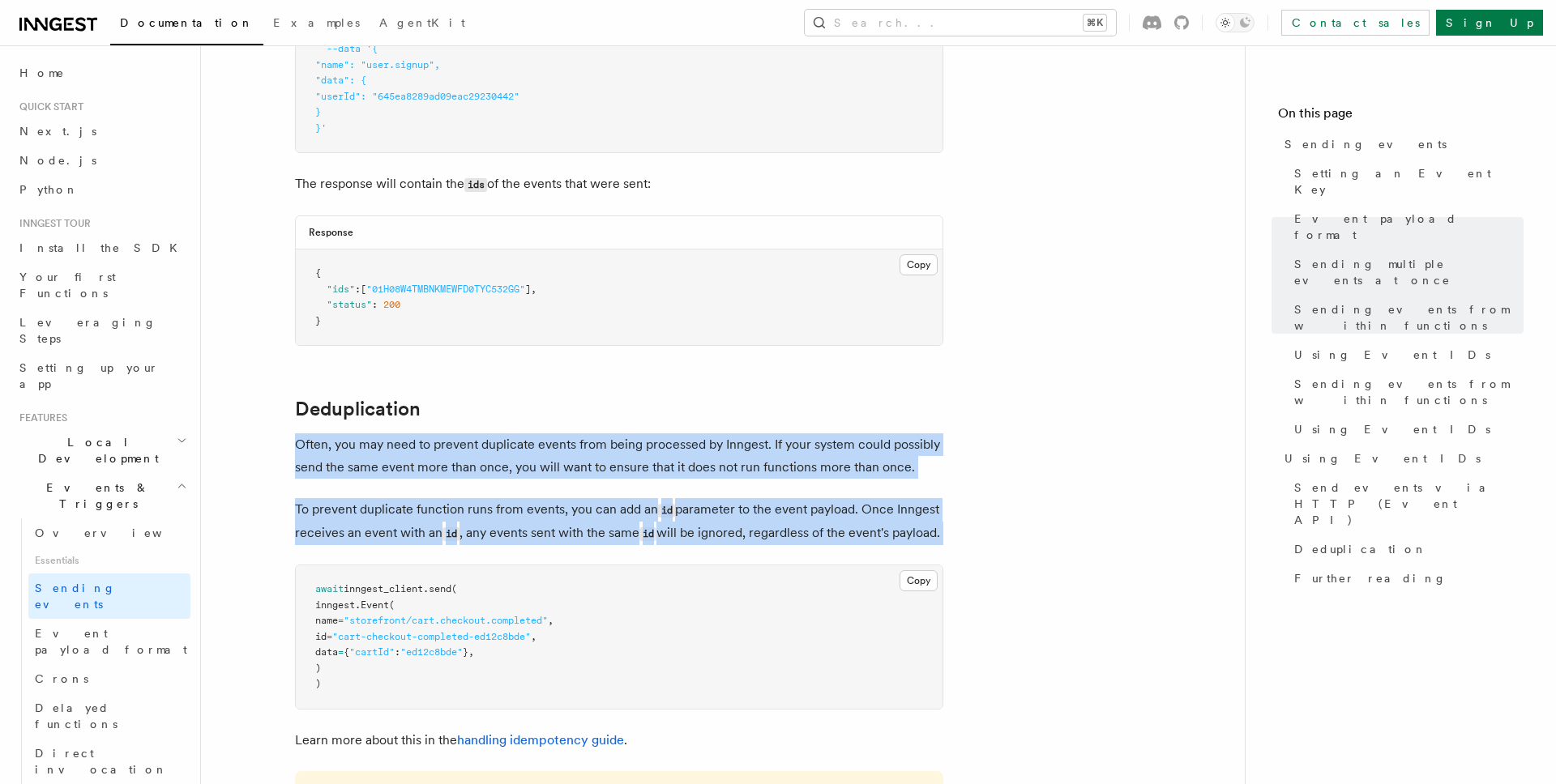 drag, startPoint x: 508, startPoint y: 485, endPoint x: 512, endPoint y: 405, distance: 80.09994 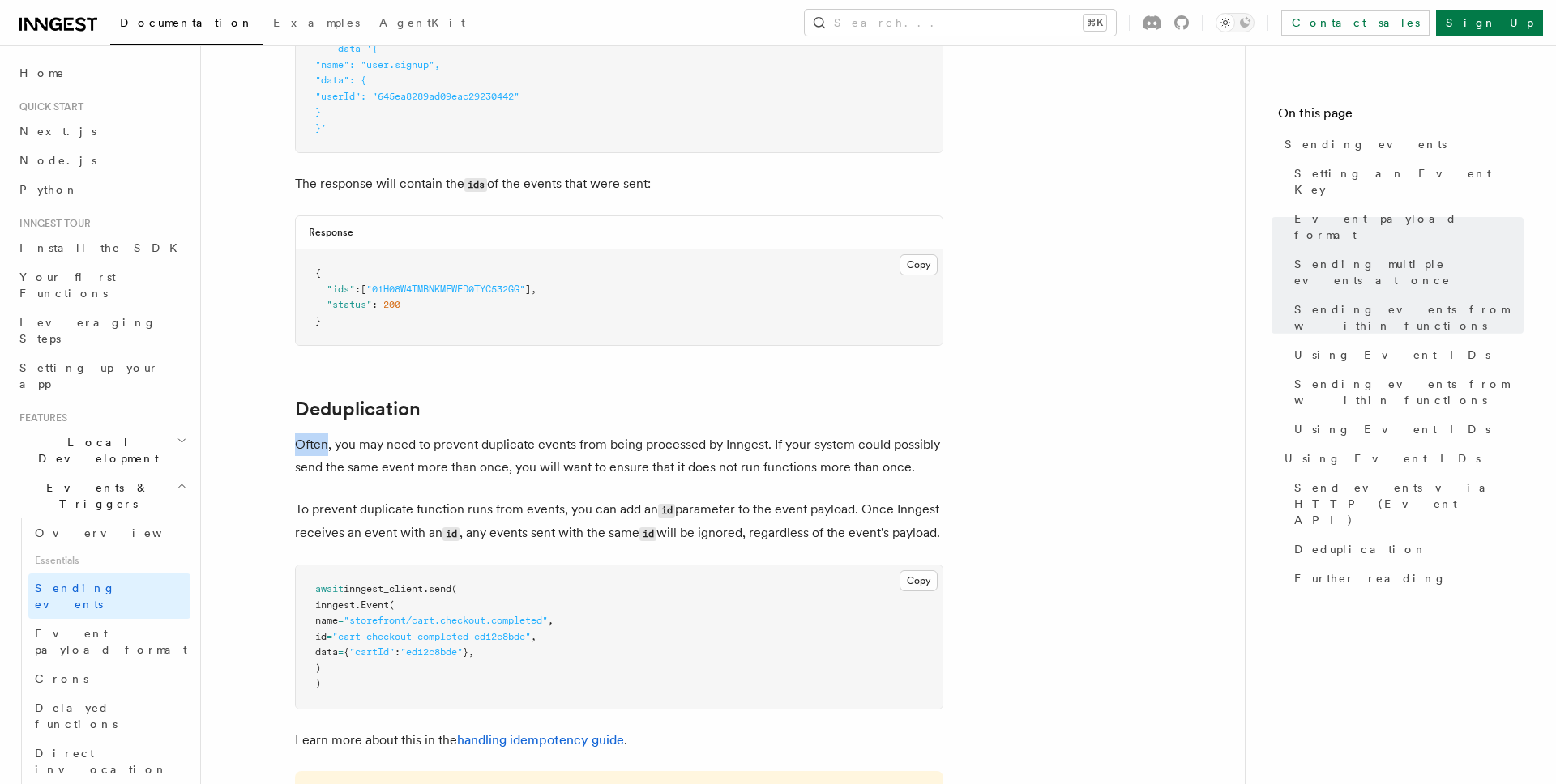 click on "Features Events & Triggers Sending events
To start, make sure you have  installed the Inngest SDK .
In order to send events, you'll need to instantiate the  Inngest  client. We recommend doing this in a single file and exporting the client so you can import it anywhere in your app. In production, you'll need an event key, which  we'll cover below .
TypeScript Go Python src/inngest/client.py Copy Copied import  inngest
inngest_client  =  inngest . Inngest (app_id = "acme-storefront-app" )
Now with this client, you can send events from anywhere in your app. You can send a single event, or  multiple events at once . src/api/checkout/route.py Copy Copied import  inngest
from  src . inngest . client  import  inngest_client
# This sends an event to Inngest.
await  inngest_client . send (
inngest. Event (
name = "storefront/cart.checkout.completed" ,
data = {
"cartId" :  "ed12c8bde" ,
"itemIds" : [ "9f08sdh84" ,  "sdf098487" ,  "0fnun498n" ],
"account"" at bounding box center (723, -1003) 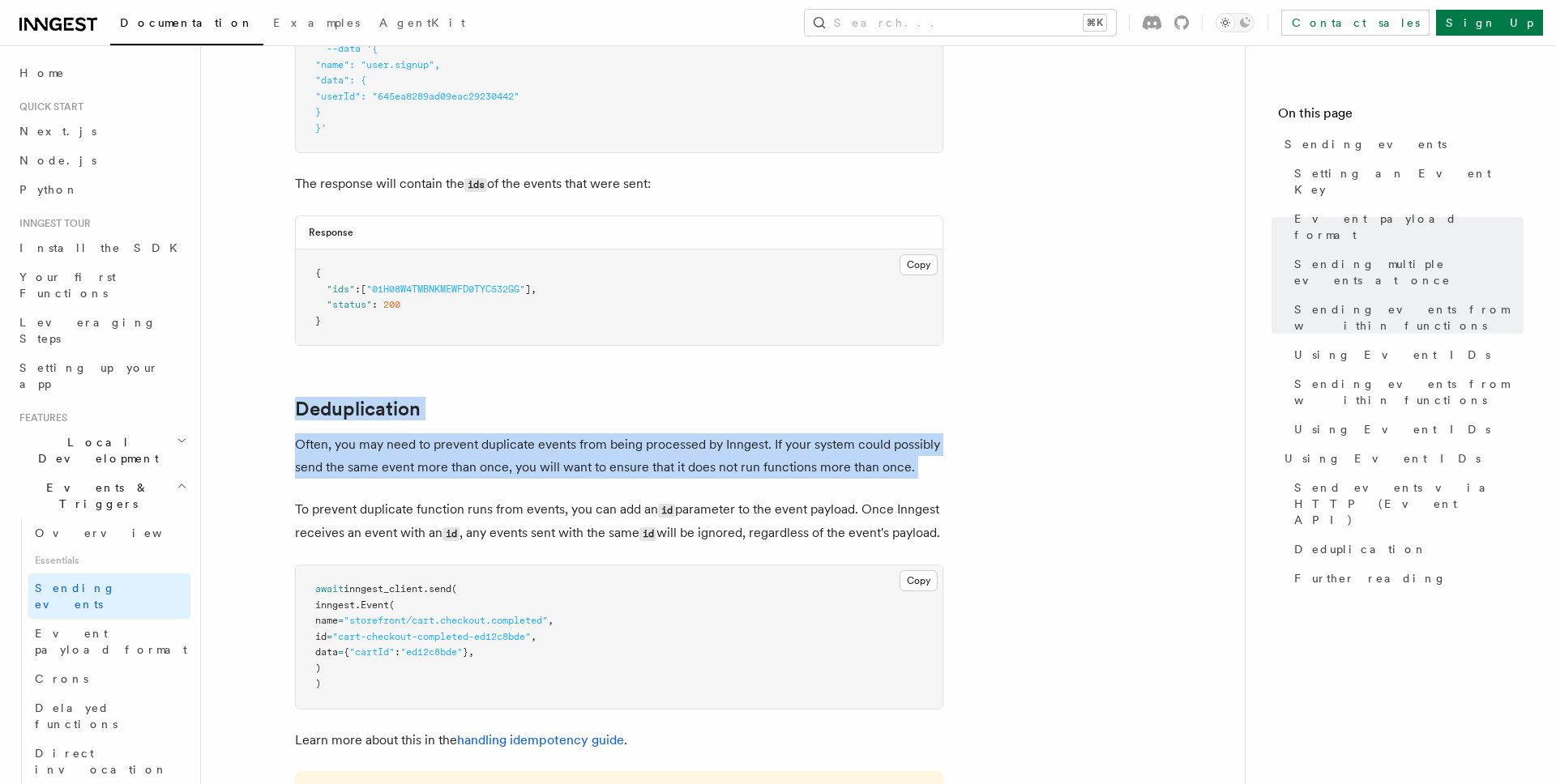 drag, startPoint x: 512, startPoint y: 405, endPoint x: 509, endPoint y: 396, distance: 9.486833 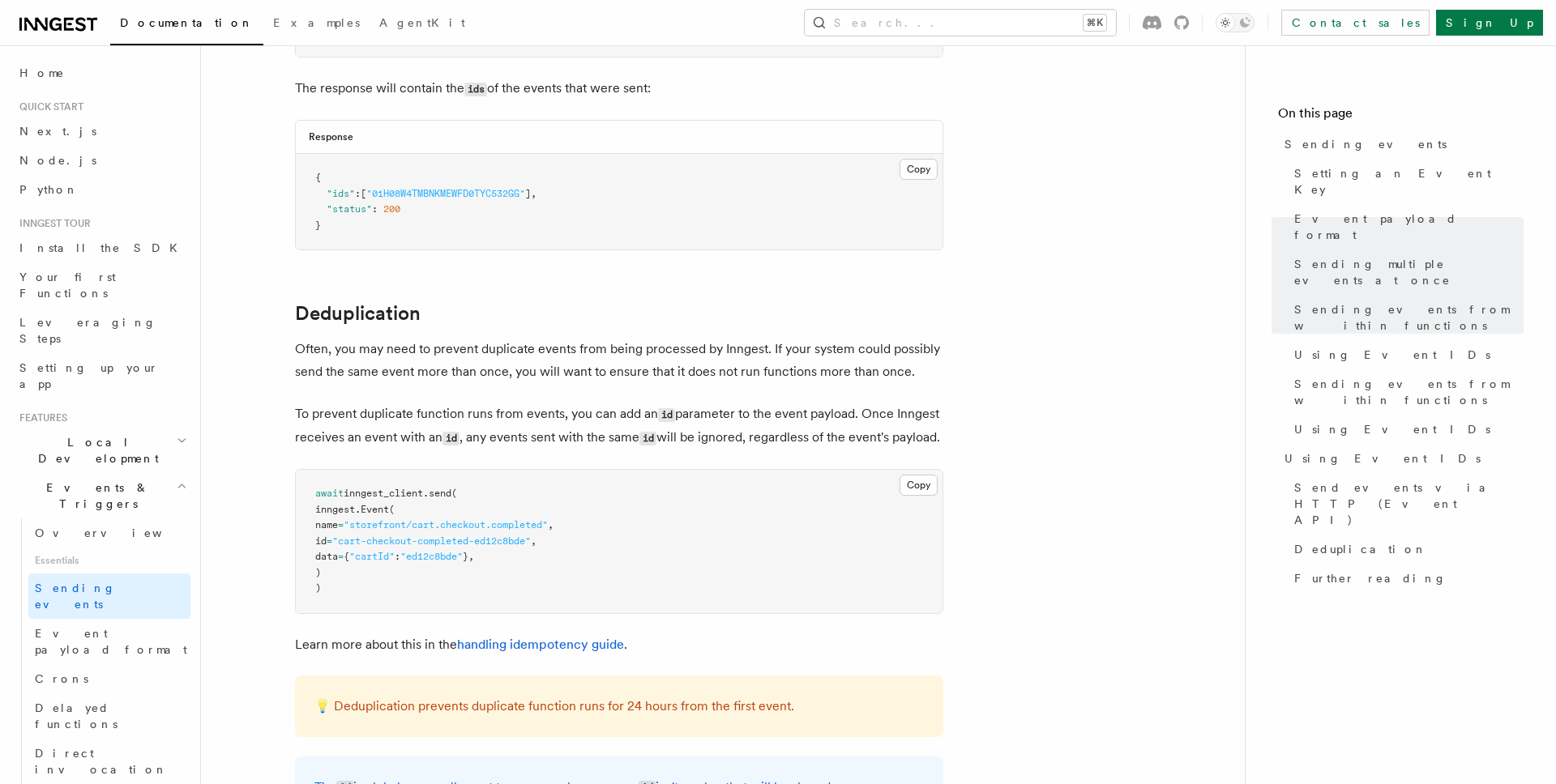 scroll, scrollTop: 3732, scrollLeft: 0, axis: vertical 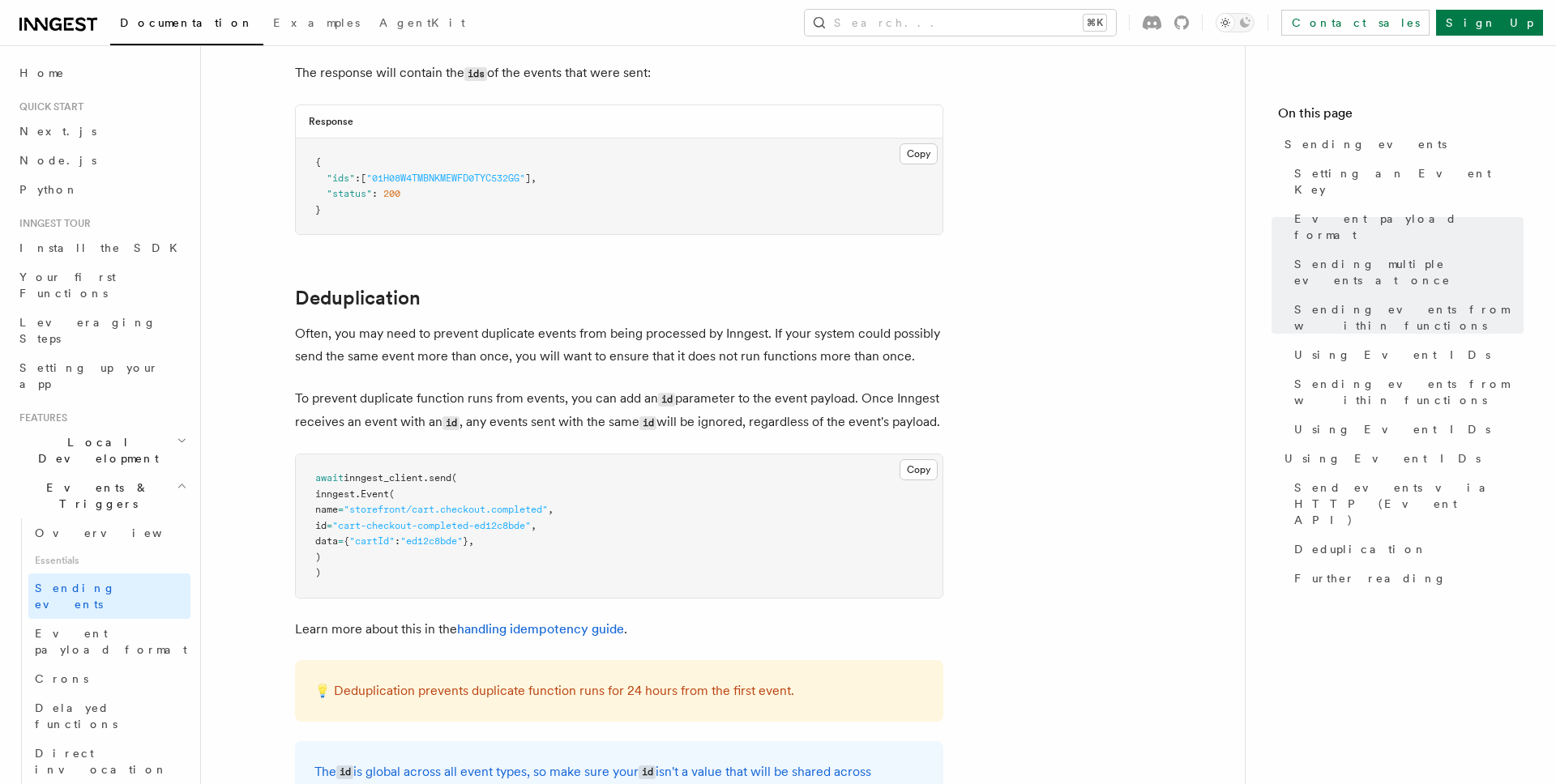 click on "To prevent duplicate function runs from events, you can add an  id  parameter to the event payload. Once Inngest receives an event with an  id , any events sent with the same  id  will be ignored, regardless of the event's payload." at bounding box center (619, 411) 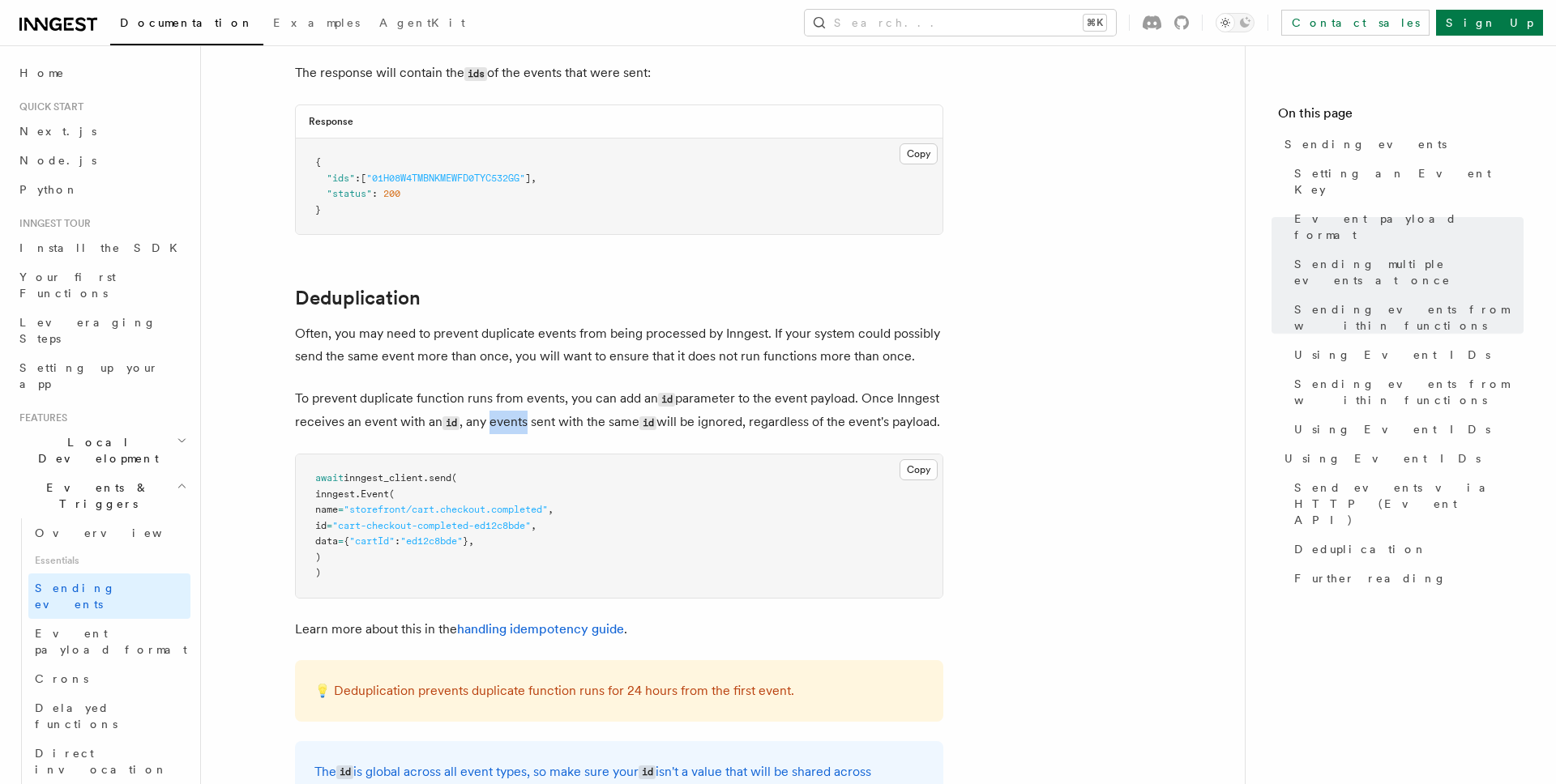 click on "To prevent duplicate function runs from events, you can add an  id  parameter to the event payload. Once Inngest receives an event with an  id , any events sent with the same  id  will be ignored, regardless of the event's payload." at bounding box center (619, 411) 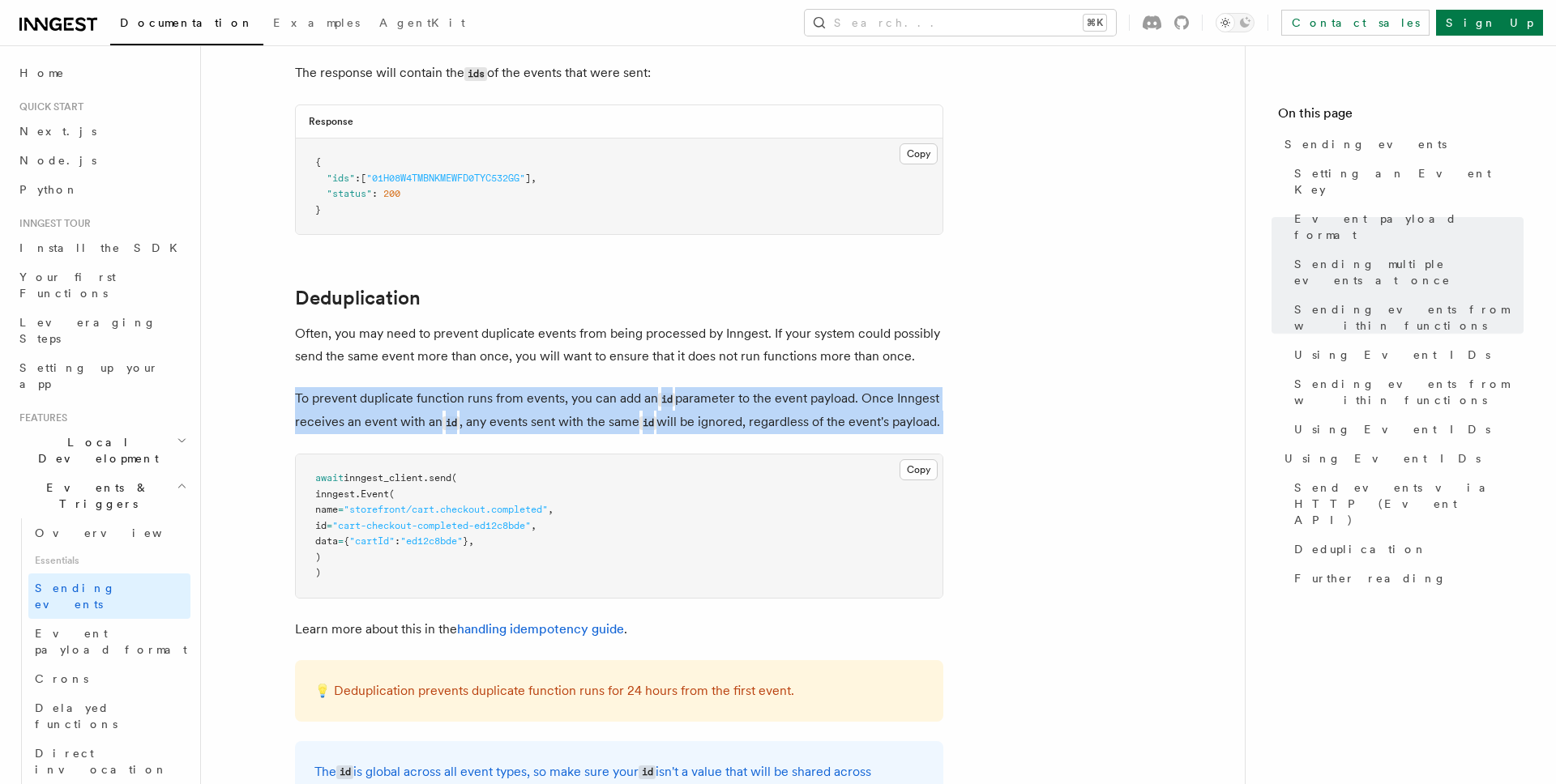 drag, startPoint x: 509, startPoint y: 396, endPoint x: 519, endPoint y: 415, distance: 21.470911 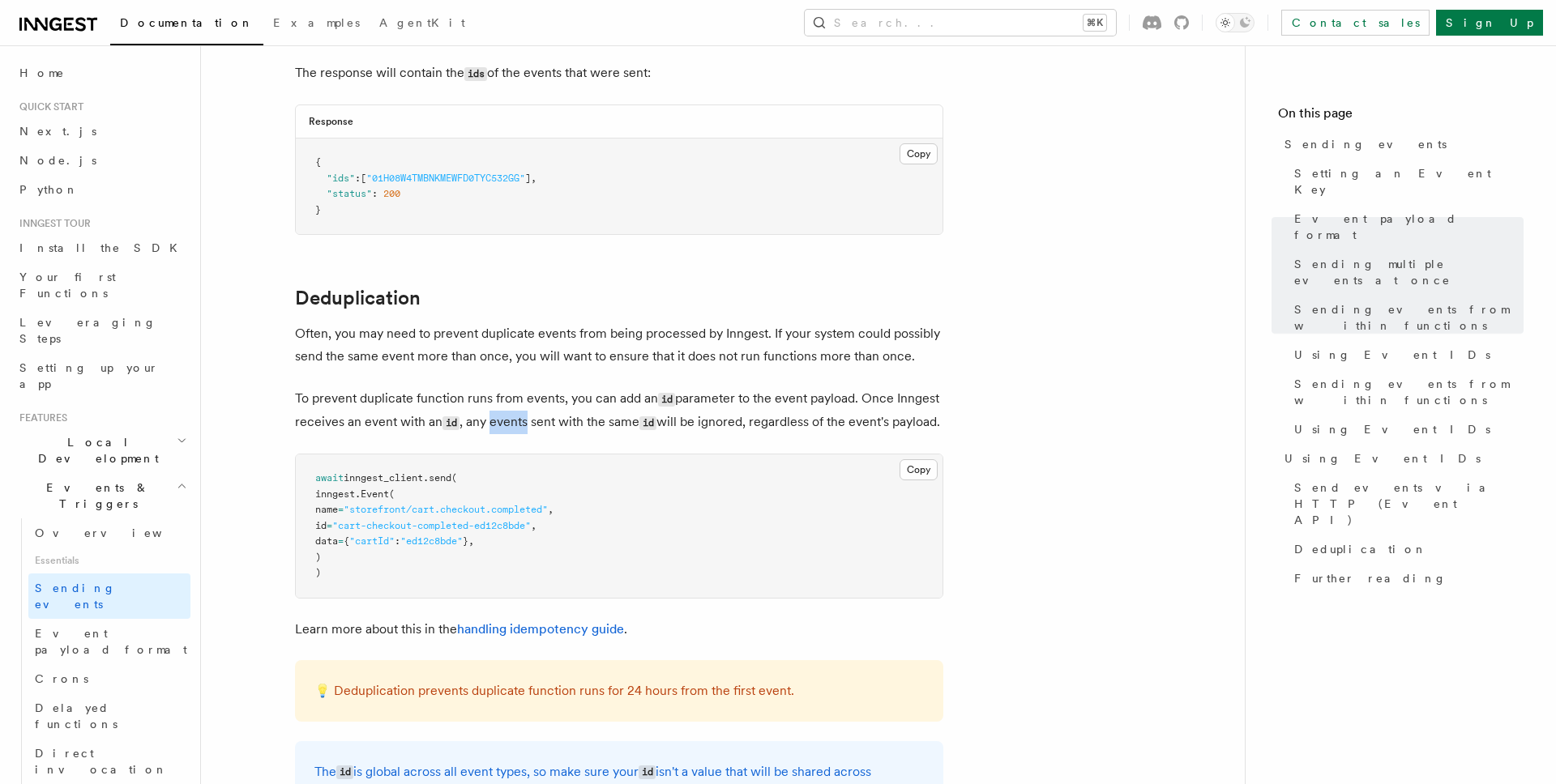 click on "To prevent duplicate function runs from events, you can add an  id  parameter to the event payload. Once Inngest receives an event with an  id , any events sent with the same  id  will be ignored, regardless of the event's payload." at bounding box center [619, 411] 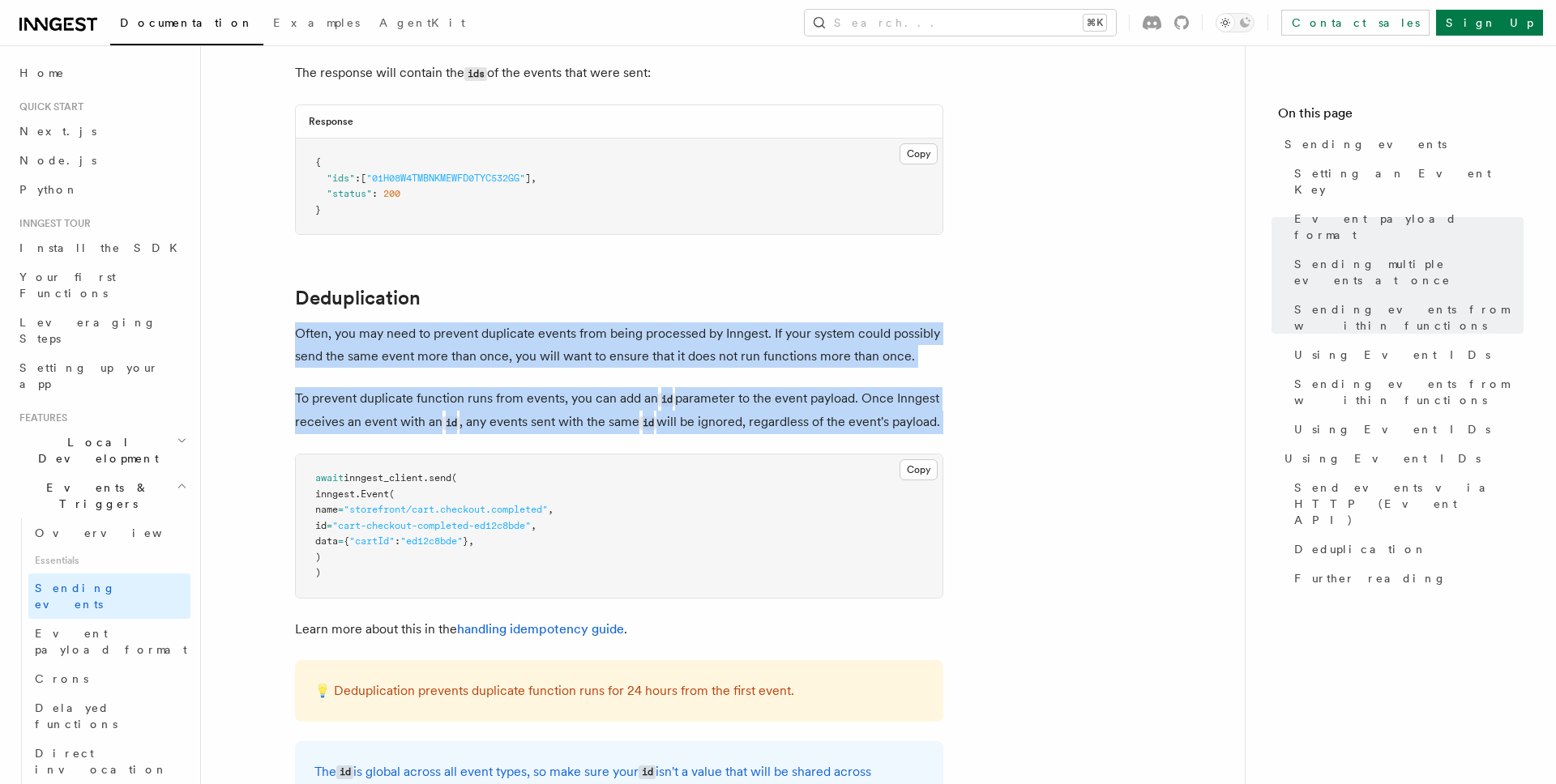drag, startPoint x: 519, startPoint y: 415, endPoint x: 521, endPoint y: 306, distance: 109.01835 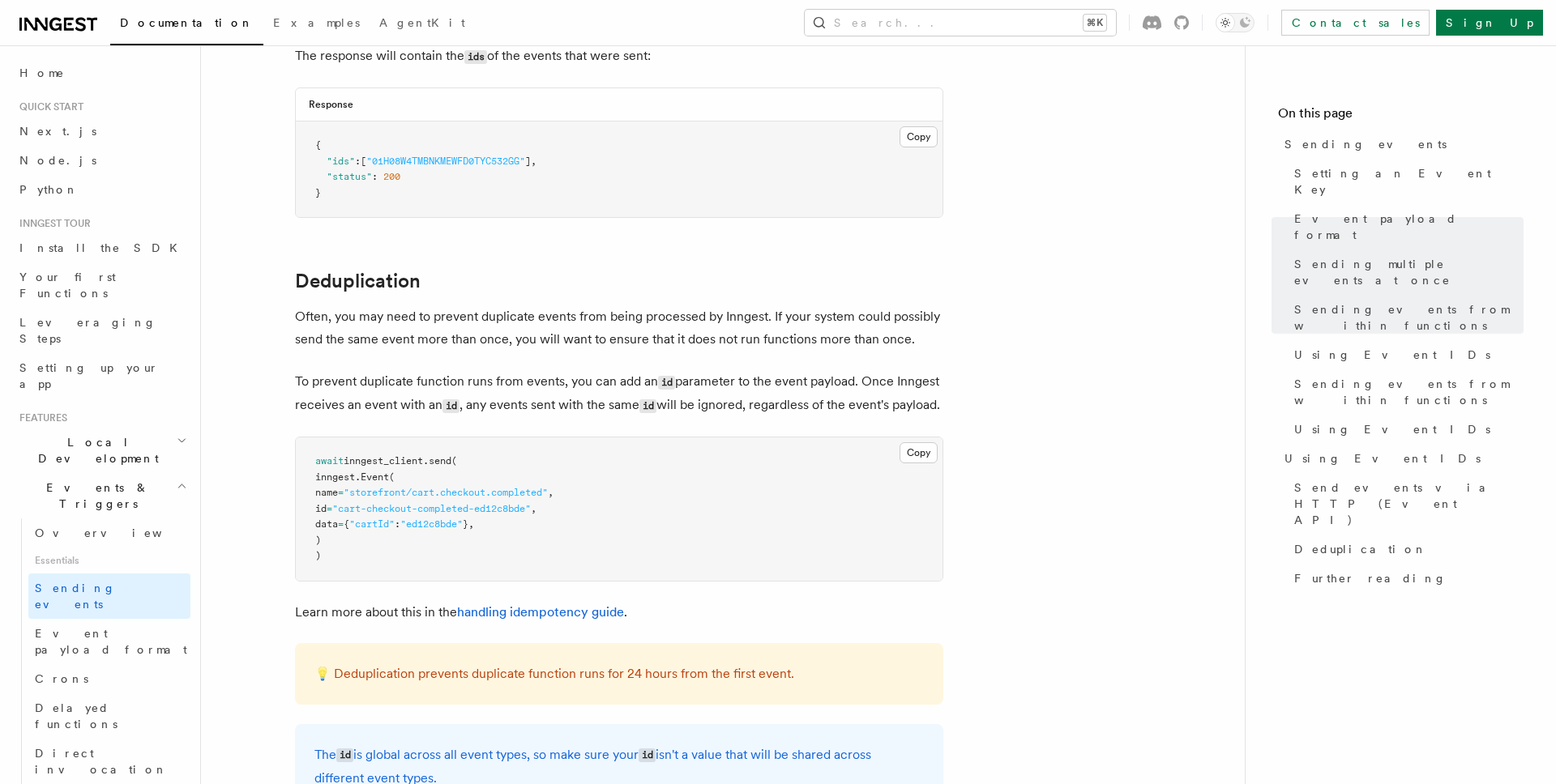 scroll, scrollTop: 3751, scrollLeft: 0, axis: vertical 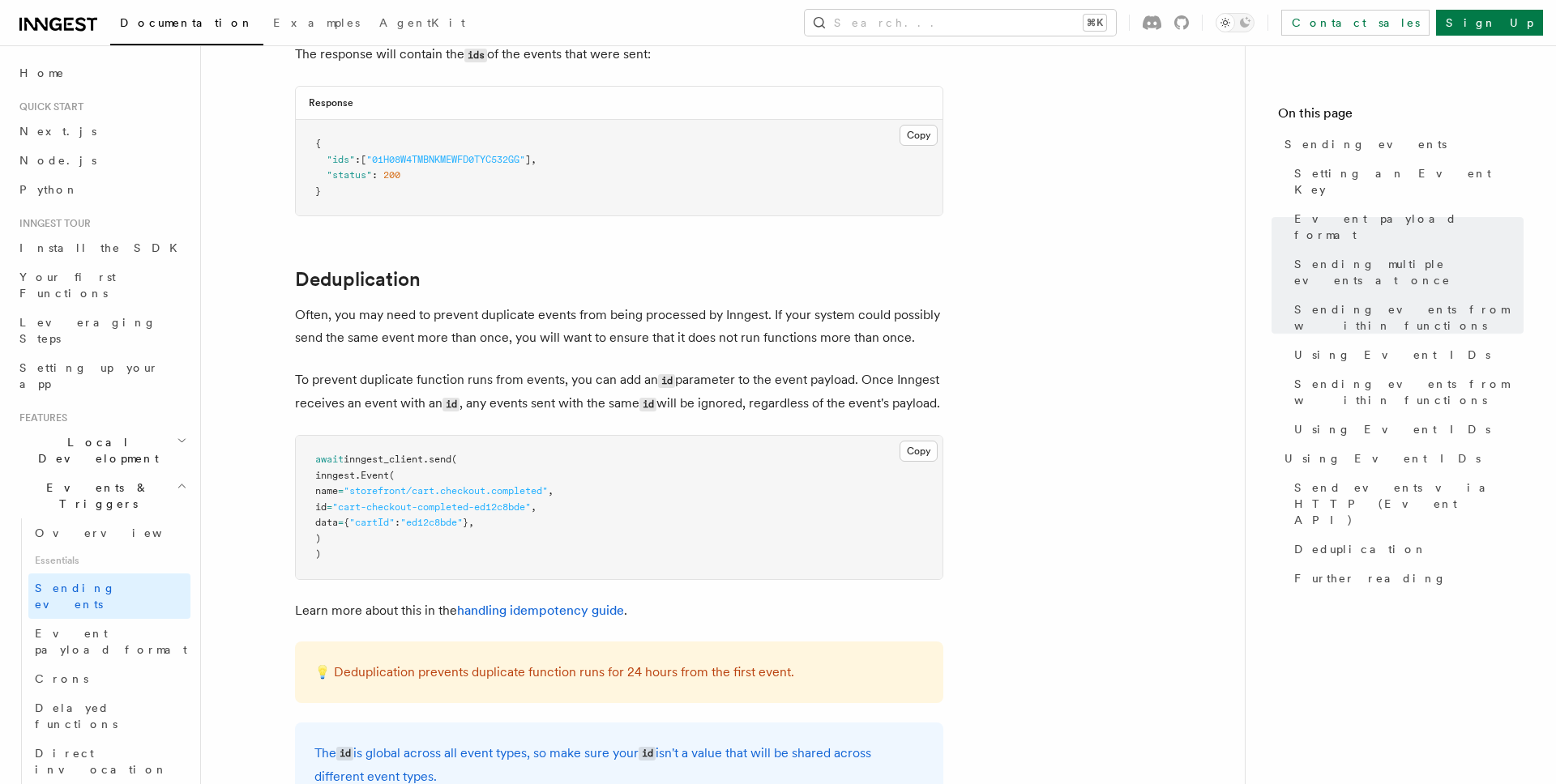 click on "Often, you may need to prevent duplicate events from being processed by Inngest. If your system could possibly send the same event more than once, you will want to ensure that it does not run functions more than once." at bounding box center [619, 326] 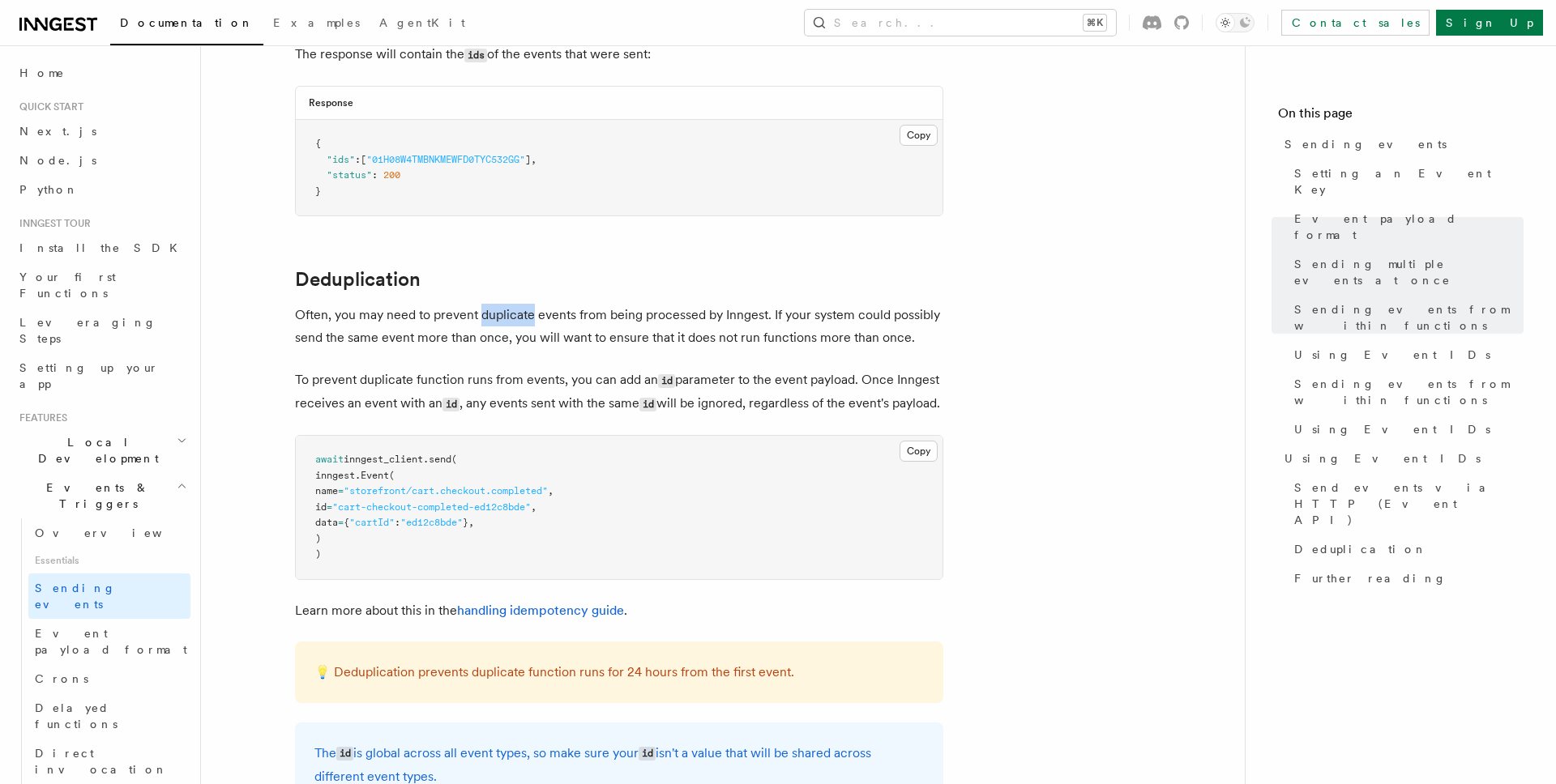 click on "Often, you may need to prevent duplicate events from being processed by Inngest. If your system could possibly send the same event more than once, you will want to ensure that it does not run functions more than once." at bounding box center [619, 326] 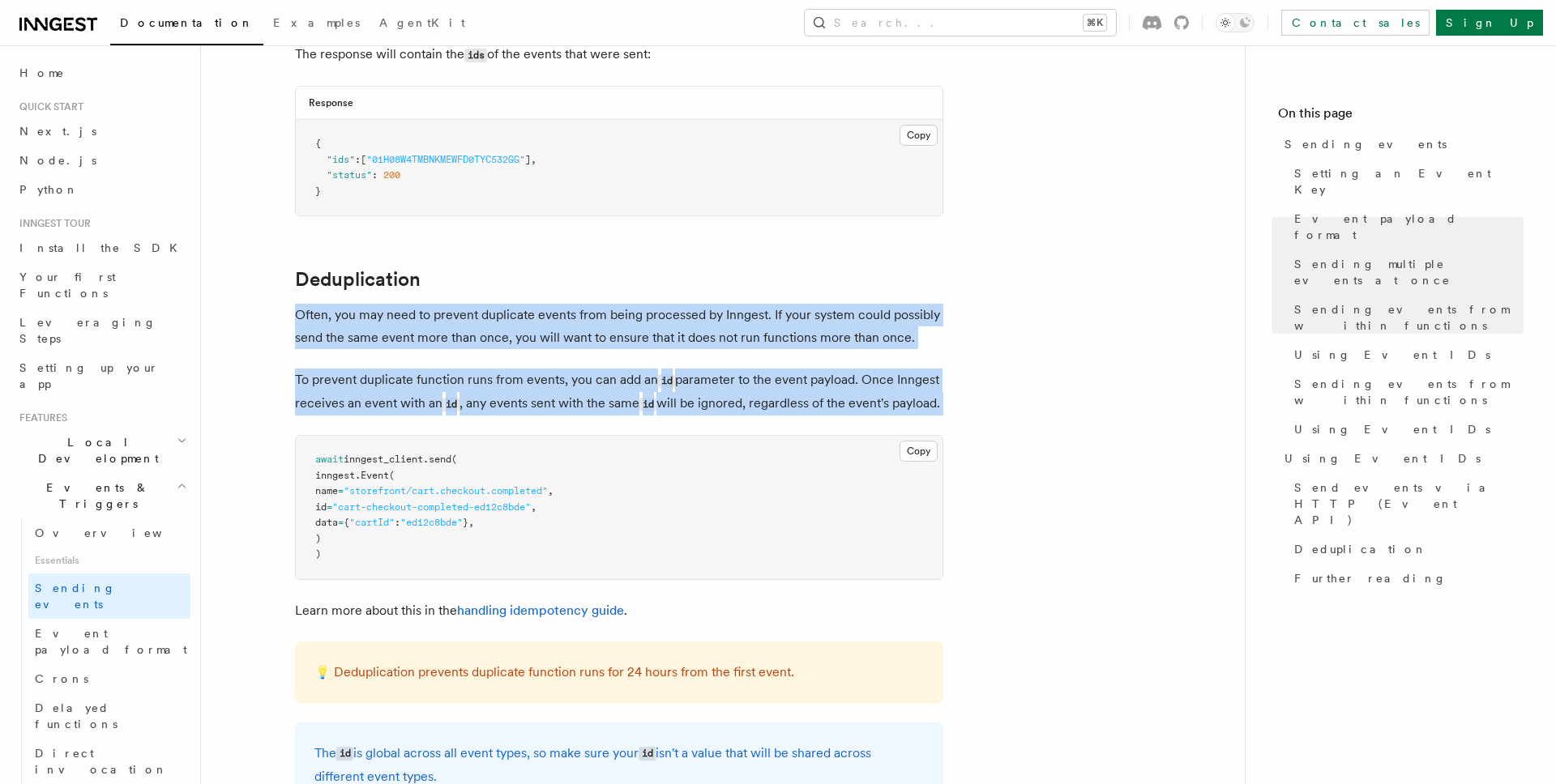 drag, startPoint x: 523, startPoint y: 306, endPoint x: 542, endPoint y: 391, distance: 87.09765 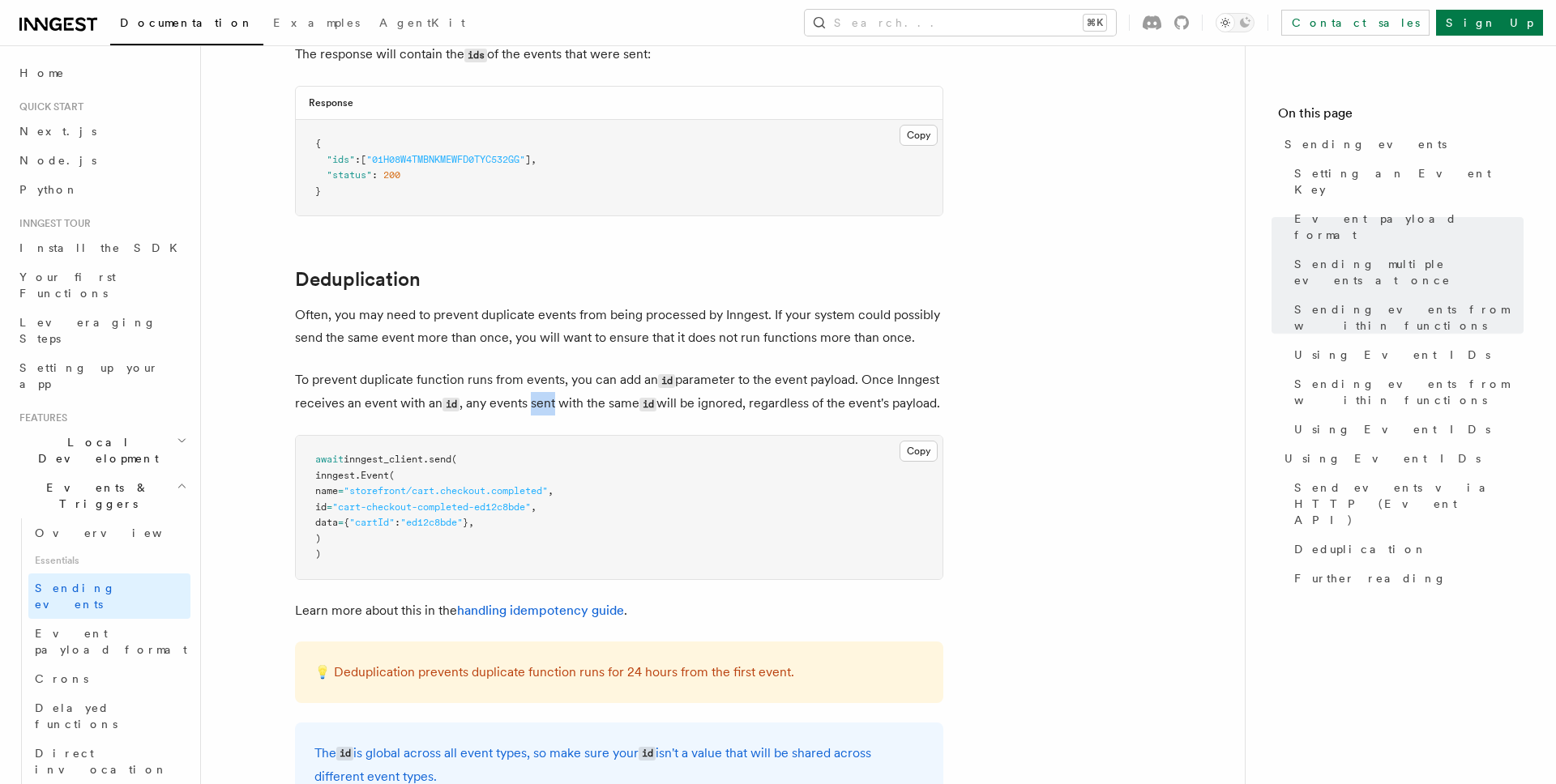 click on "To prevent duplicate function runs from events, you can add an  id  parameter to the event payload. Once Inngest receives an event with an  id , any events sent with the same  id  will be ignored, regardless of the event's payload." at bounding box center (619, 392) 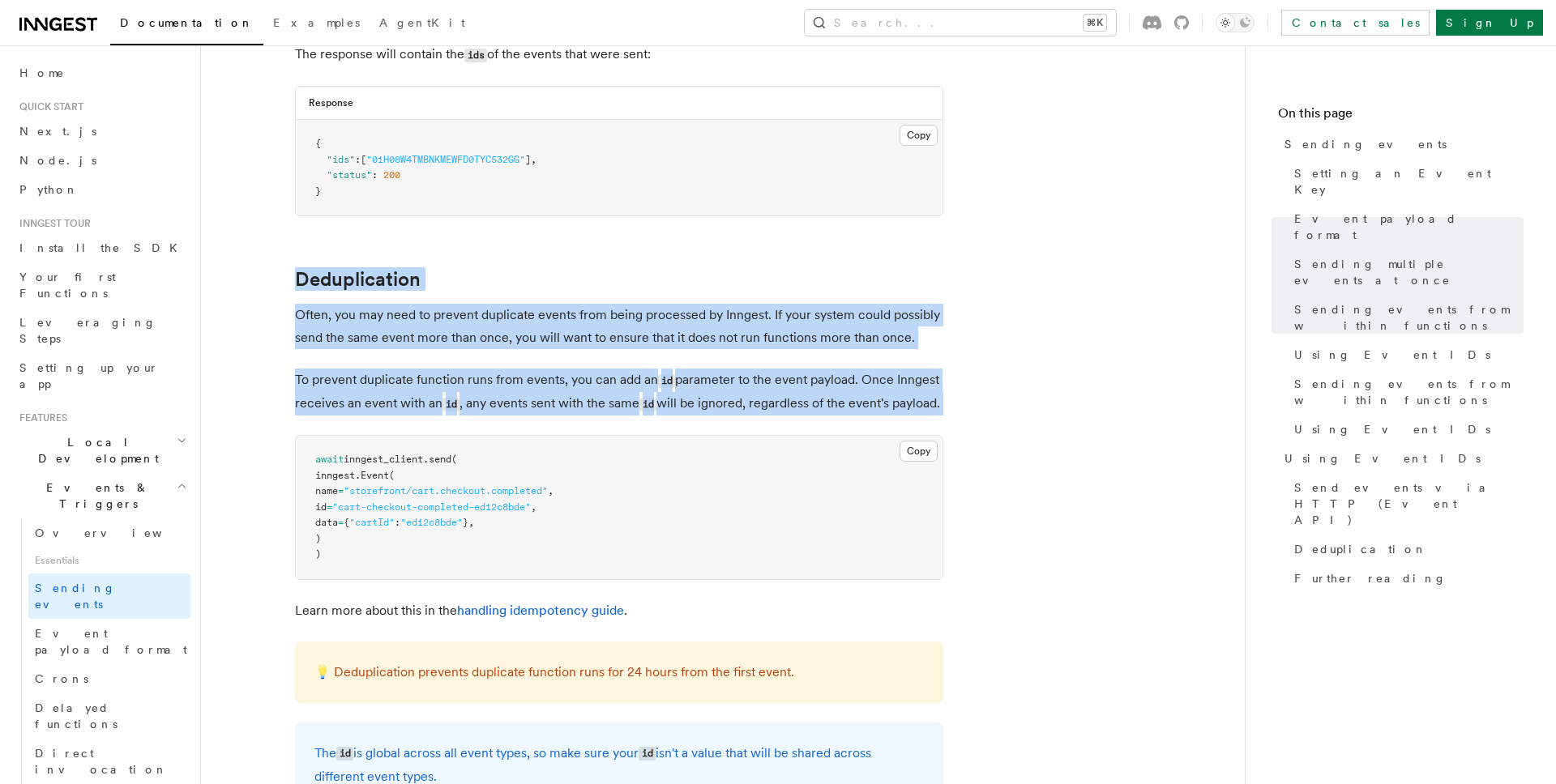 drag, startPoint x: 542, startPoint y: 391, endPoint x: 493, endPoint y: 270, distance: 130.545 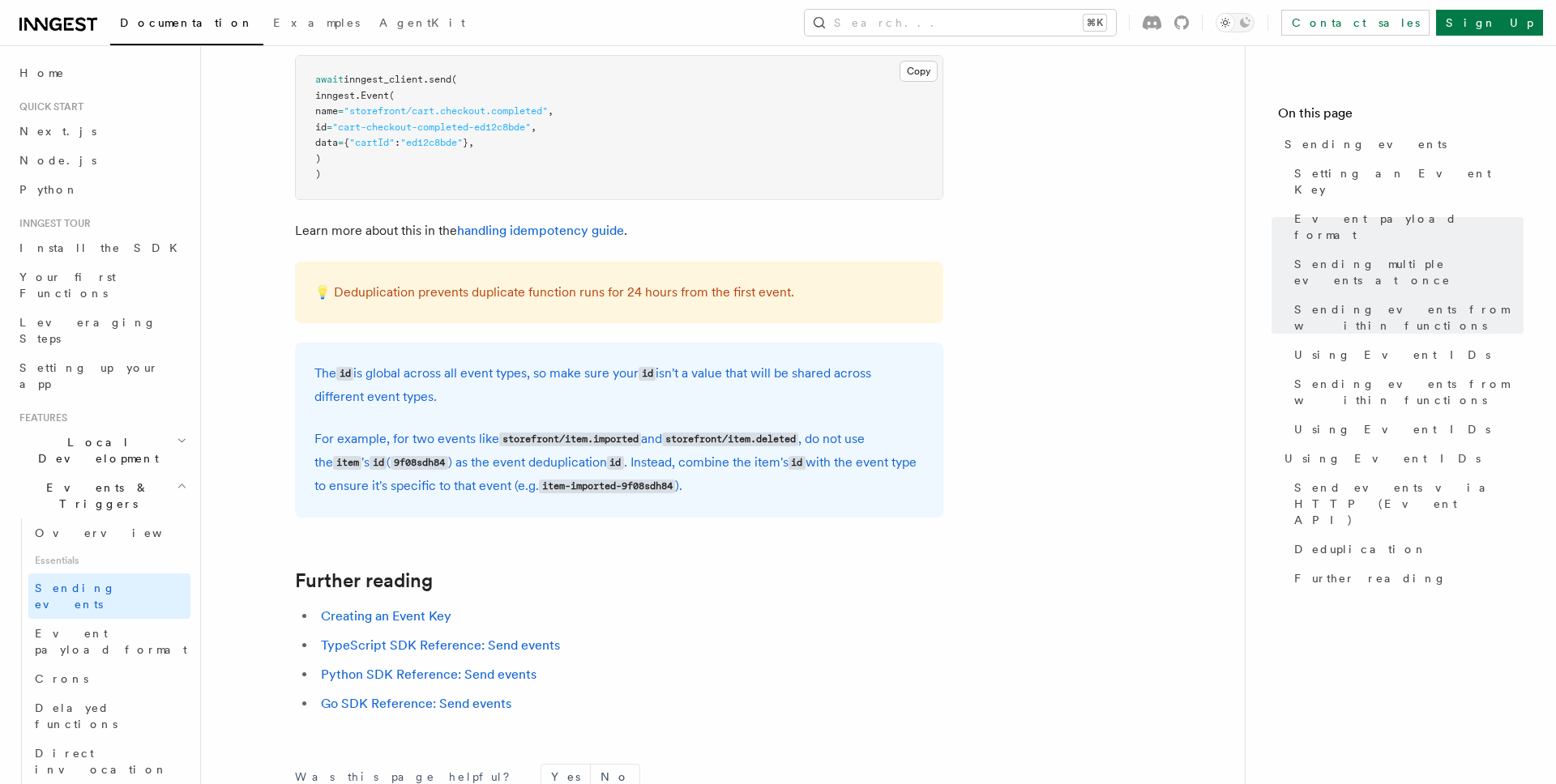 scroll, scrollTop: 4142, scrollLeft: 0, axis: vertical 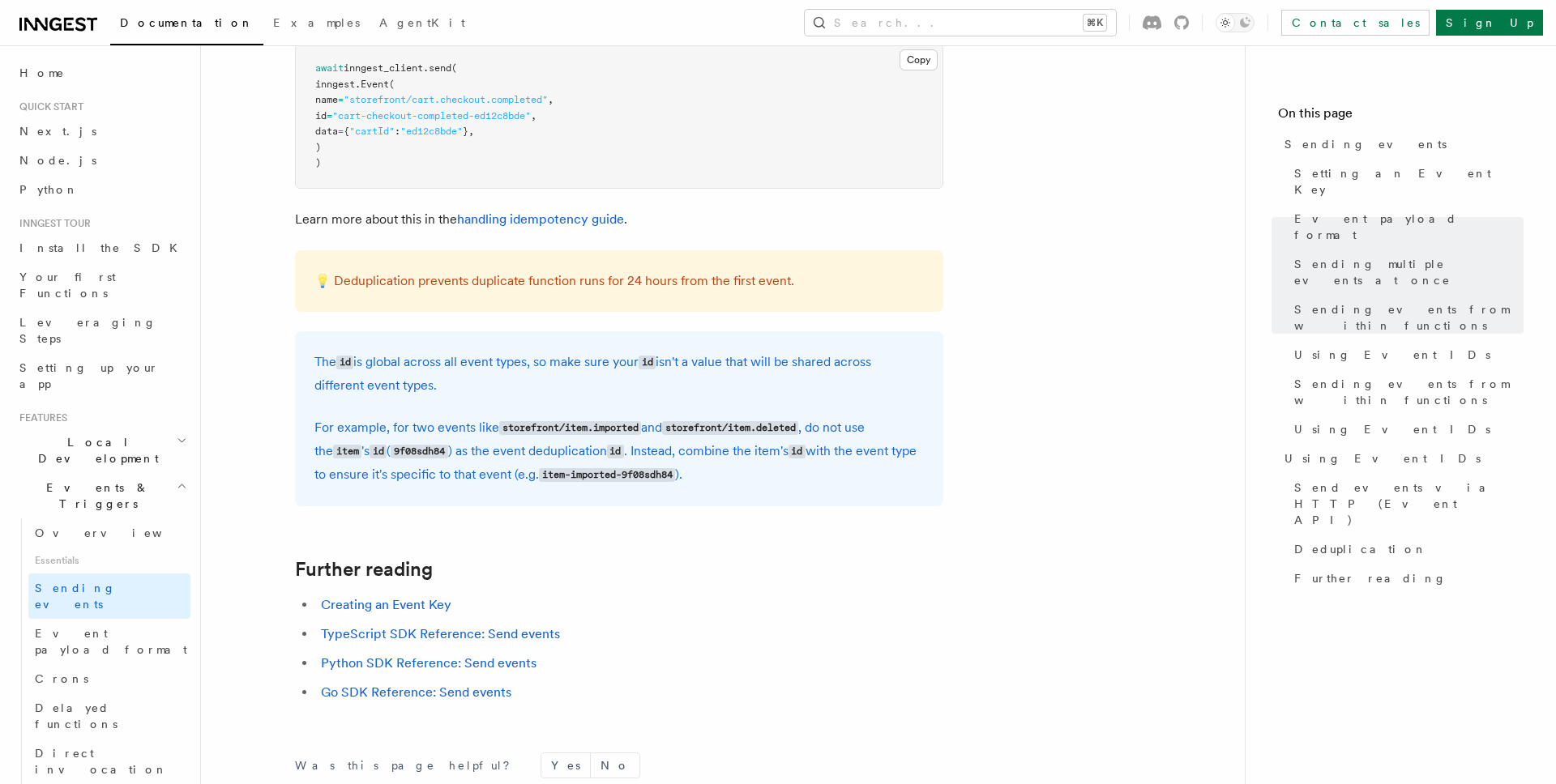 click on "The  id  is global across all event types, so make sure your  id  isn't a value that will be shared across different event types." at bounding box center (619, 373) 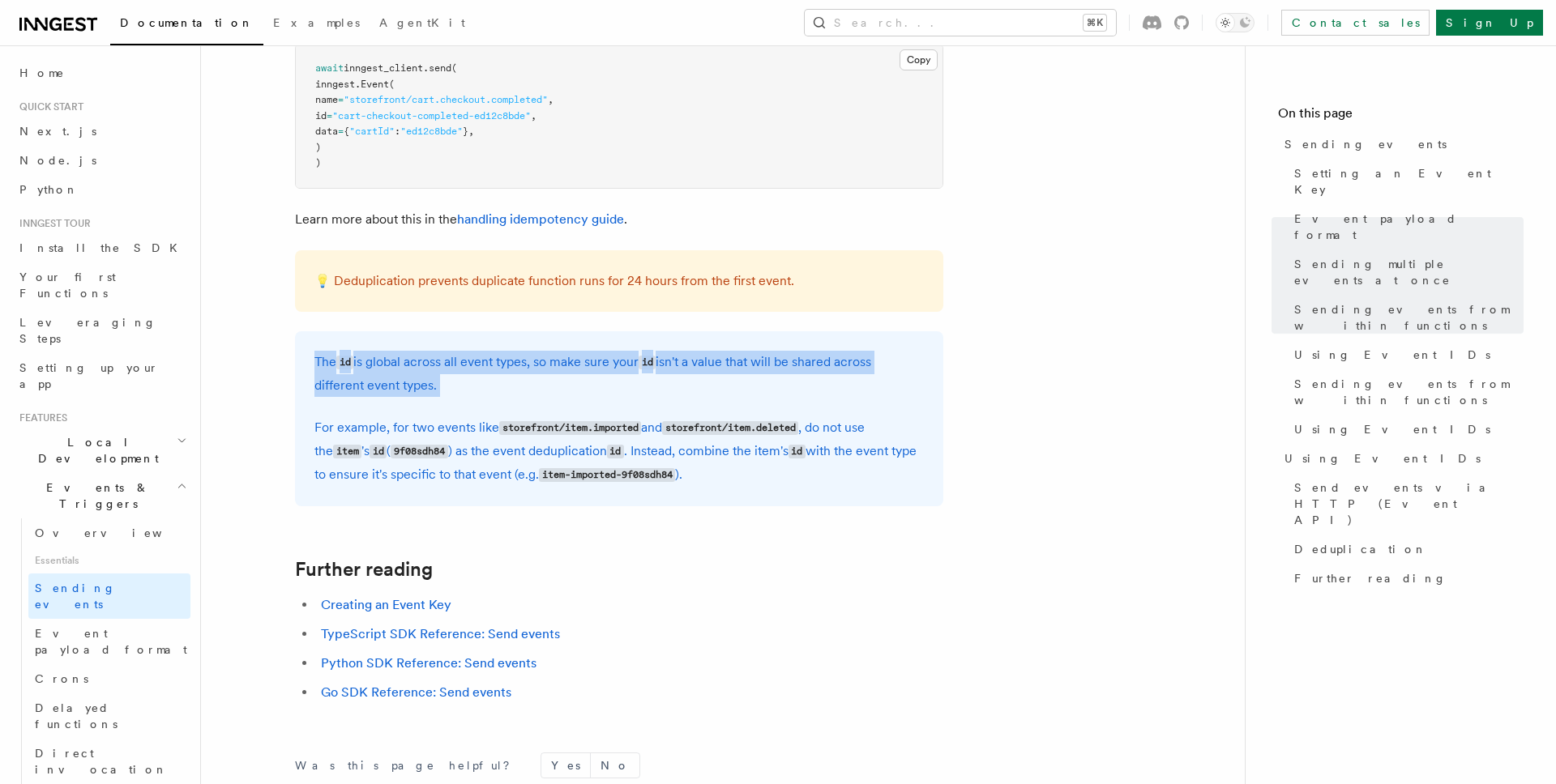 drag, startPoint x: 477, startPoint y: 372, endPoint x: 476, endPoint y: 328, distance: 44.011362 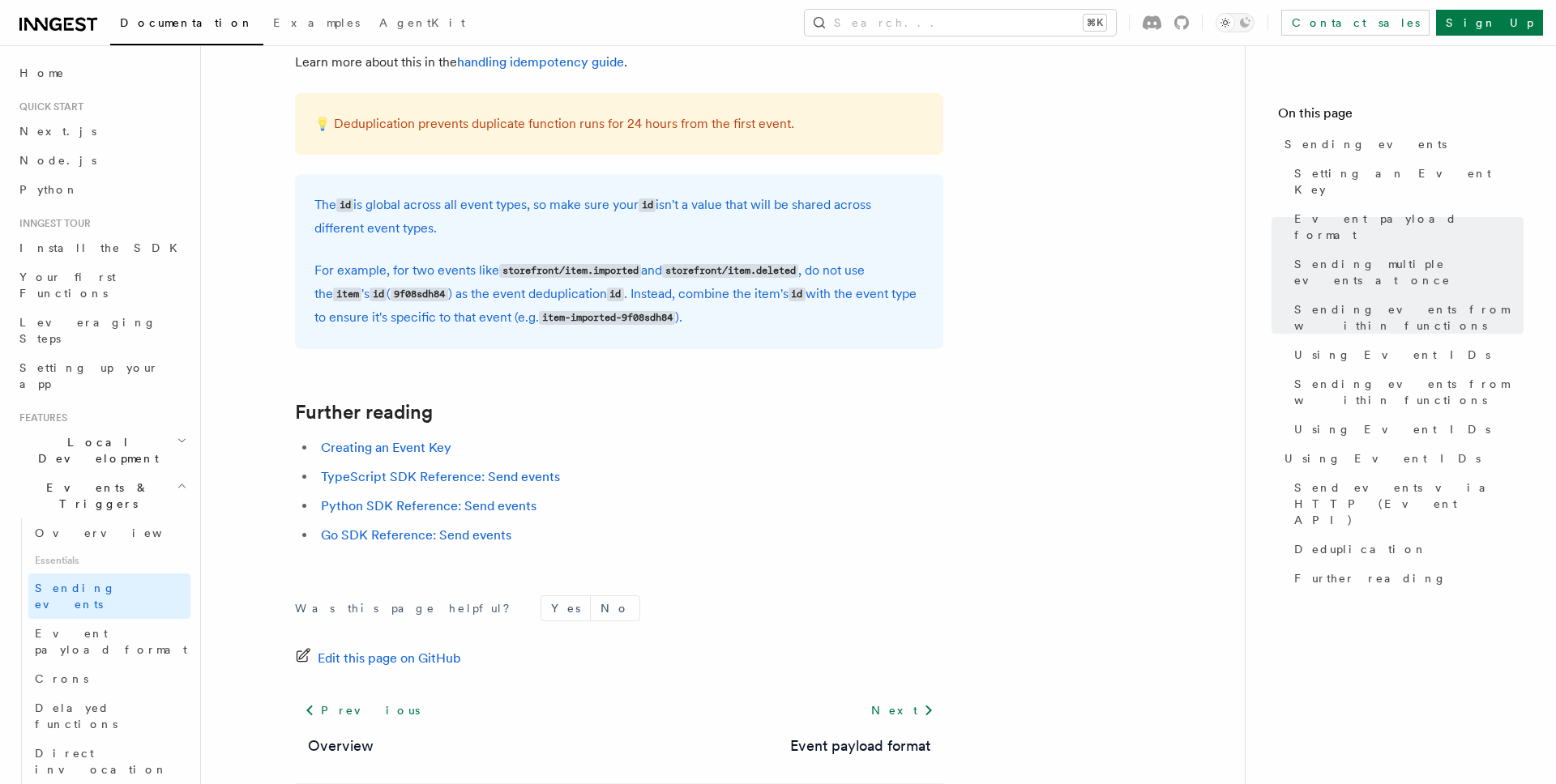 scroll, scrollTop: 4302, scrollLeft: 0, axis: vertical 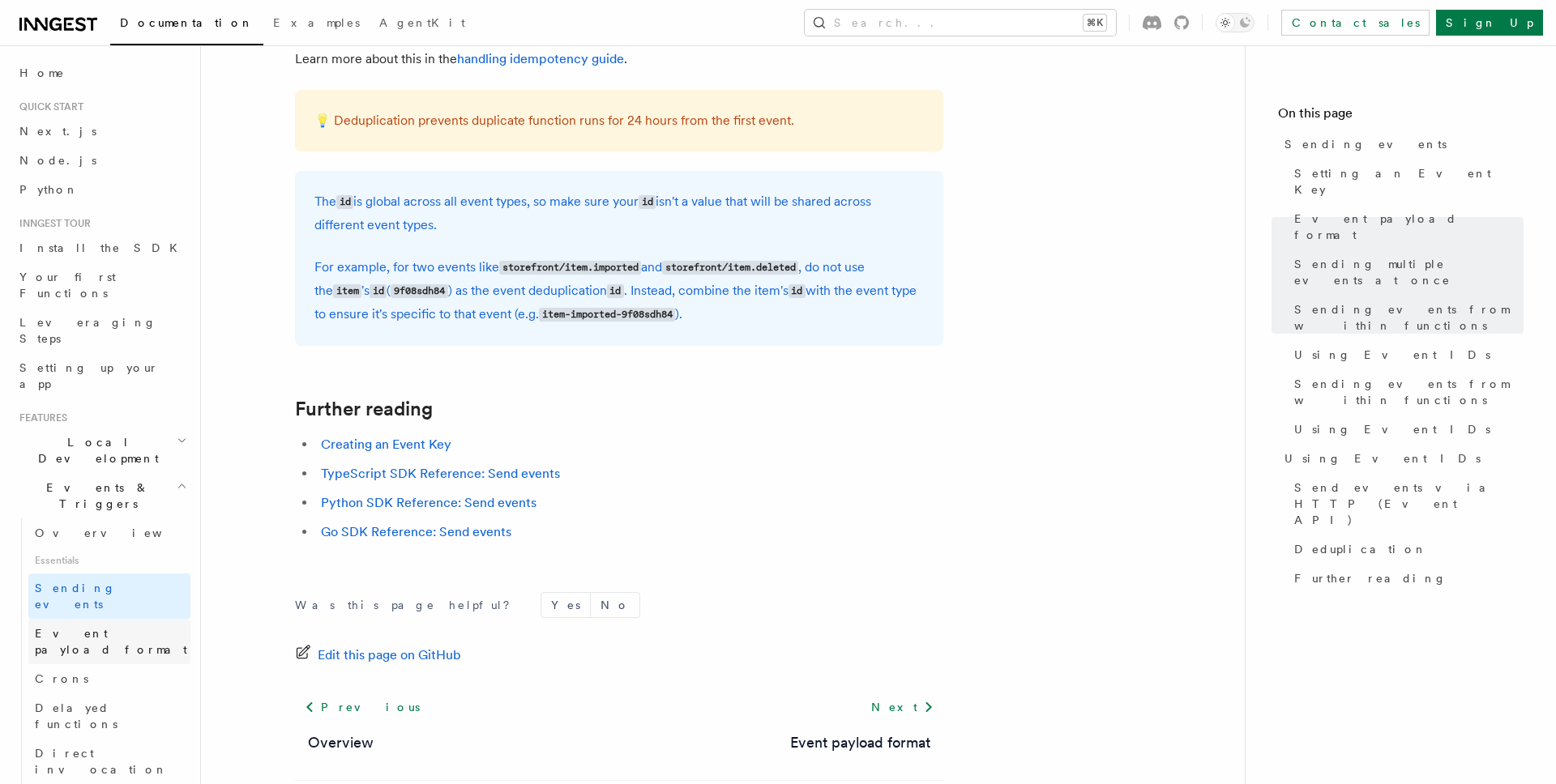click on "Event payload format" at bounding box center [111, 641] 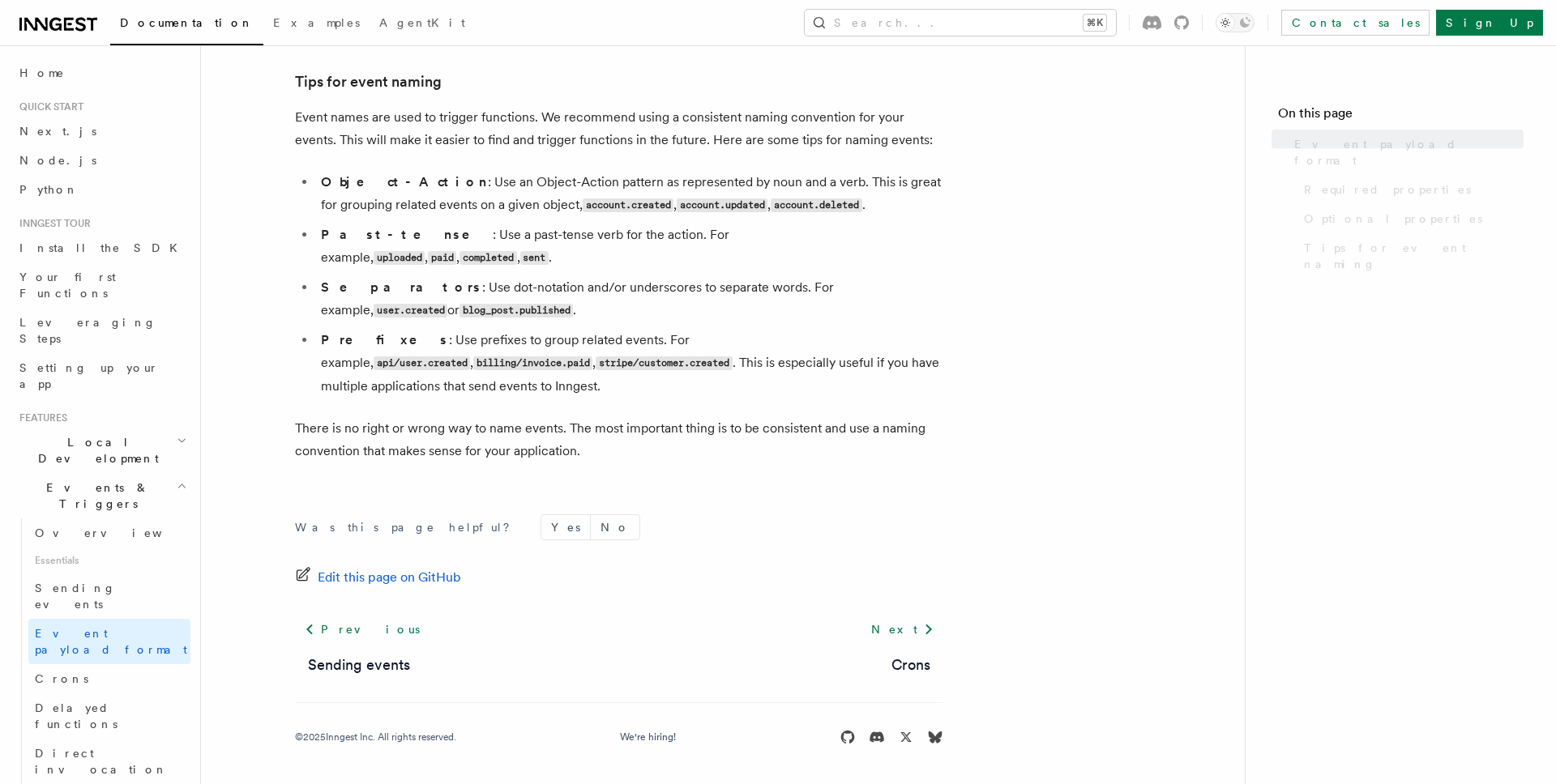 scroll, scrollTop: 0, scrollLeft: 0, axis: both 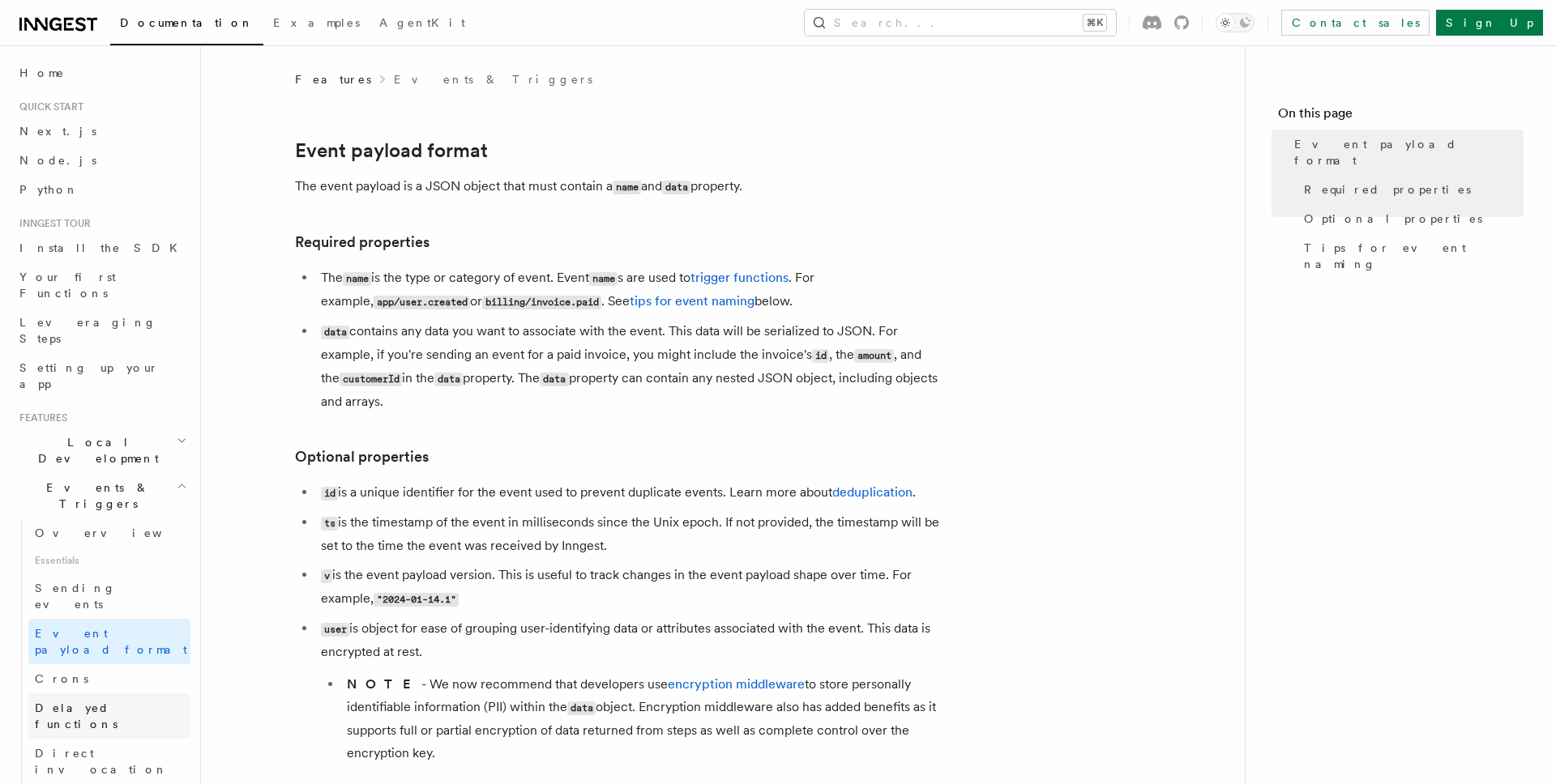 click on "Delayed functions" at bounding box center (76, 716) 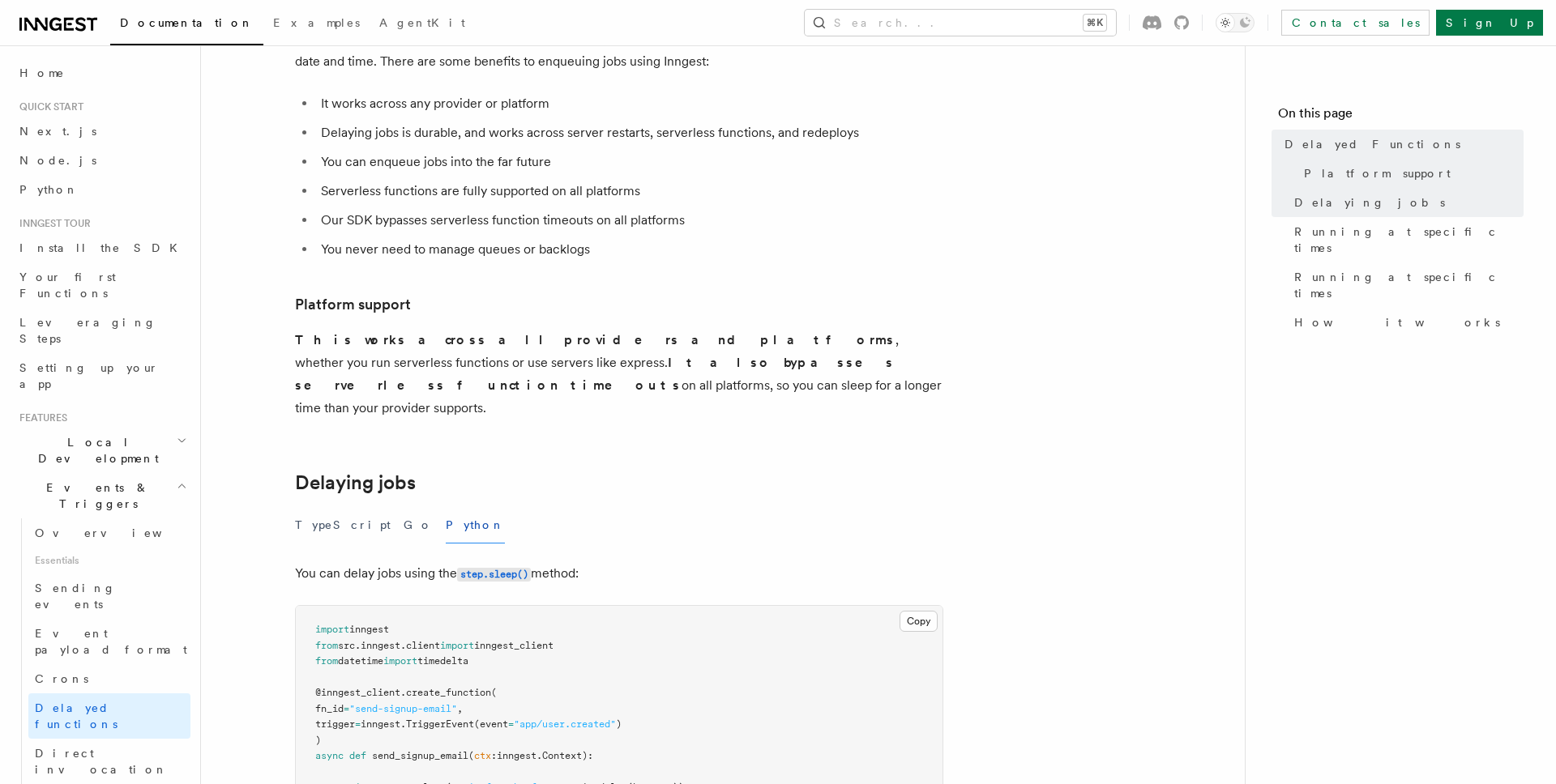 scroll, scrollTop: 352, scrollLeft: 0, axis: vertical 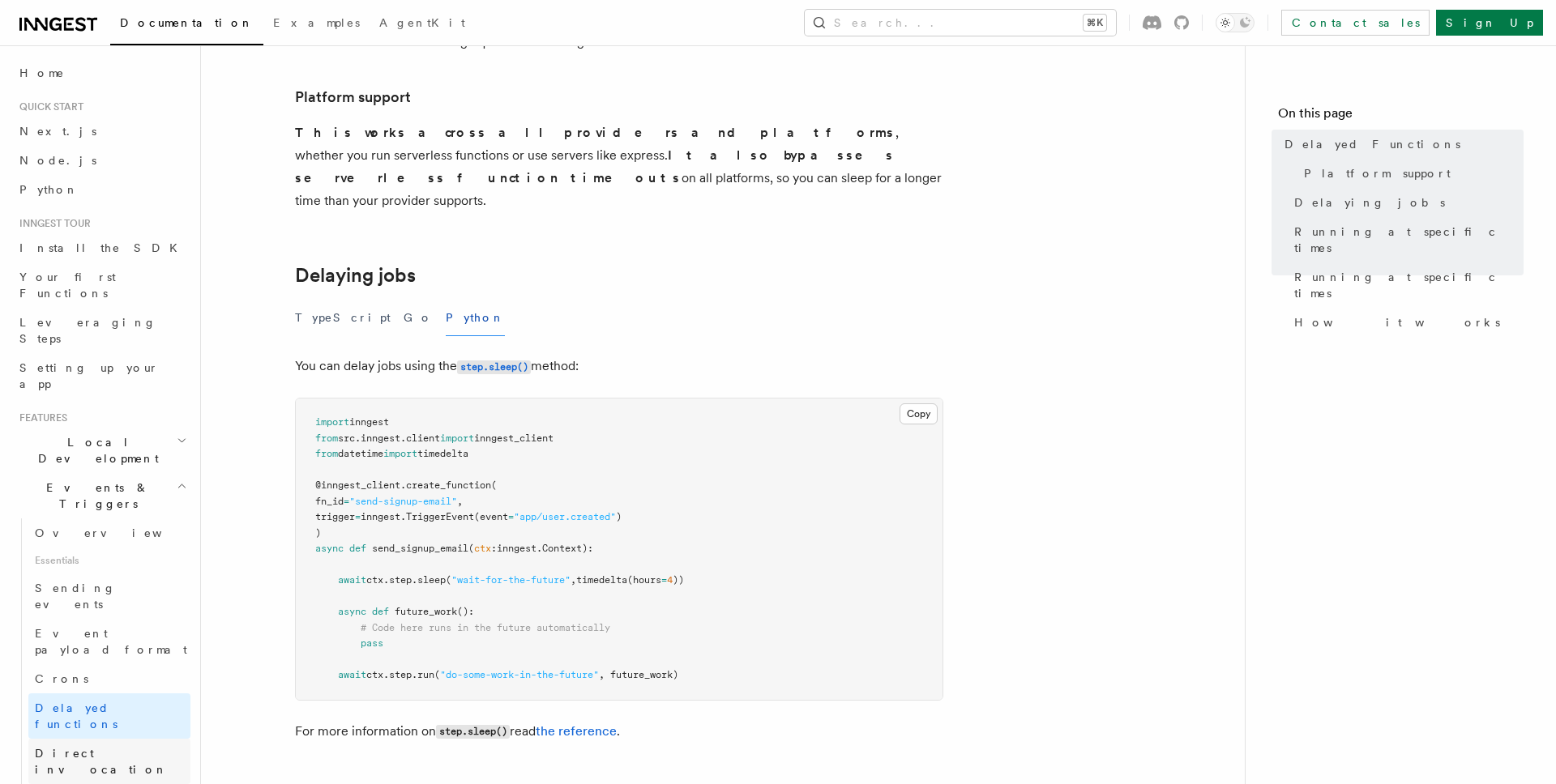 click on "Direct invocation" at bounding box center [101, 761] 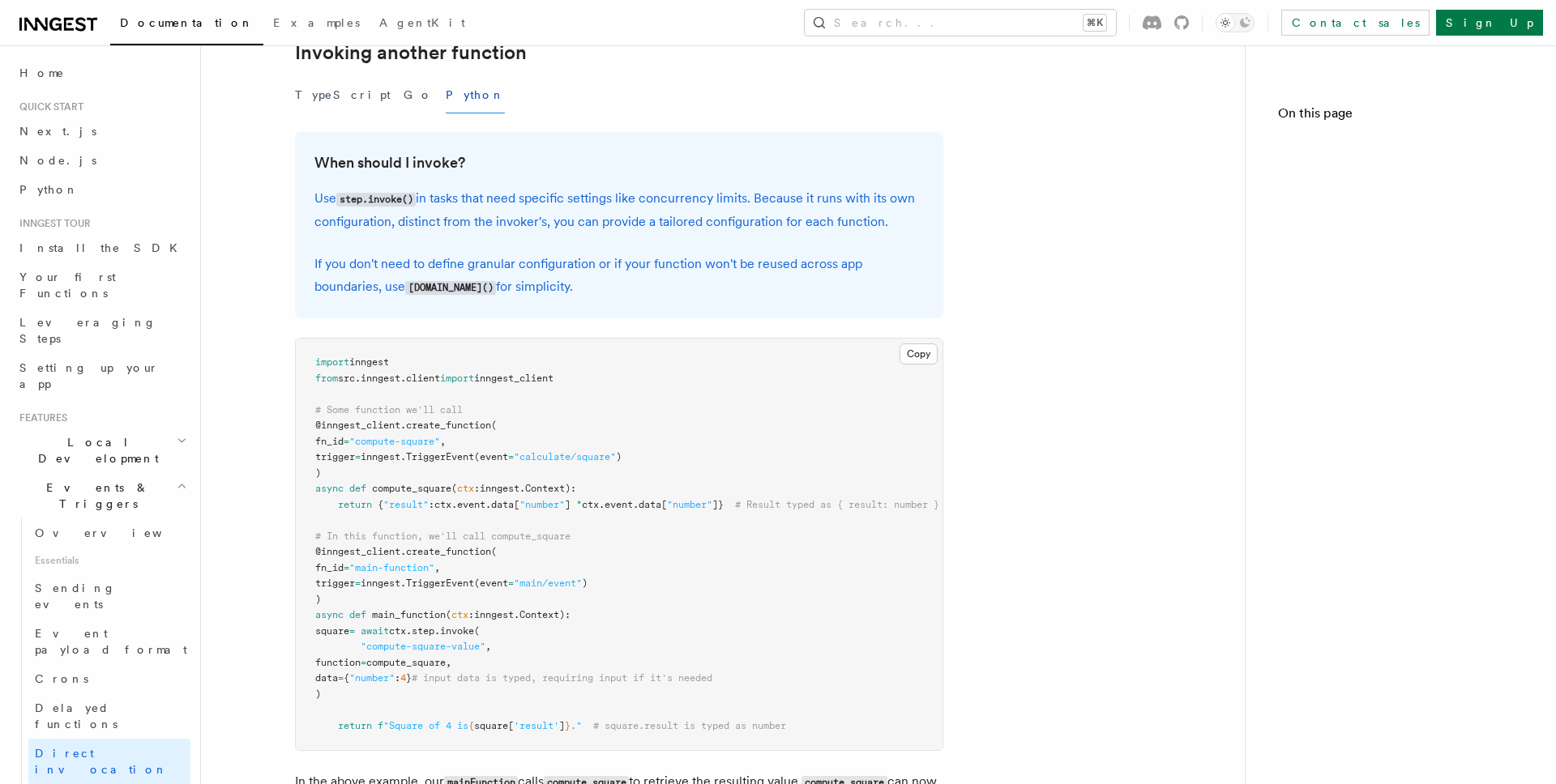 scroll, scrollTop: 0, scrollLeft: 0, axis: both 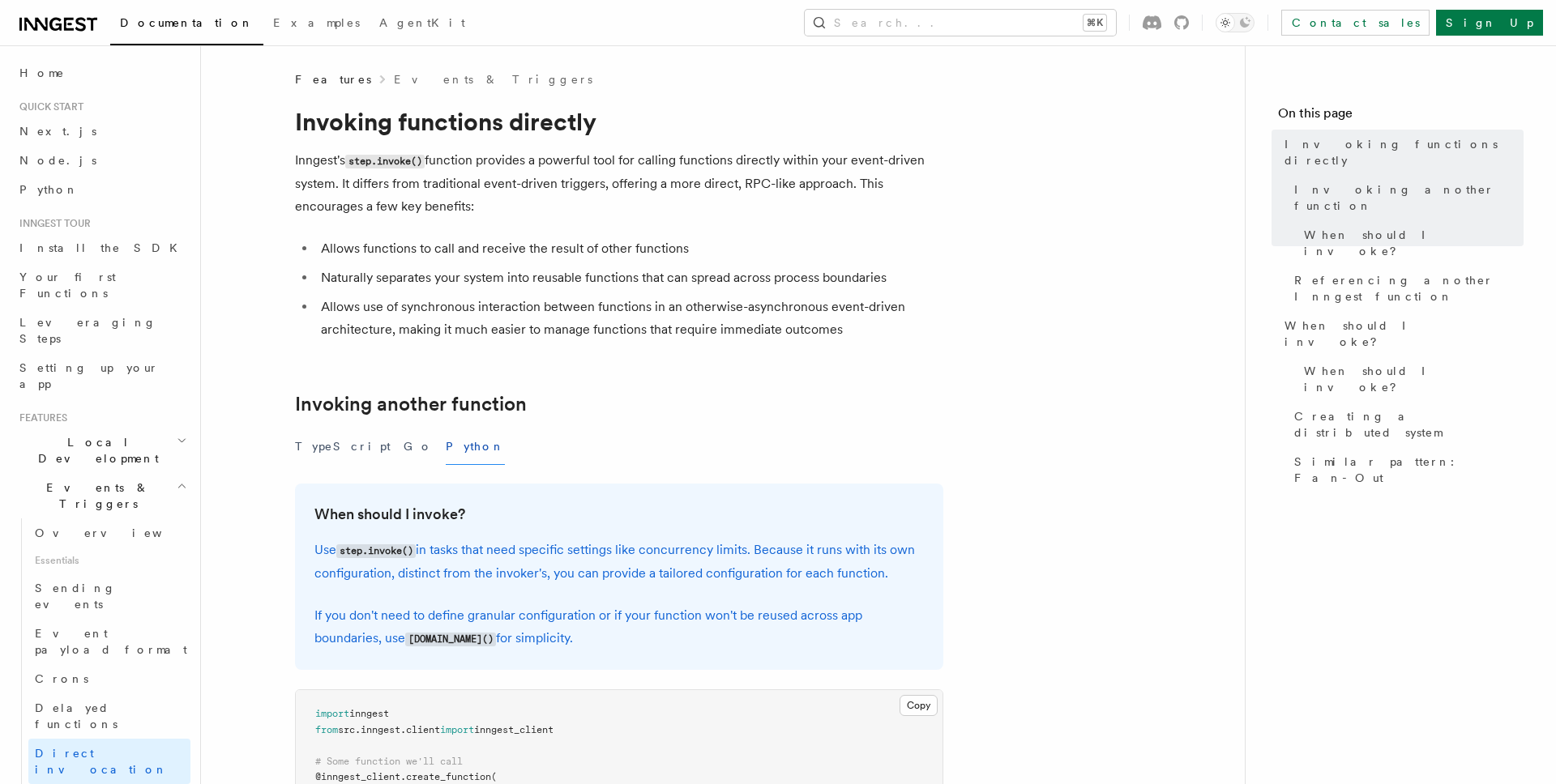 click on "Inngest's  step.invoke()  function provides a powerful tool for calling functions directly within your event-driven system. It differs from traditional event-driven triggers, offering a more direct, RPC-like approach. This encourages a few key benefits:" at bounding box center (619, 183) 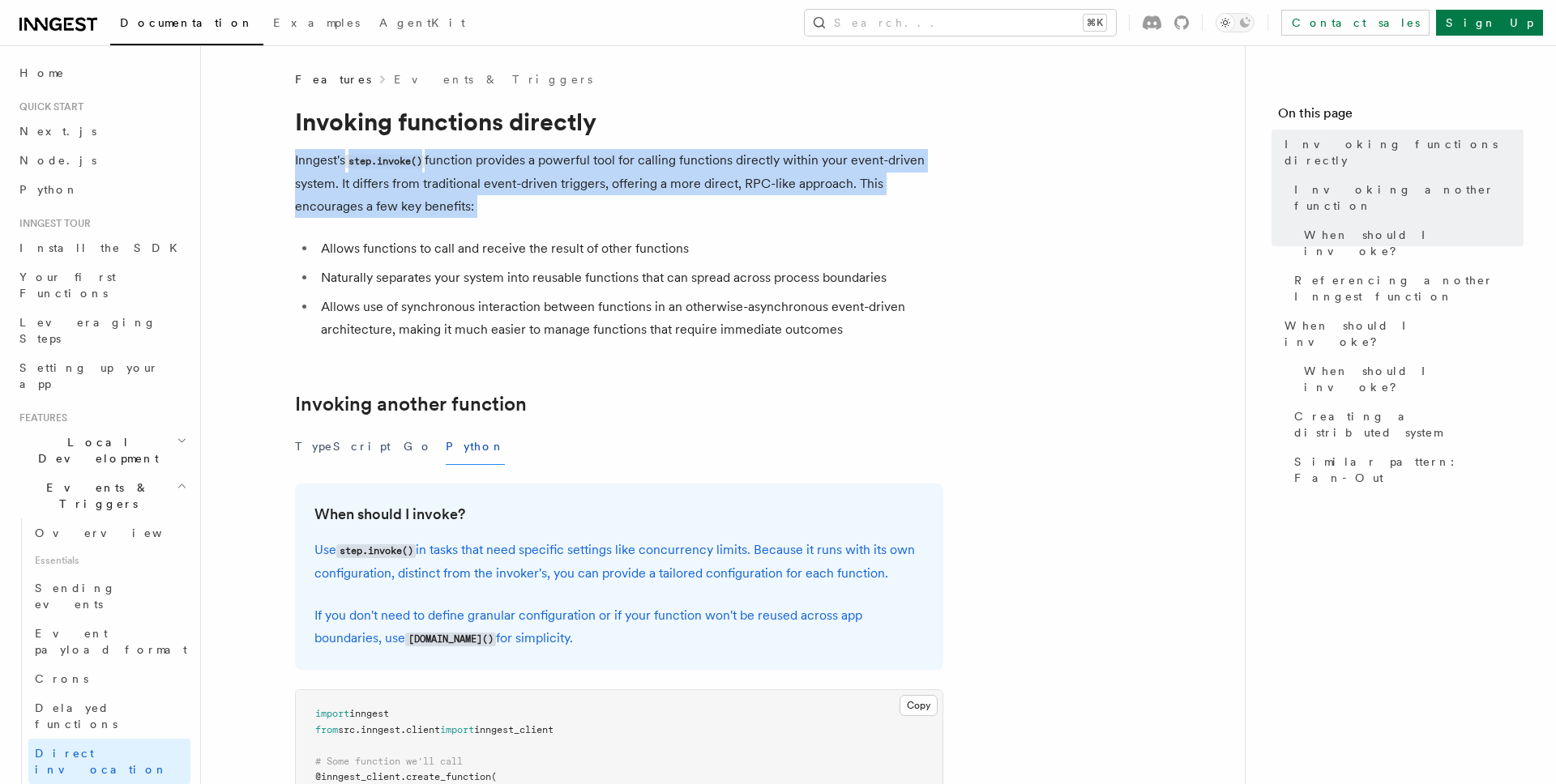 drag, startPoint x: 501, startPoint y: 194, endPoint x: 506, endPoint y: 208, distance: 14.866069 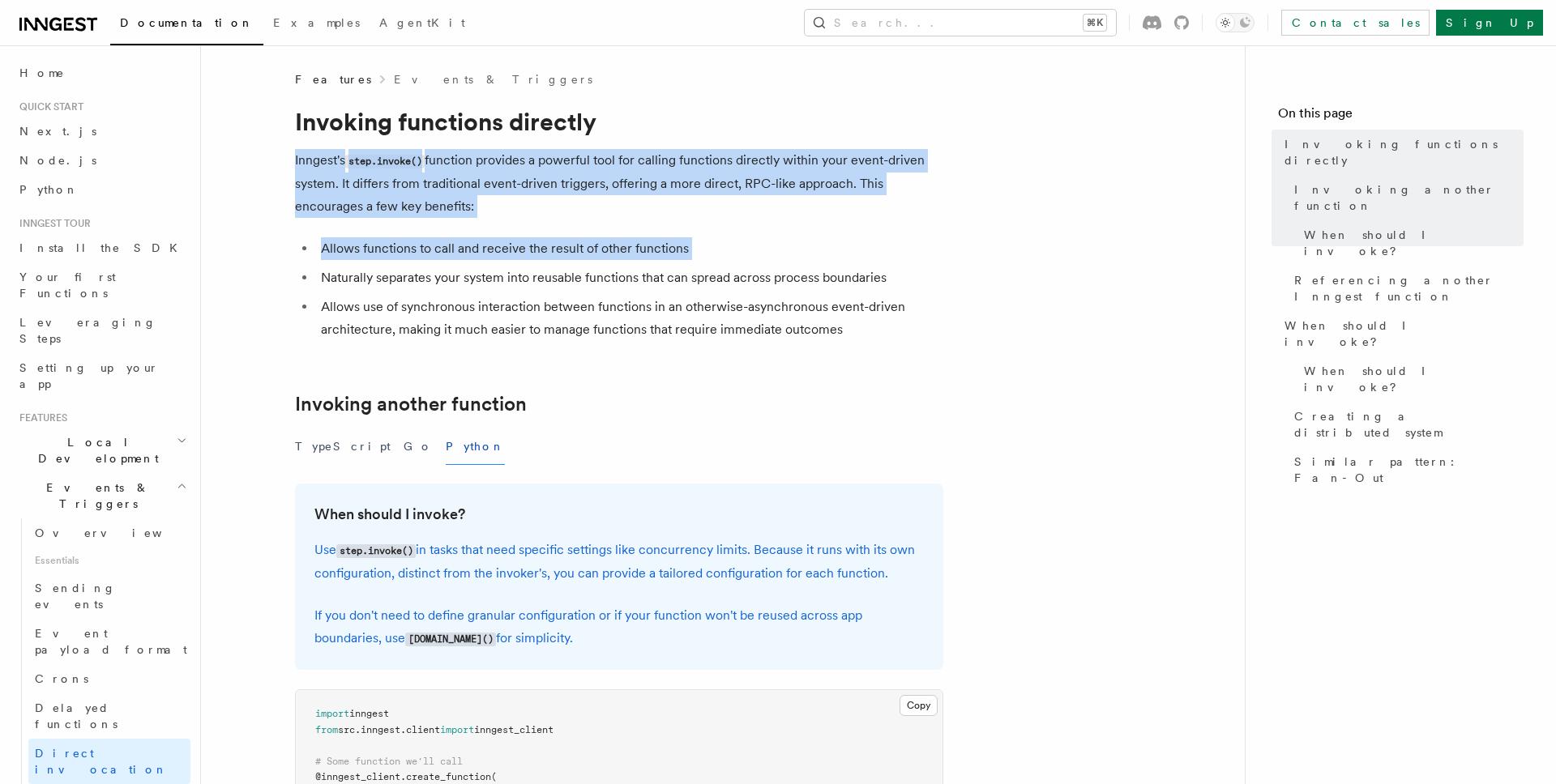 drag, startPoint x: 506, startPoint y: 208, endPoint x: 528, endPoint y: 266, distance: 62.03225 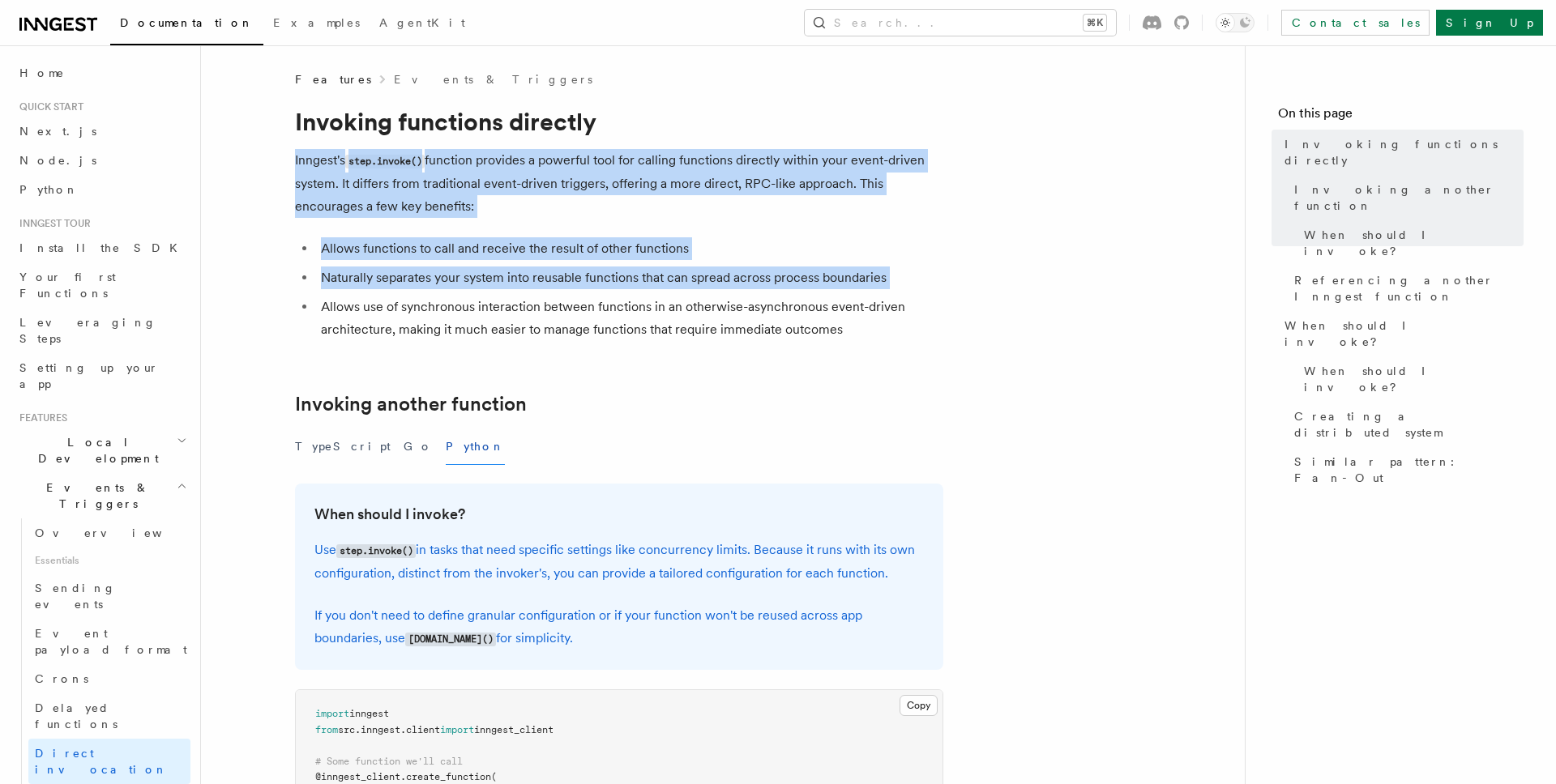 click on "Allows functions to call and receive the result of other functions
Naturally separates your system into reusable functions that can spread across process boundaries
Allows use of synchronous interaction between functions in an otherwise-asynchronous event-driven architecture, making it much easier to manage functions that require immediate outcomes" at bounding box center [619, 289] 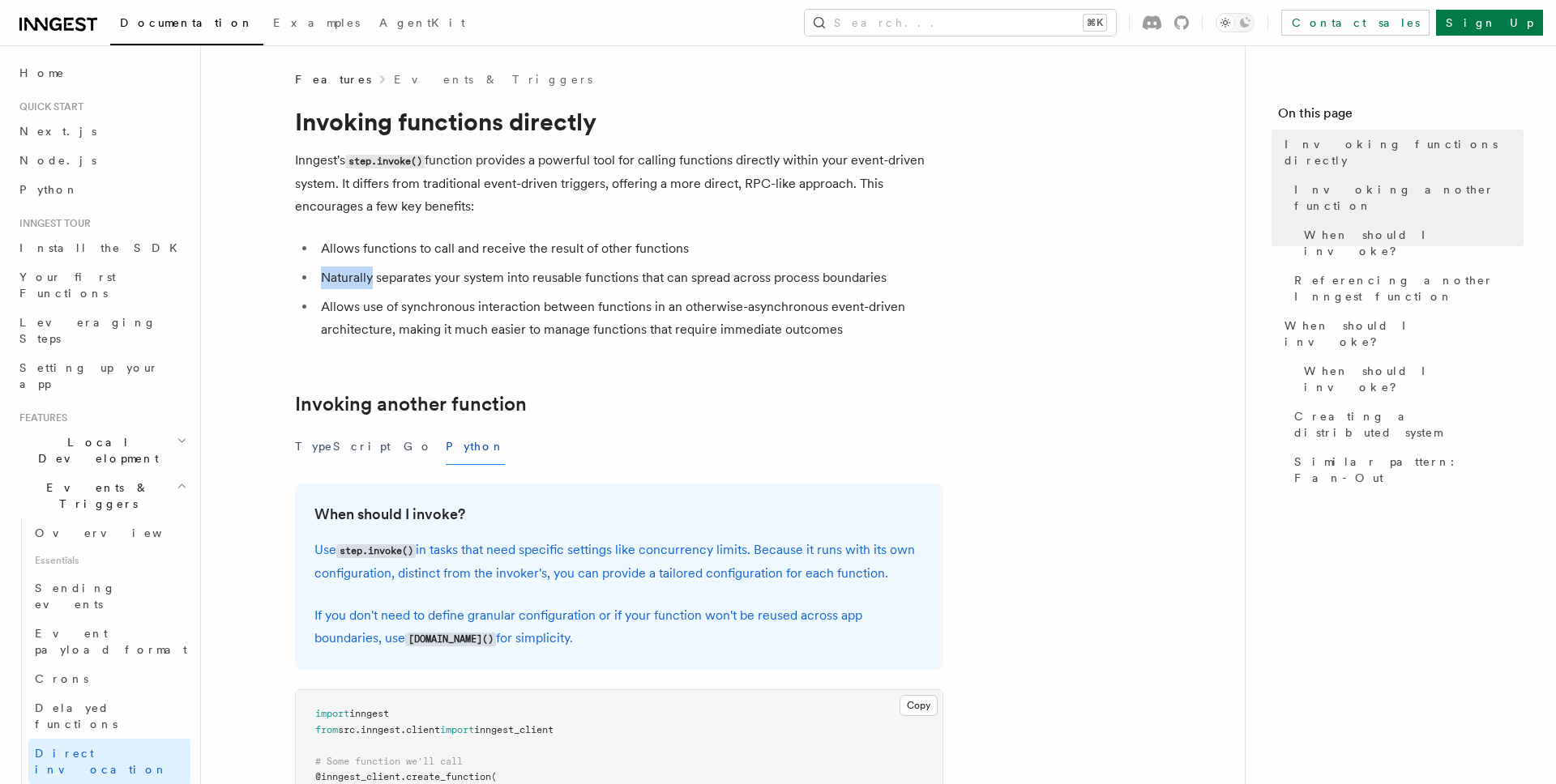 click on "Allows functions to call and receive the result of other functions
Naturally separates your system into reusable functions that can spread across process boundaries
Allows use of synchronous interaction between functions in an otherwise-asynchronous event-driven architecture, making it much easier to manage functions that require immediate outcomes" at bounding box center (619, 289) 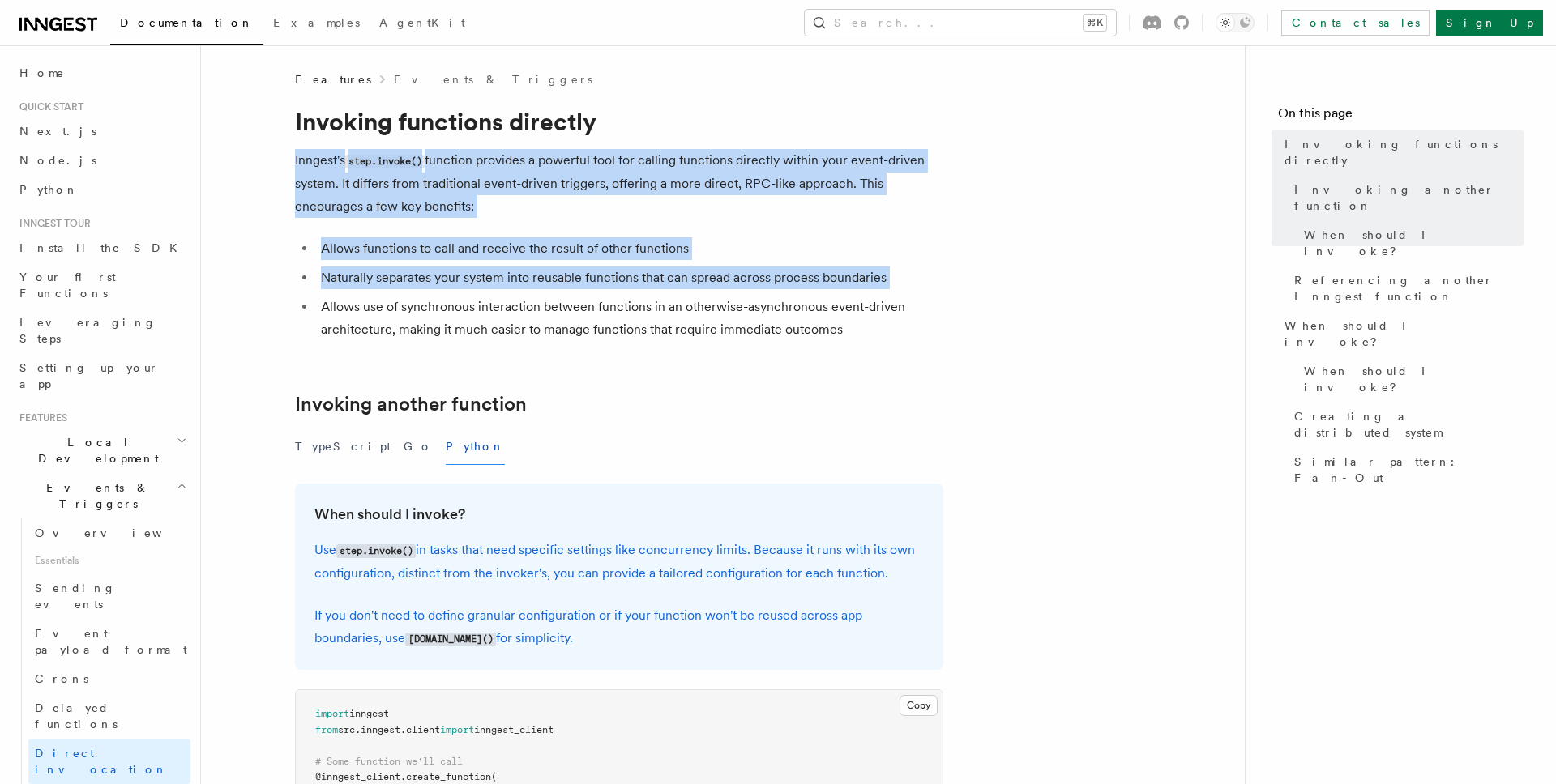 drag, startPoint x: 528, startPoint y: 266, endPoint x: 297, endPoint y: 138, distance: 264.0928 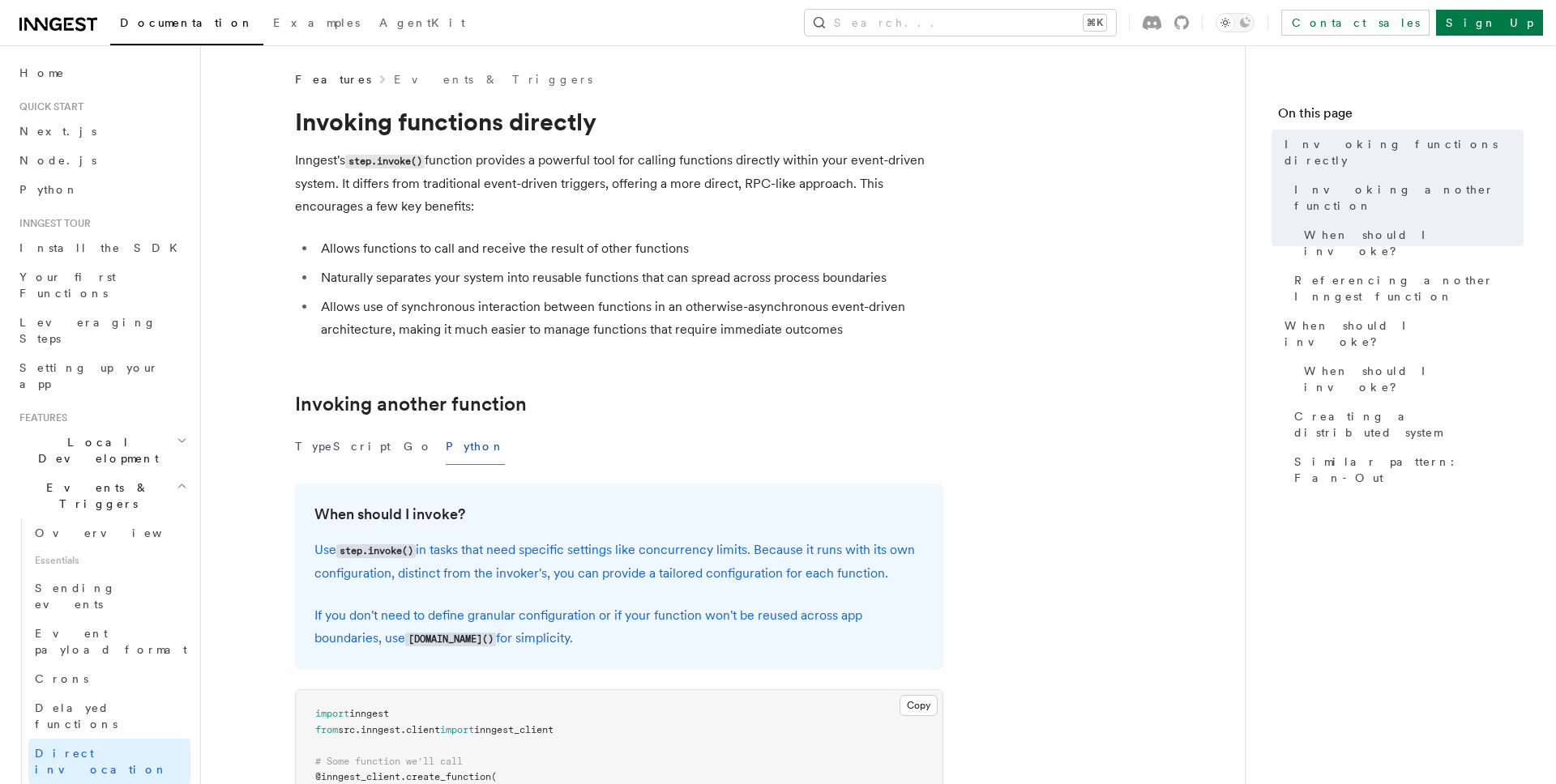 click on "Features Events & Triggers Invoking functions directly
Inngest's  step.invoke()  function provides a powerful tool for calling functions directly within your event-driven system. It differs from traditional event-driven triggers, offering a more direct, RPC-like approach. This encourages a few key benefits:
Allows functions to call and receive the result of other functions
Naturally separates your system into reusable functions that can spread across process boundaries
Allows use of synchronous interaction between functions in an otherwise-asynchronous event-driven architecture, making it much easier to manage functions that require immediate outcomes
Invoking another function
TypeScript Go Python When should I invoke? Use  step.invoke()  in tasks that need specific settings like concurrency limits. Because it runs with its own configuration,
distinct from the invoker's, you can provide a tailored configuration for each function. [DOMAIN_NAME]()  for simplicity. Copy Copied import  inngest
from ." at bounding box center [723, 1005] 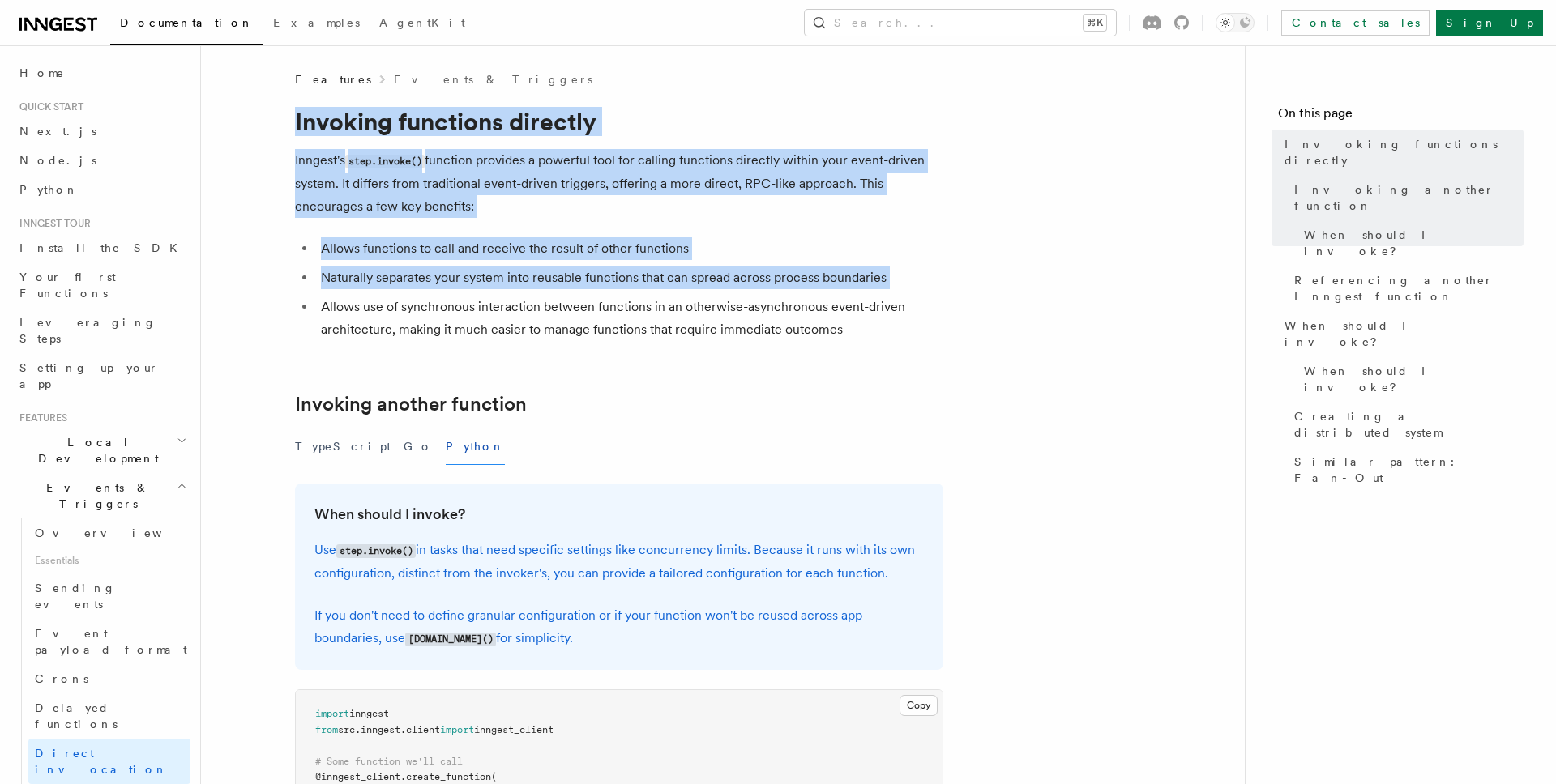 drag, startPoint x: 291, startPoint y: 127, endPoint x: 454, endPoint y: 279, distance: 222.8744 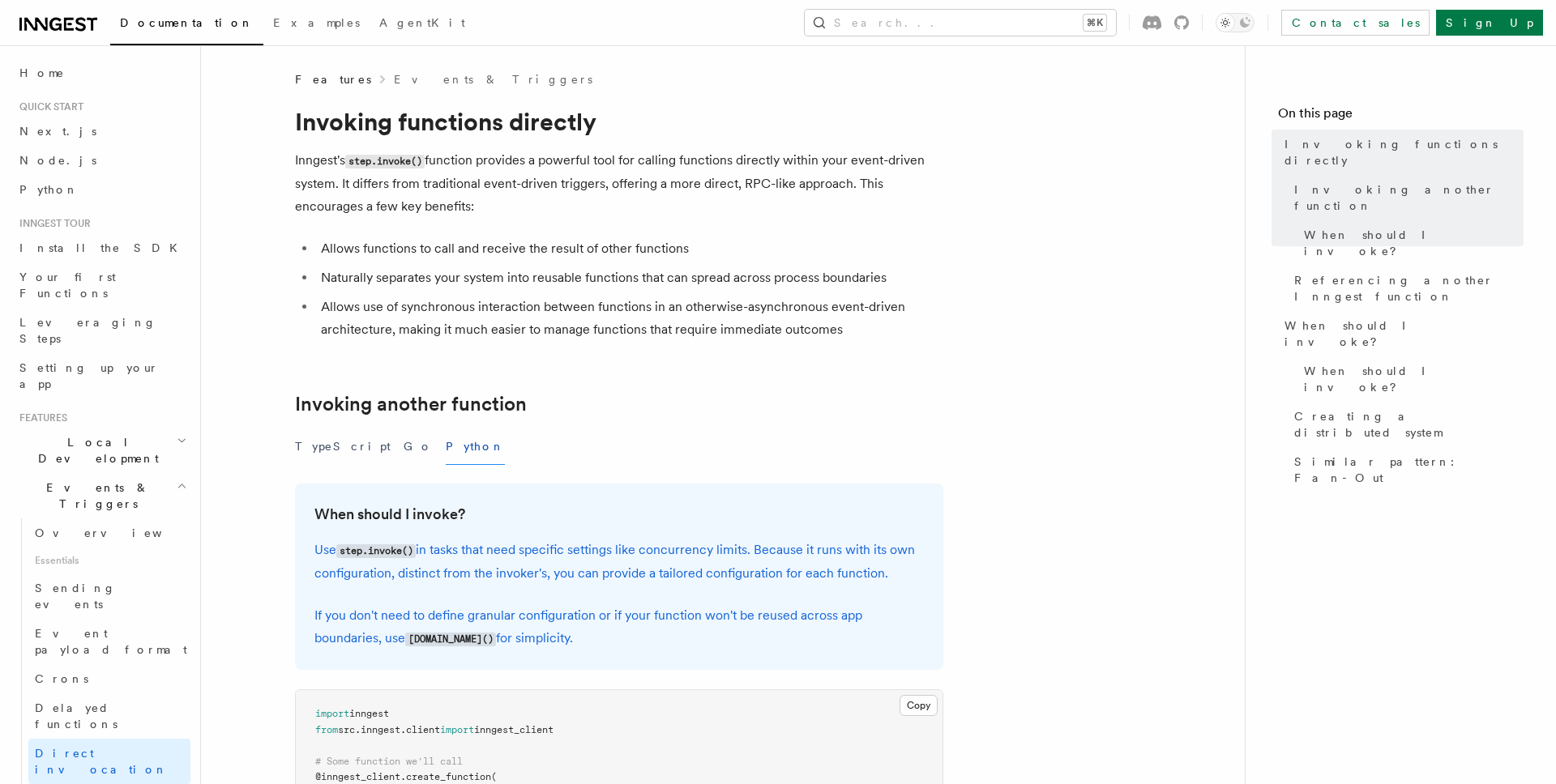 click on "Naturally separates your system into reusable functions that can spread across process boundaries" at bounding box center (630, 278) 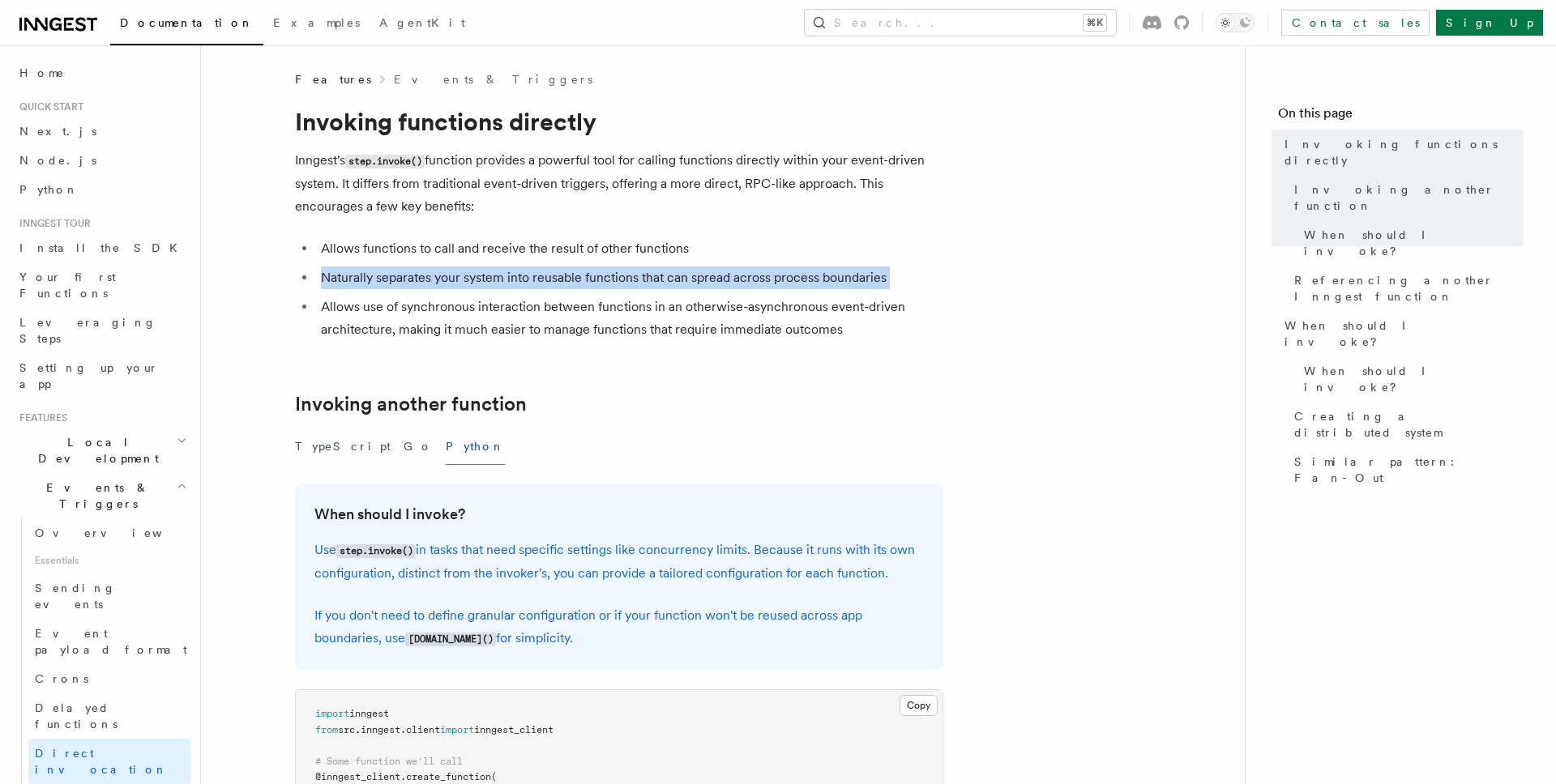 click on "Naturally separates your system into reusable functions that can spread across process boundaries" at bounding box center (630, 278) 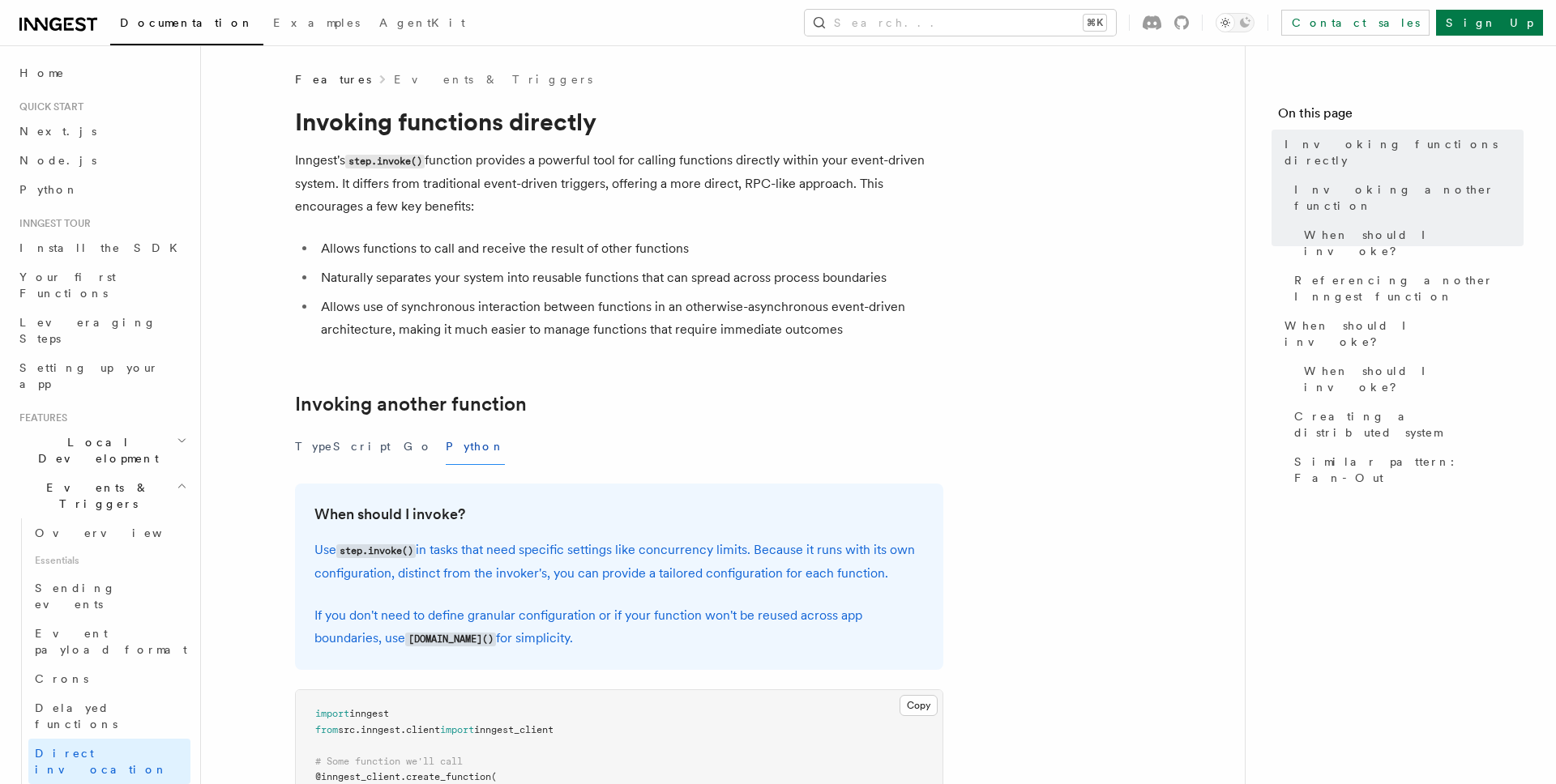 click on "Allows functions to call and receive the result of other functions" at bounding box center (630, 249) 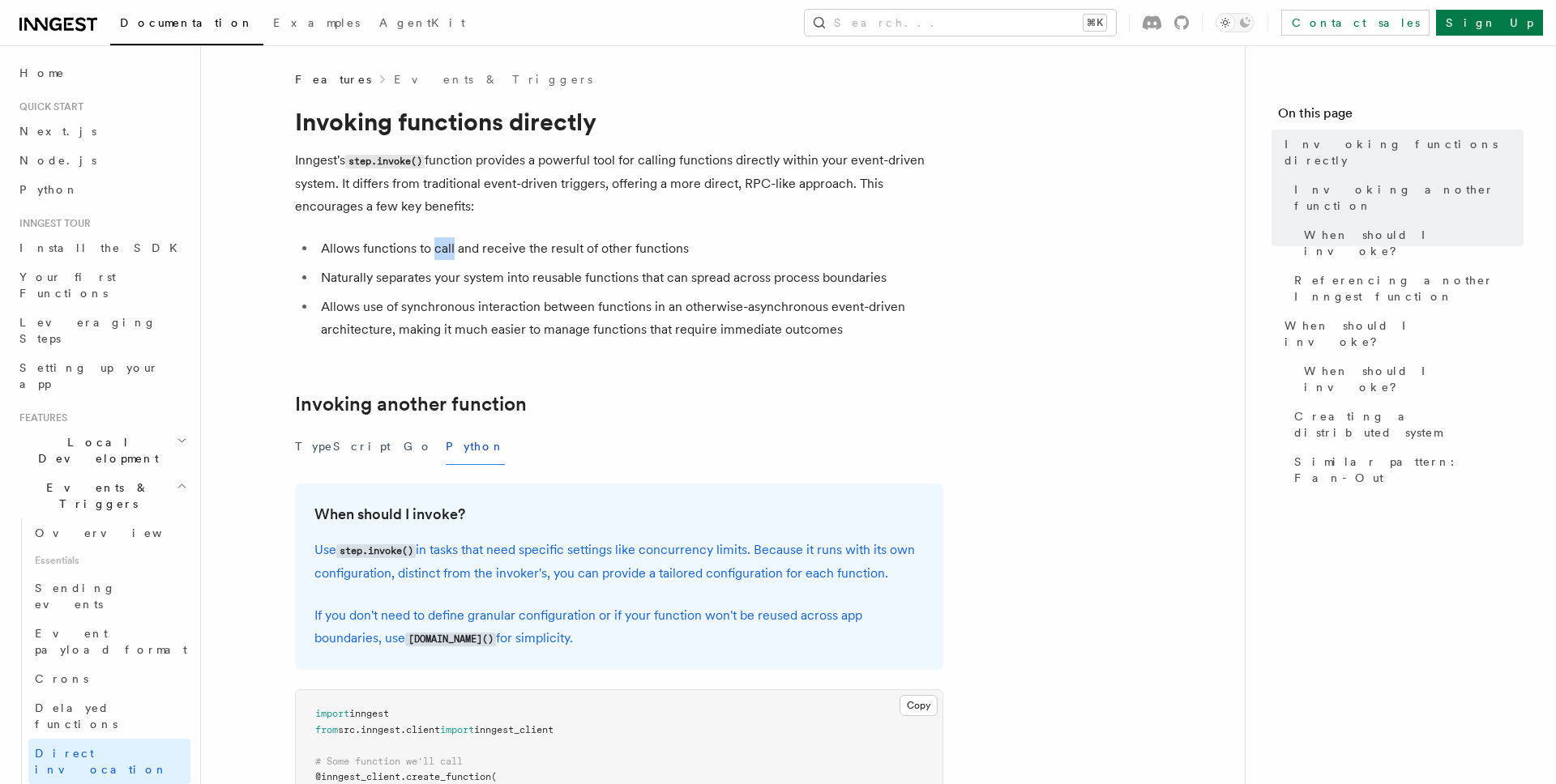 click on "Allows functions to call and receive the result of other functions" at bounding box center [630, 249] 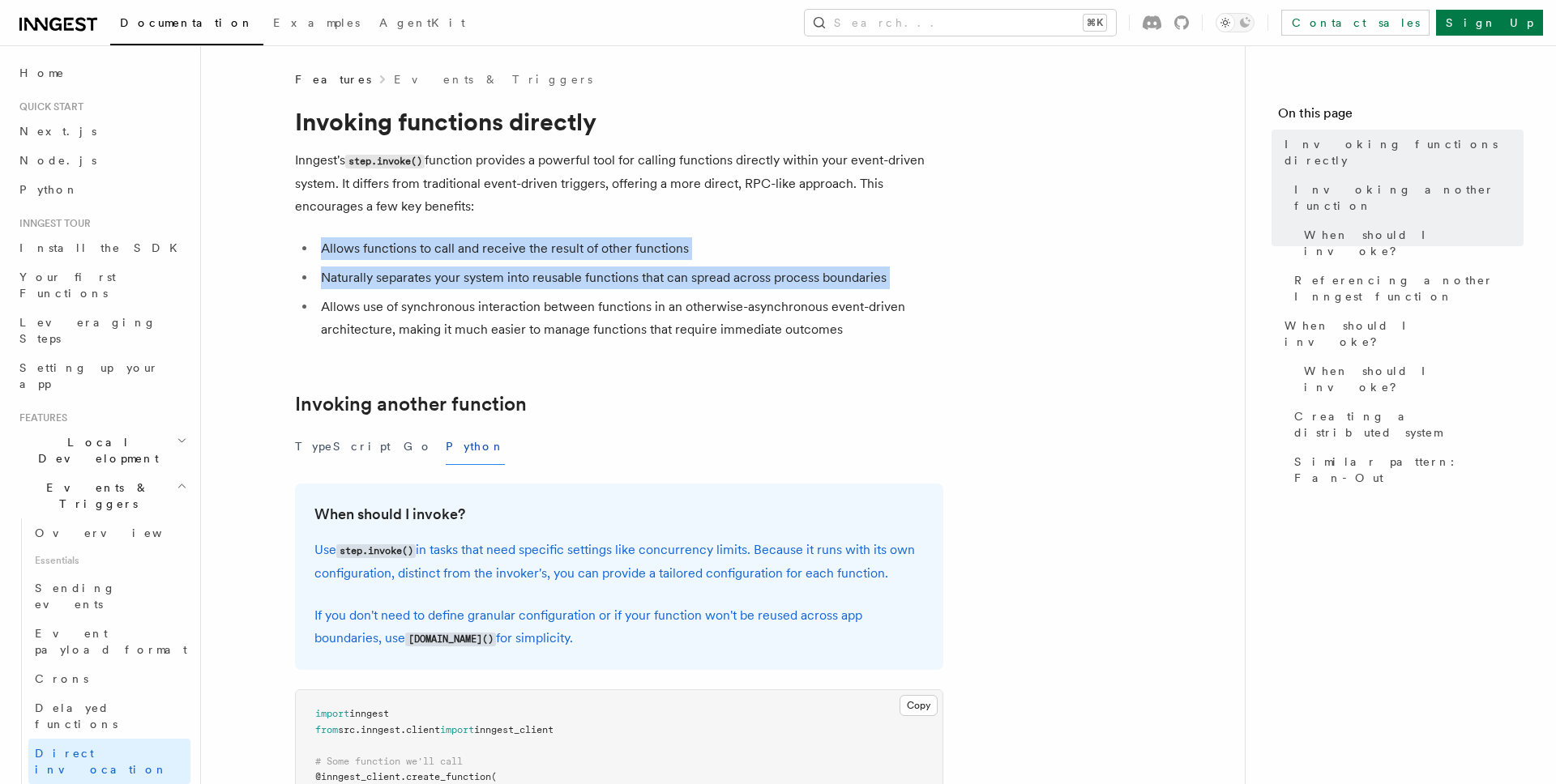 drag, startPoint x: 447, startPoint y: 259, endPoint x: 434, endPoint y: 281, distance: 25.55386 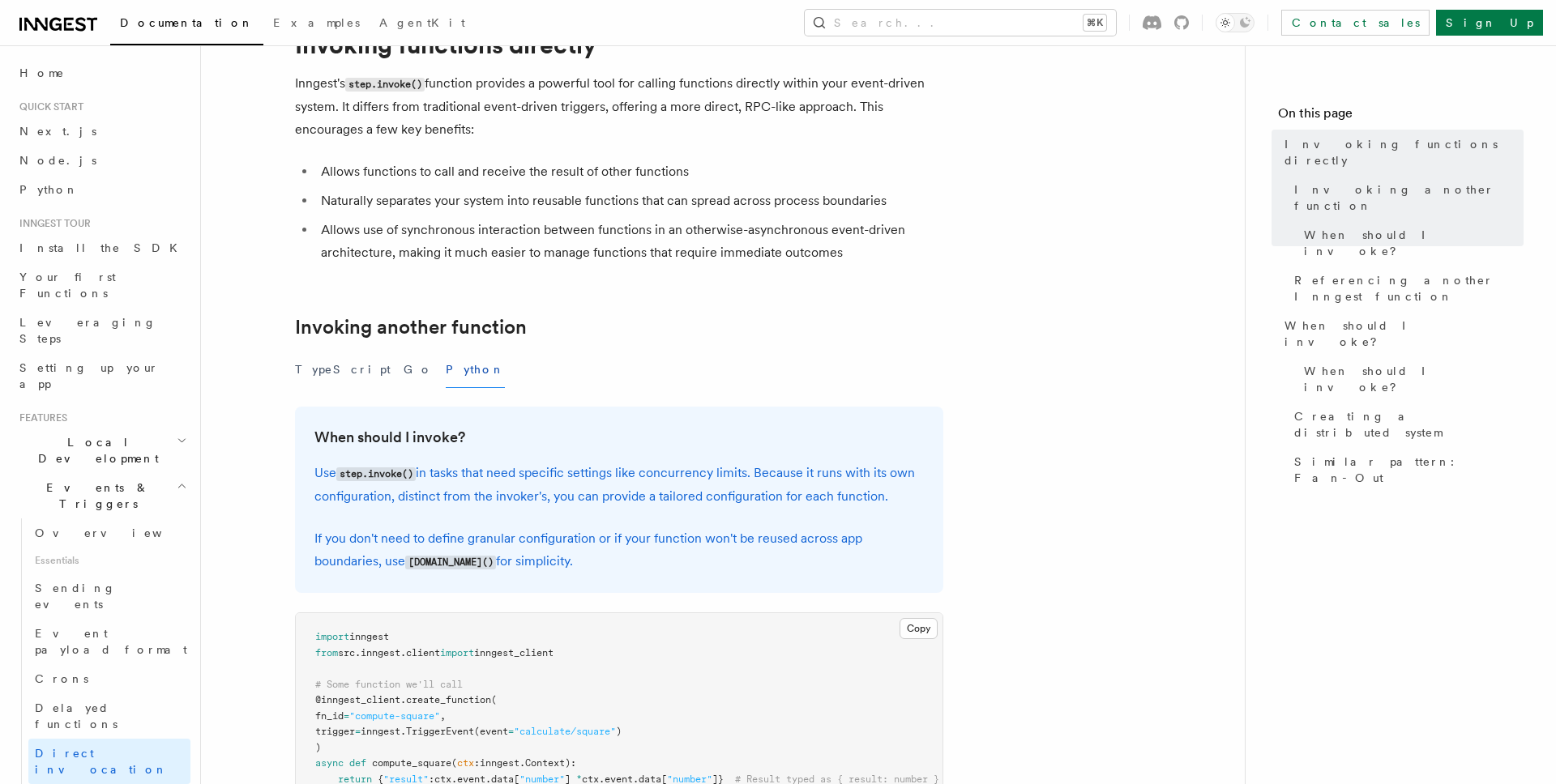 scroll, scrollTop: 83, scrollLeft: 0, axis: vertical 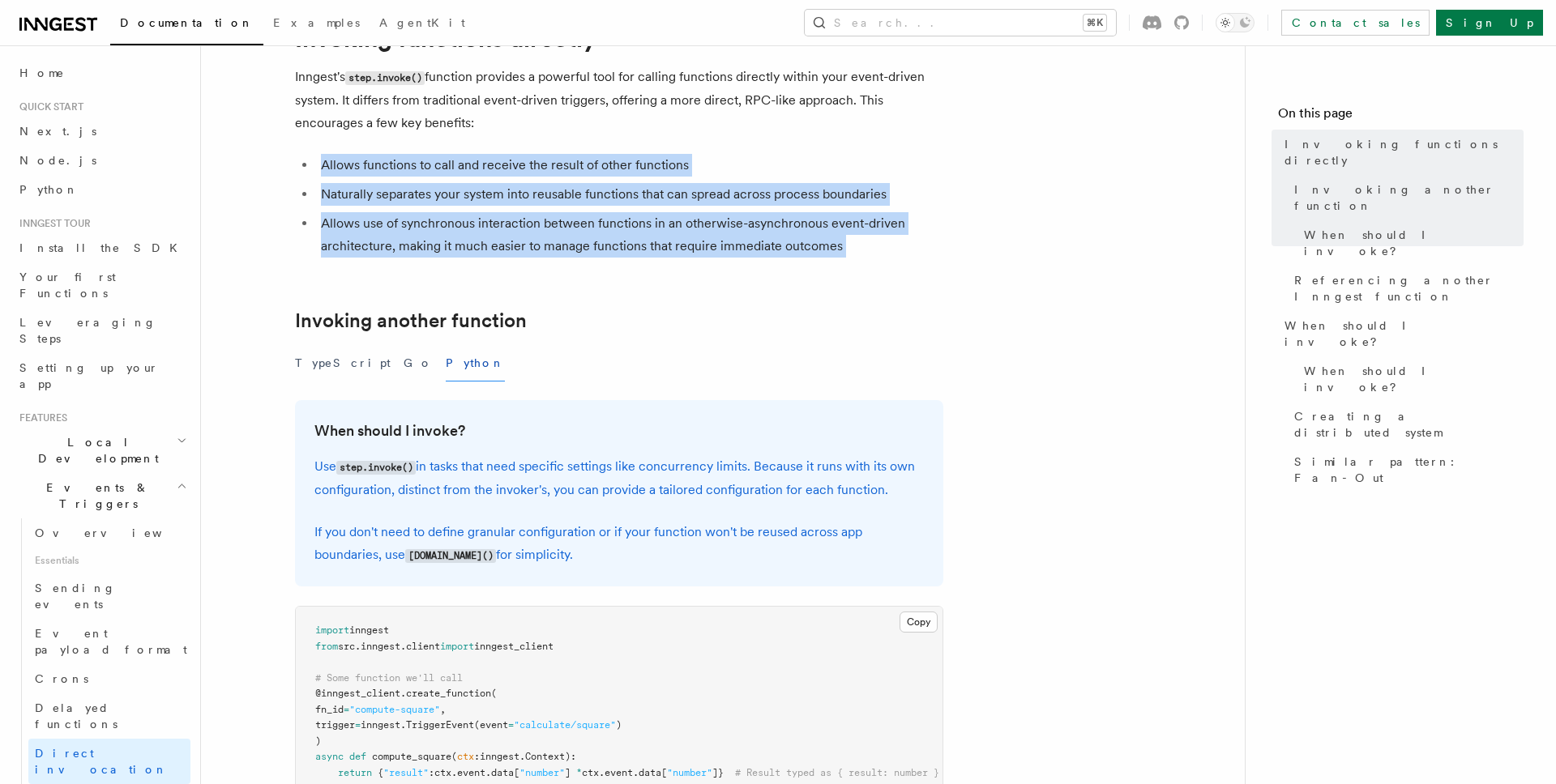 drag, startPoint x: 435, startPoint y: 279, endPoint x: 404, endPoint y: 134, distance: 148.27677 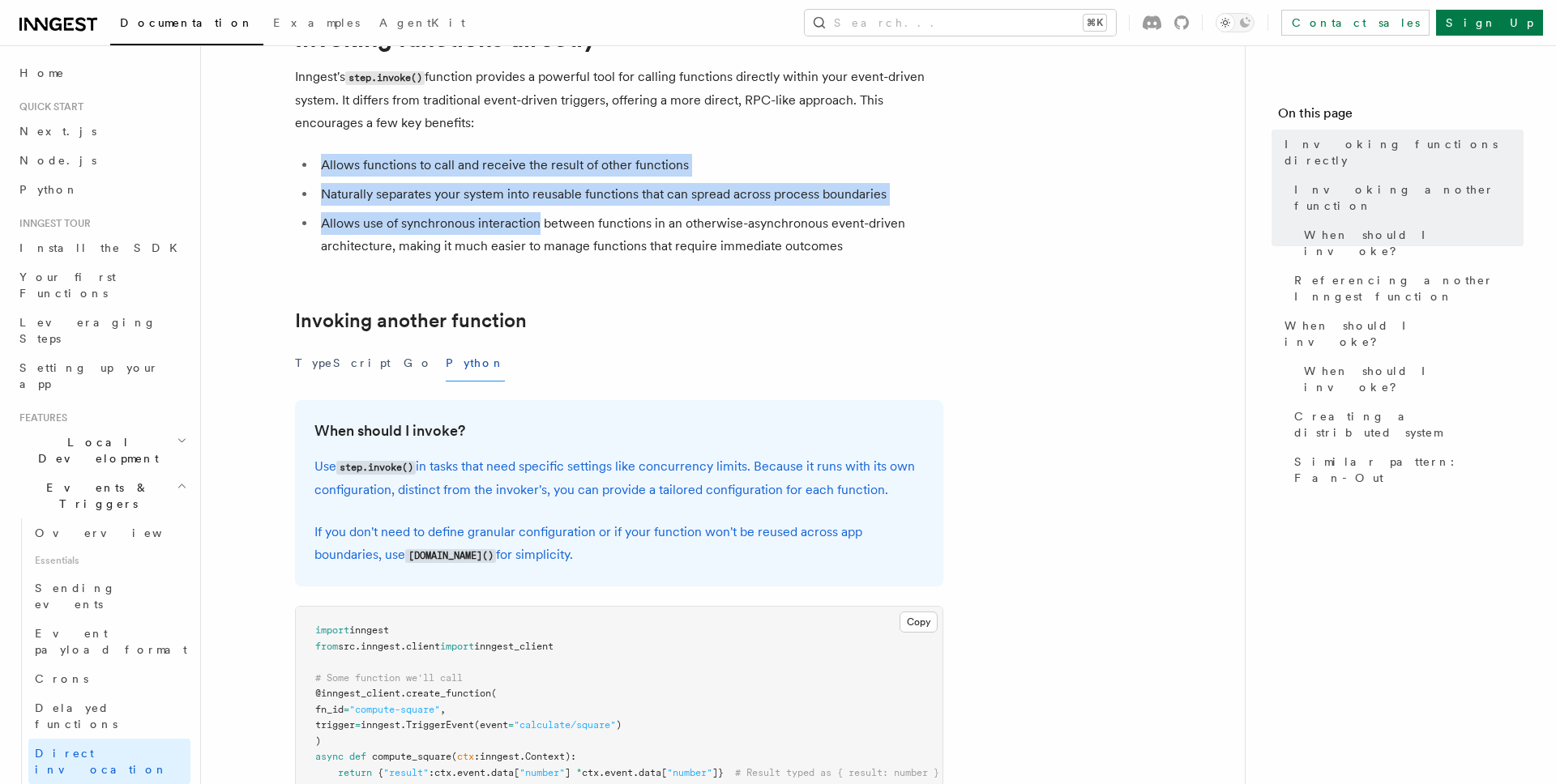 drag, startPoint x: 404, startPoint y: 134, endPoint x: 493, endPoint y: 220, distance: 123.76187 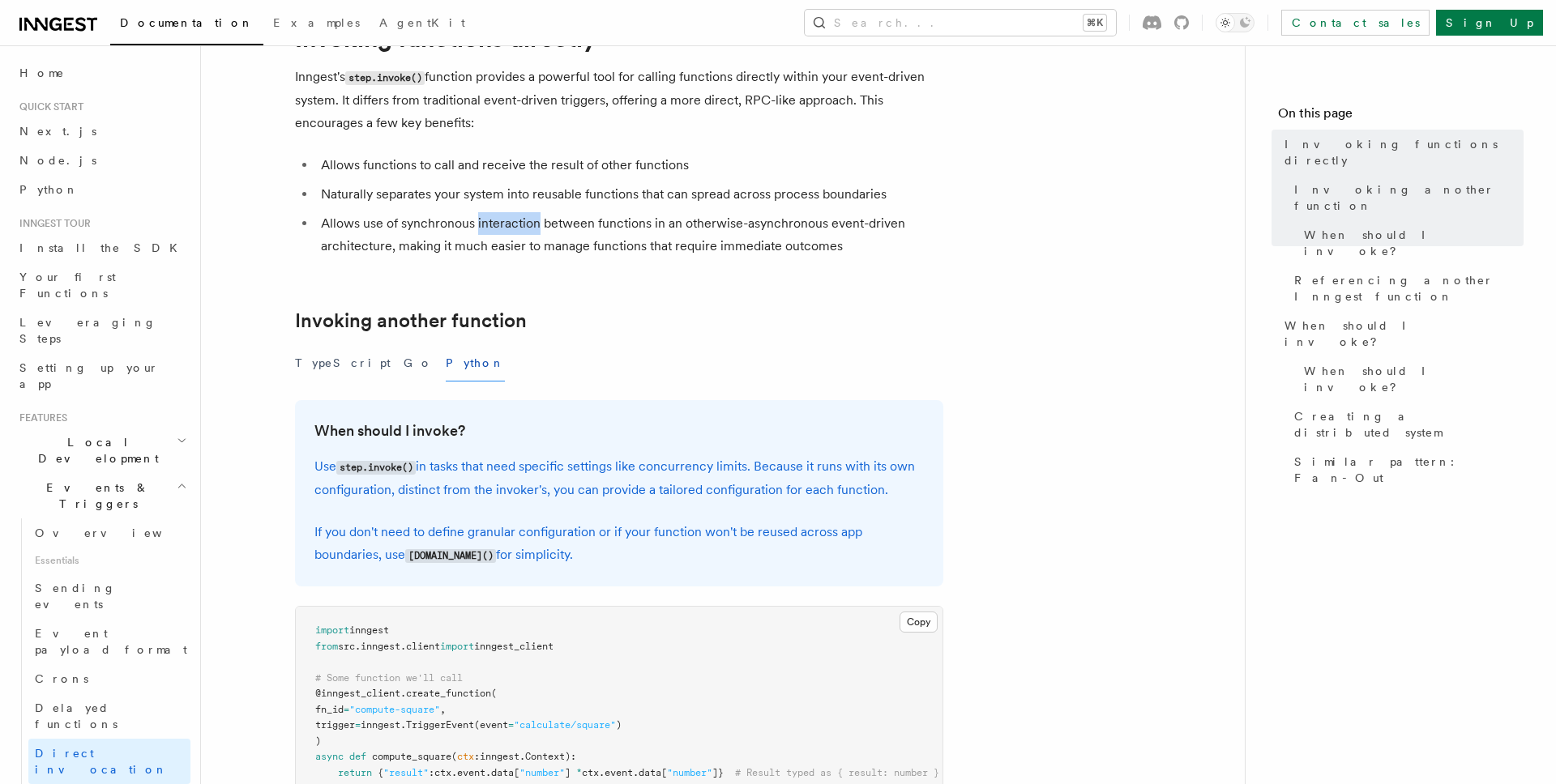 click on "Allows use of synchronous interaction between functions in an otherwise-asynchronous event-driven architecture, making it much easier to manage functions that require immediate outcomes" at bounding box center (630, 235) 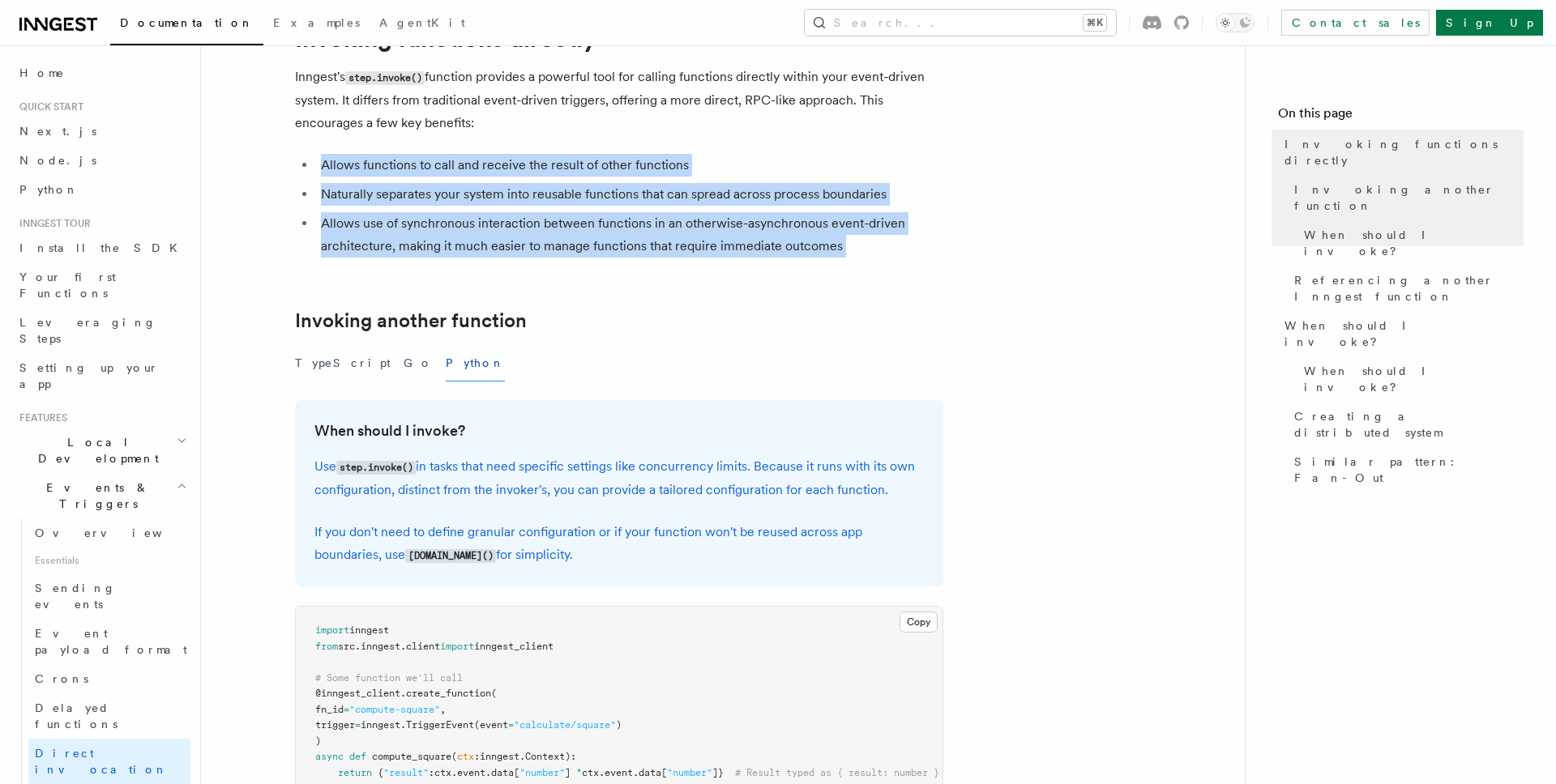 drag, startPoint x: 494, startPoint y: 221, endPoint x: 437, endPoint y: 153, distance: 88.7299 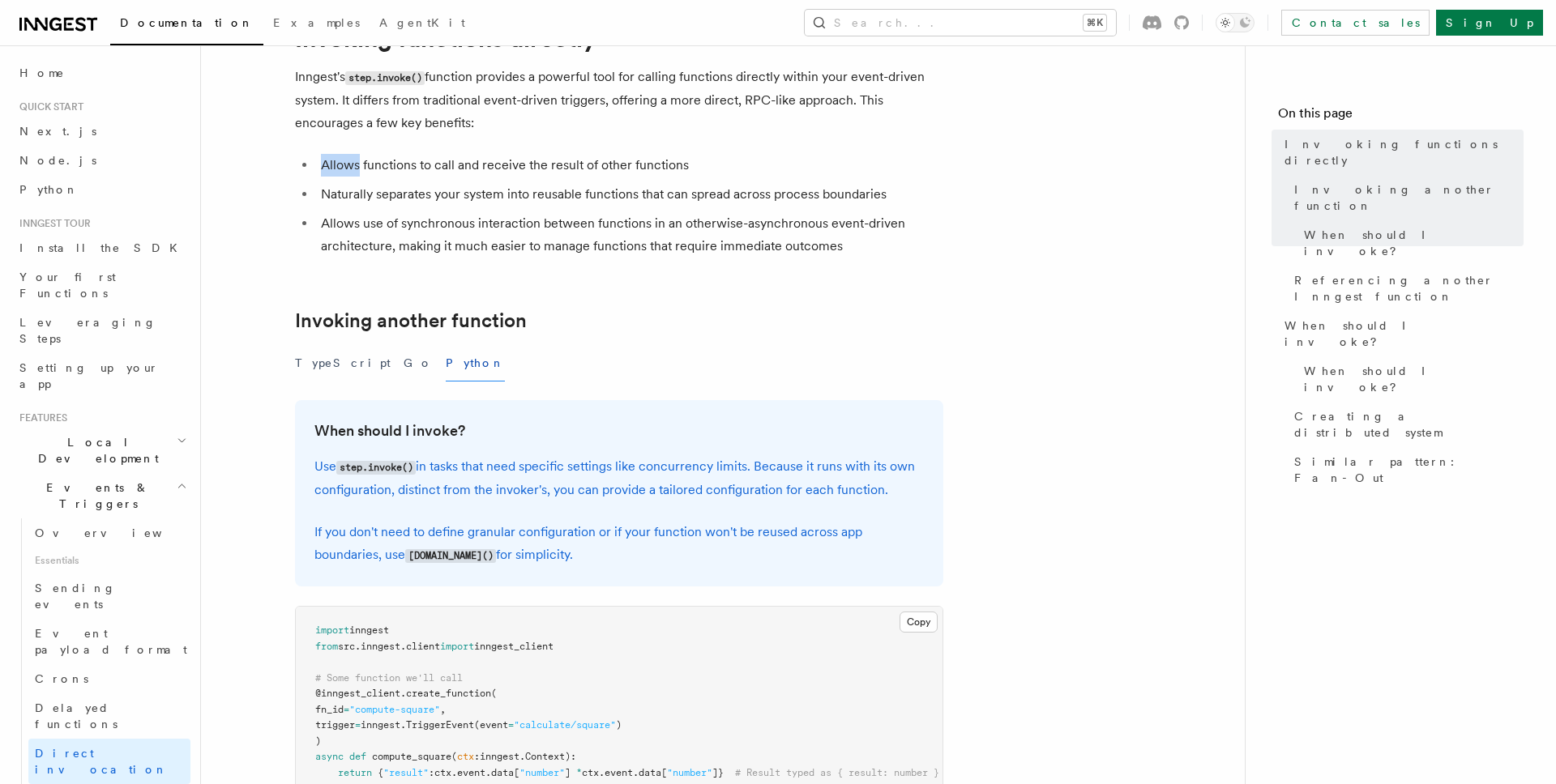 click on "Features Events & Triggers Invoking functions directly
Inngest's  step.invoke()  function provides a powerful tool for calling functions directly within your event-driven system. It differs from traditional event-driven triggers, offering a more direct, RPC-like approach. This encourages a few key benefits:
Allows functions to call and receive the result of other functions
Naturally separates your system into reusable functions that can spread across process boundaries
Allows use of synchronous interaction between functions in an otherwise-asynchronous event-driven architecture, making it much easier to manage functions that require immediate outcomes
Invoking another function
TypeScript Go Python When should I invoke? Use  step.invoke()  in tasks that need specific settings like concurrency limits. Because it runs with its own configuration,
distinct from the invoker's, you can provide a tailored configuration for each function. [DOMAIN_NAME]()  for simplicity. Copy Copied import  inngest
from ." at bounding box center (723, 922) 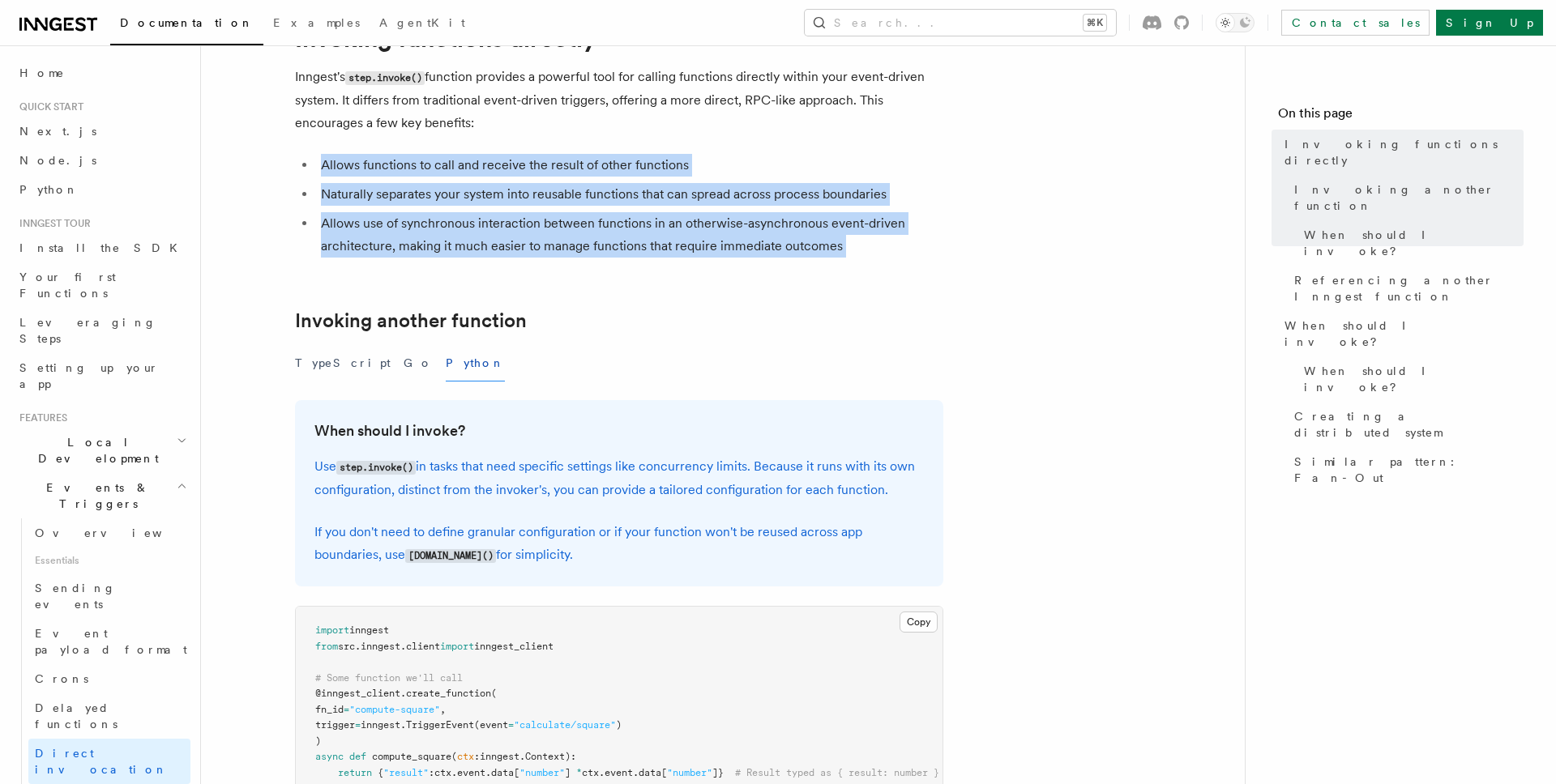 drag, startPoint x: 437, startPoint y: 153, endPoint x: 501, endPoint y: 265, distance: 128.99612 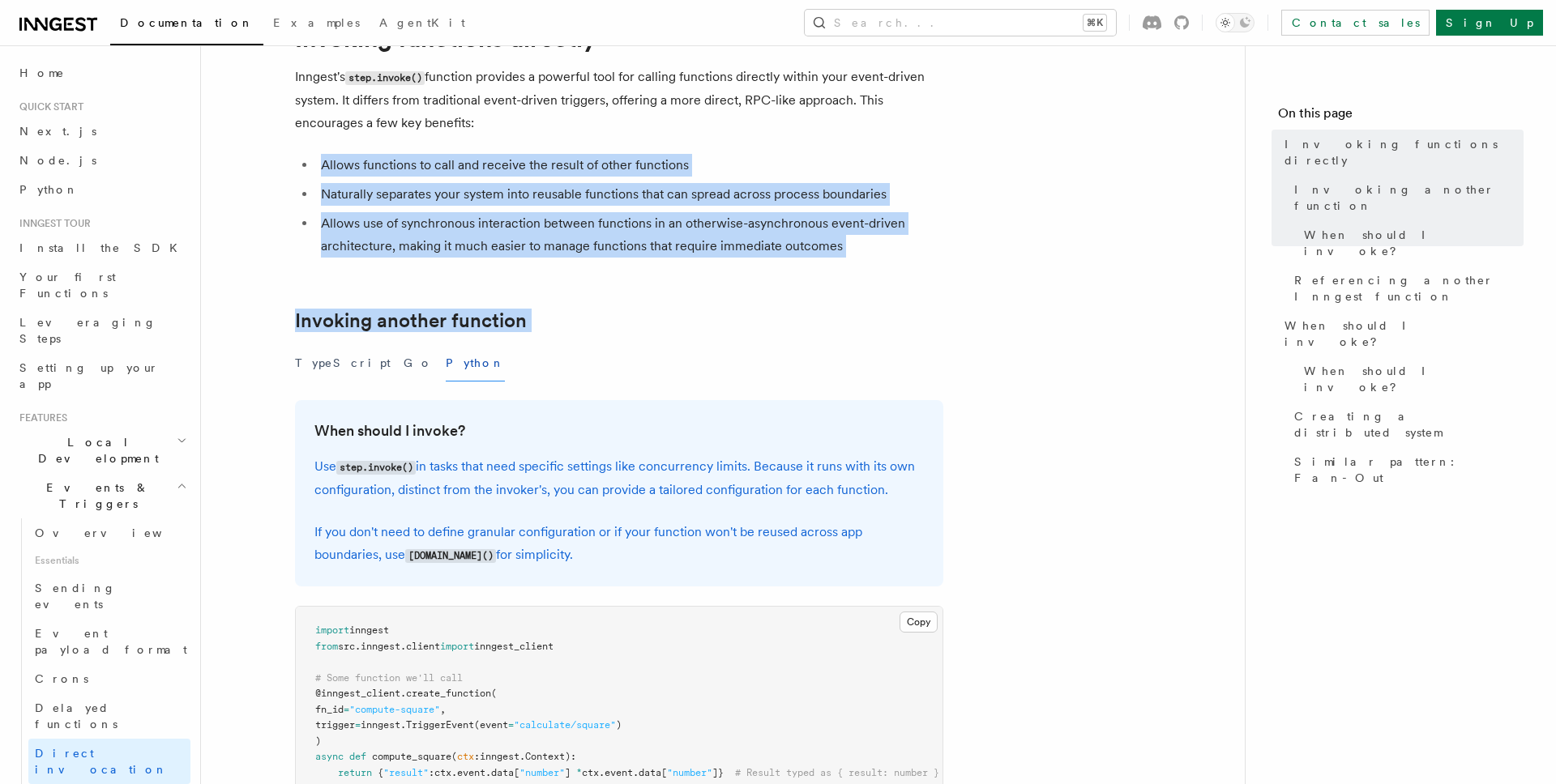 click on "Features Events & Triggers Invoking functions directly
Inngest's  step.invoke()  function provides a powerful tool for calling functions directly within your event-driven system. It differs from traditional event-driven triggers, offering a more direct, RPC-like approach. This encourages a few key benefits:
Allows functions to call and receive the result of other functions
Naturally separates your system into reusable functions that can spread across process boundaries
Allows use of synchronous interaction between functions in an otherwise-asynchronous event-driven architecture, making it much easier to manage functions that require immediate outcomes
Invoking another function
TypeScript Go Python When should I invoke? Use  step.invoke()  in tasks that need specific settings like concurrency limits. Because it runs with its own configuration,
distinct from the invoker's, you can provide a tailored configuration for each function. [DOMAIN_NAME]()  for simplicity. Copy Copied import  inngest
from ." at bounding box center [723, 922] 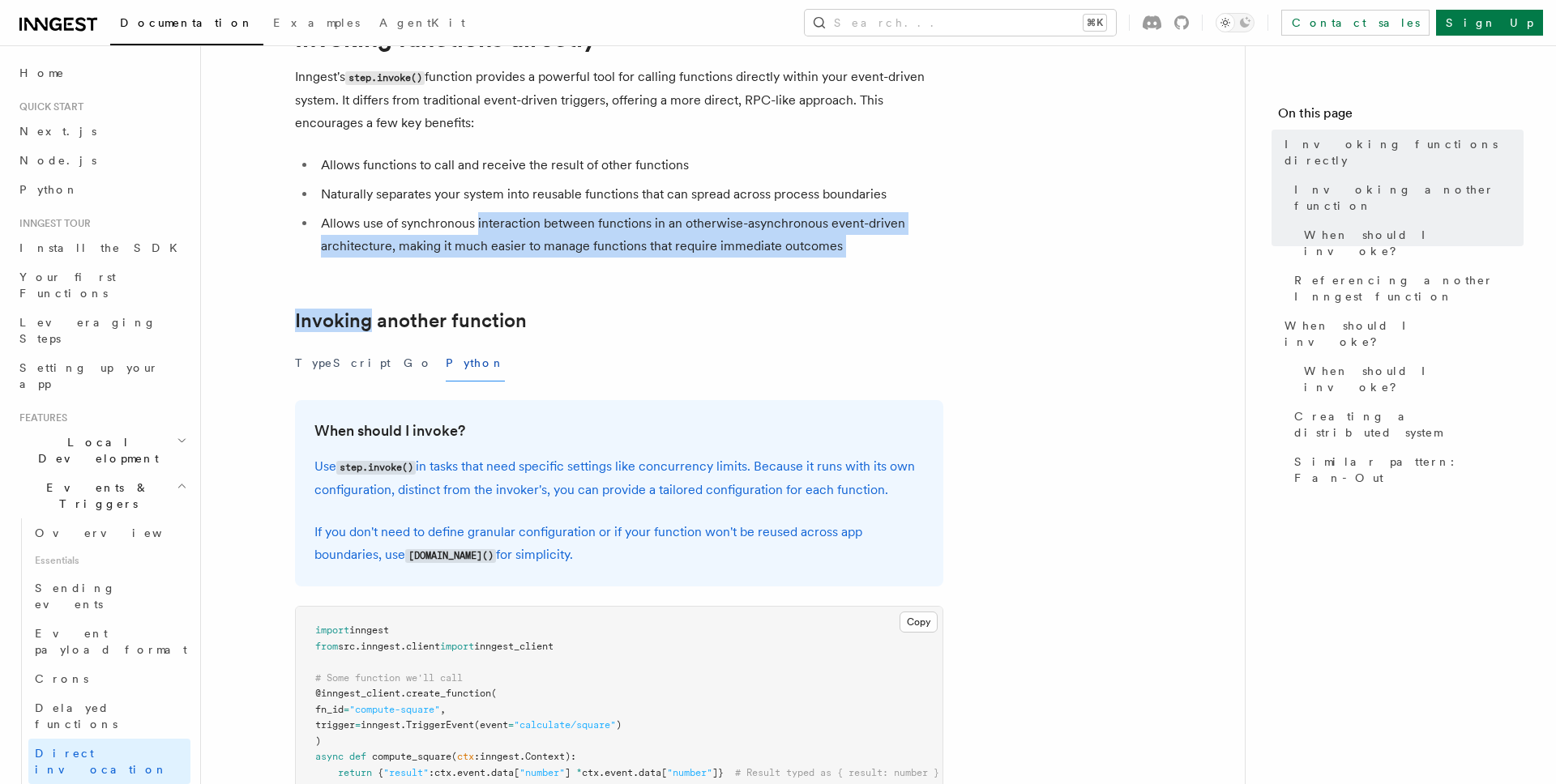 drag, startPoint x: 501, startPoint y: 265, endPoint x: 478, endPoint y: 211, distance: 58.694122 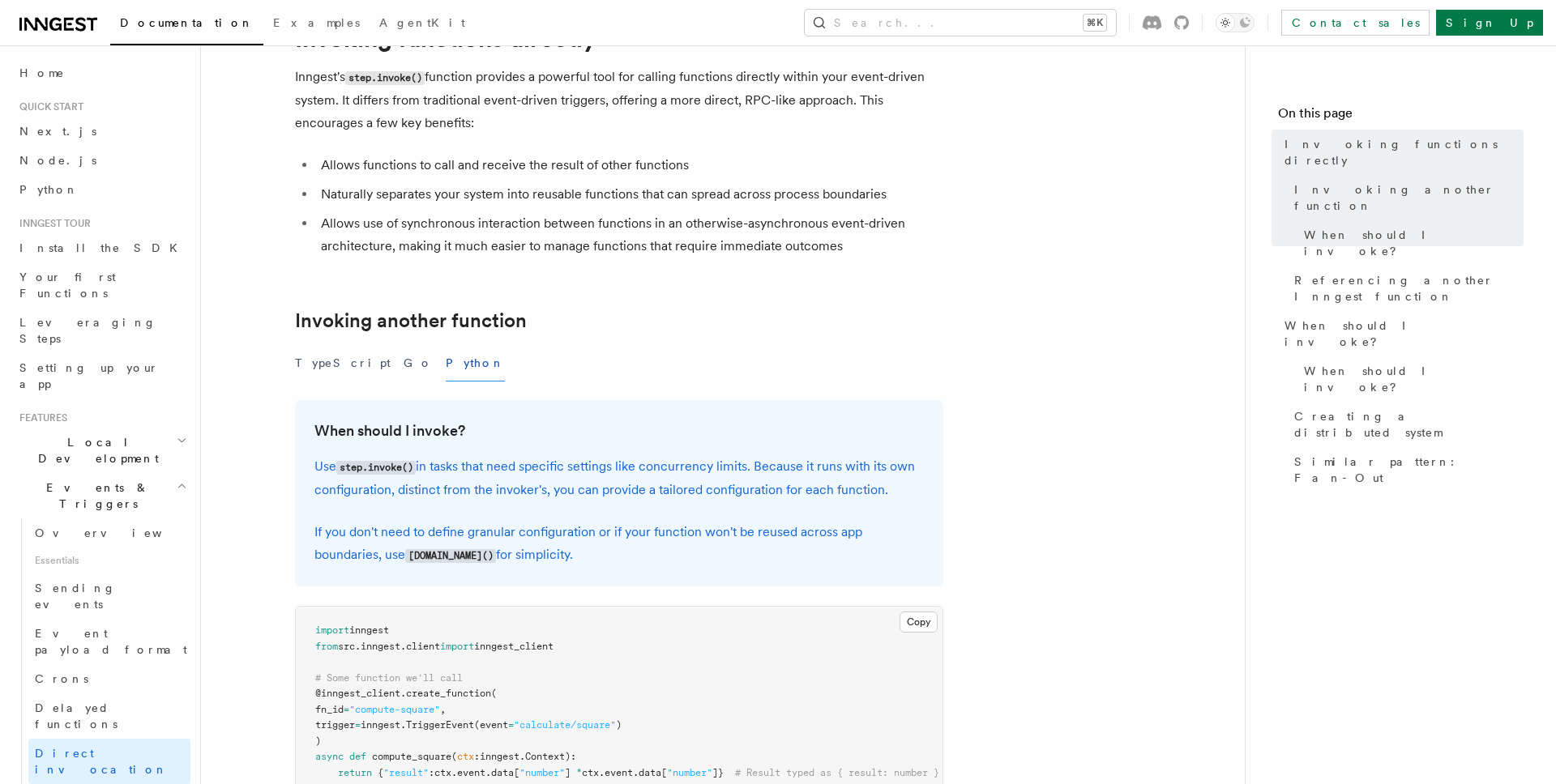 click on "Allows functions to call and receive the result of other functions
Naturally separates your system into reusable functions that can spread across process boundaries
Allows use of synchronous interaction between functions in an otherwise-asynchronous event-driven architecture, making it much easier to manage functions that require immediate outcomes" at bounding box center (619, 206) 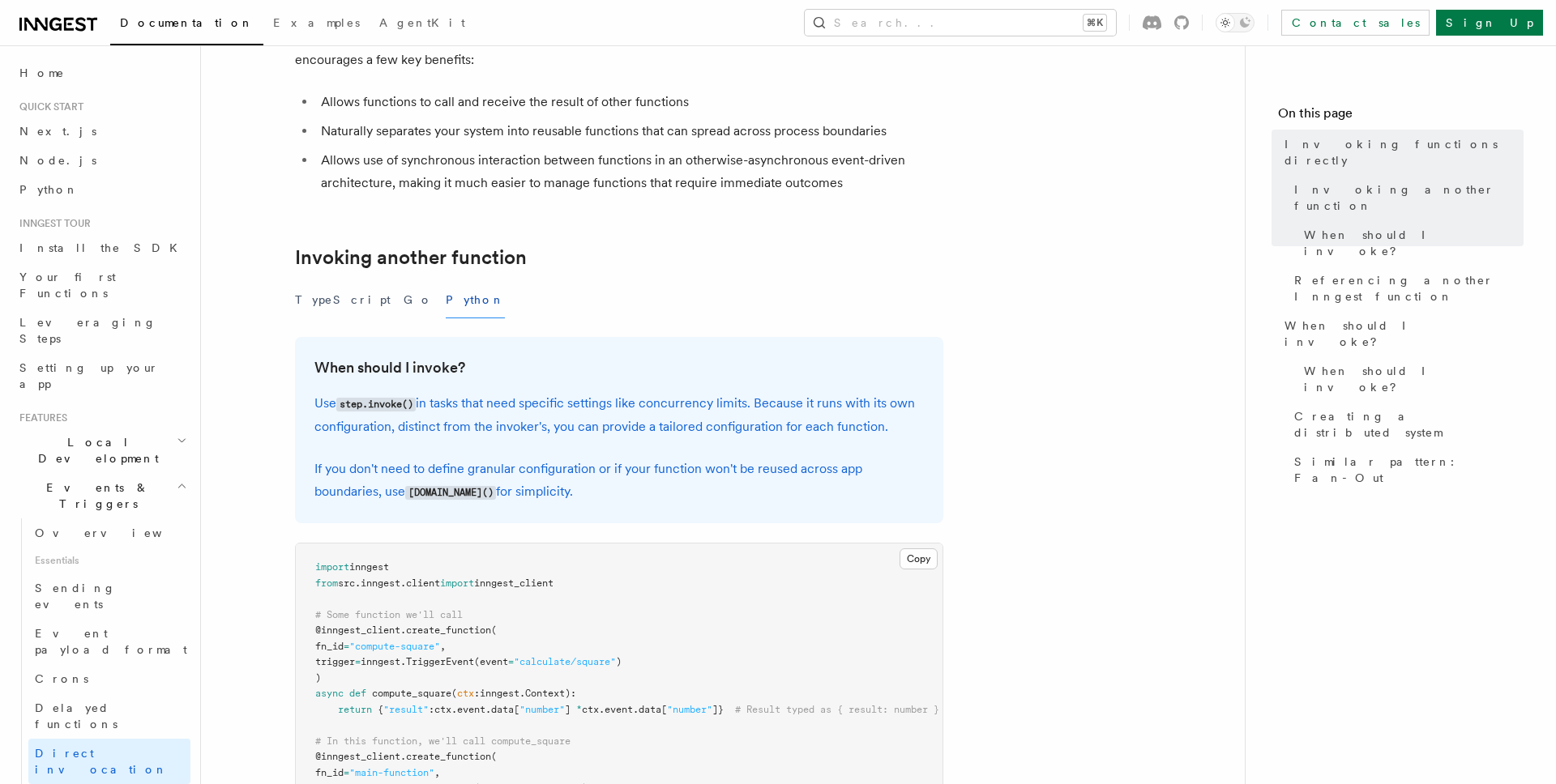 scroll, scrollTop: 243, scrollLeft: 0, axis: vertical 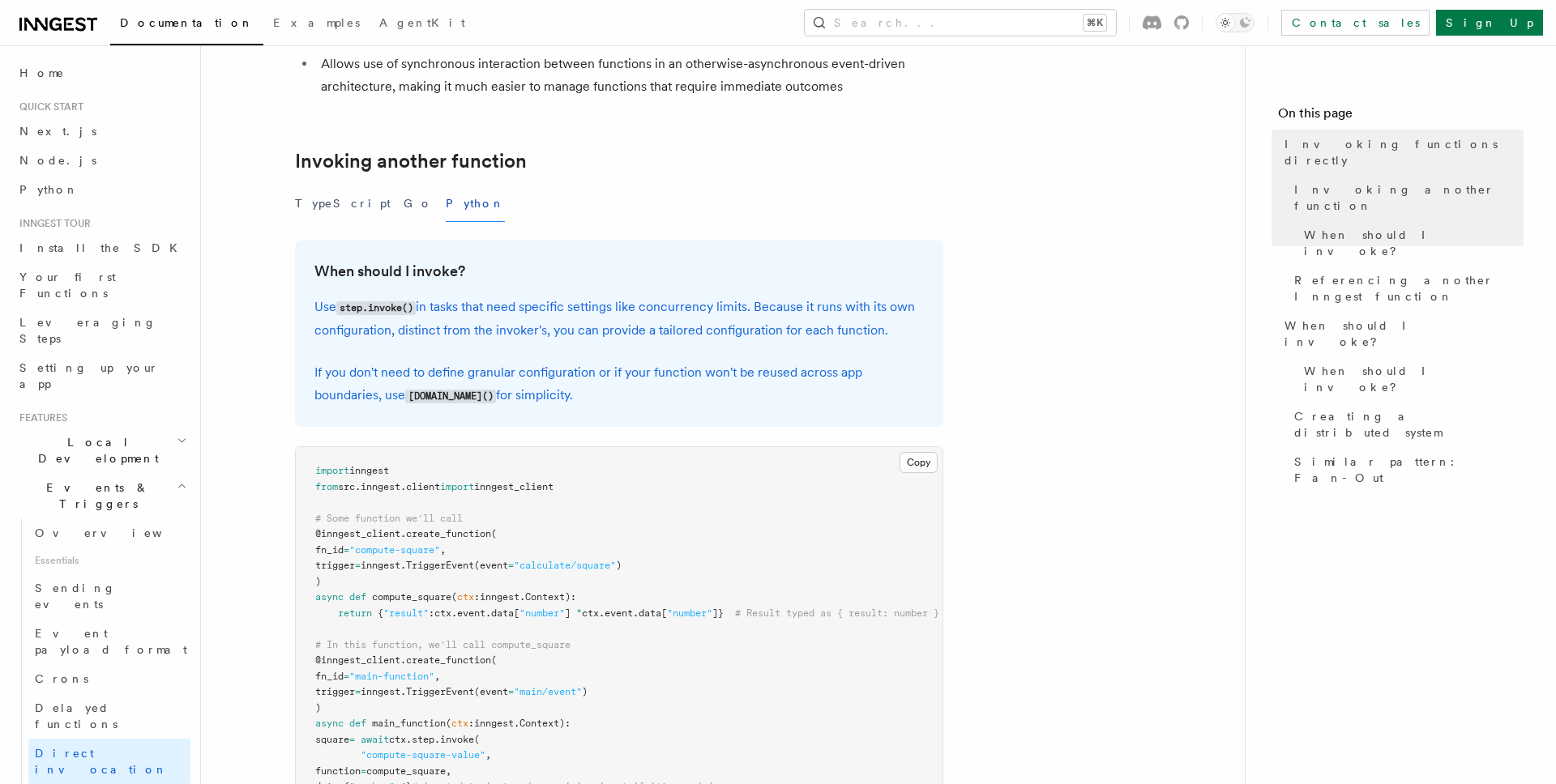 click on "When should I invoke?" at bounding box center (619, 271) 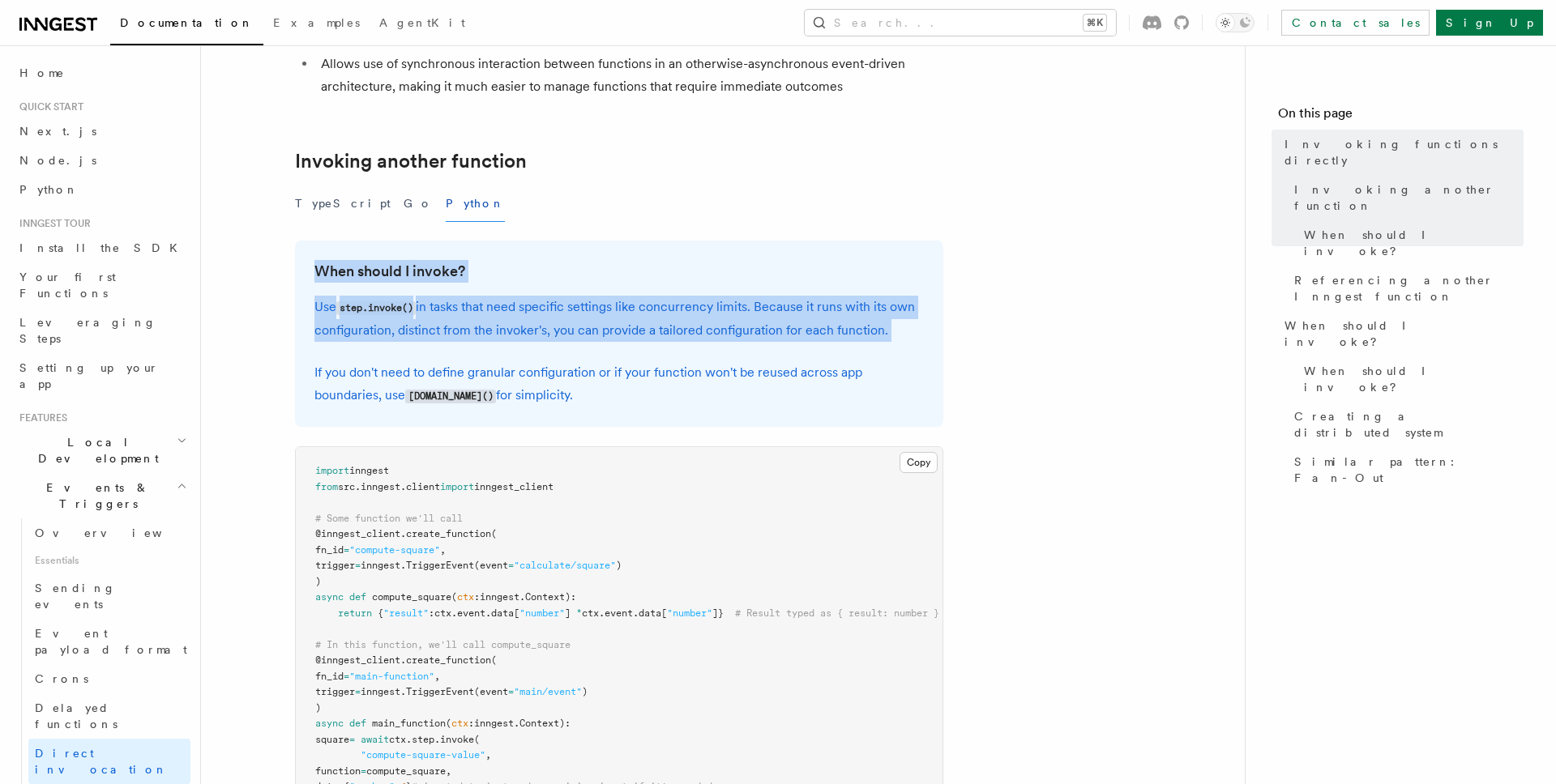 drag, startPoint x: 471, startPoint y: 274, endPoint x: 532, endPoint y: 371, distance: 114.58621 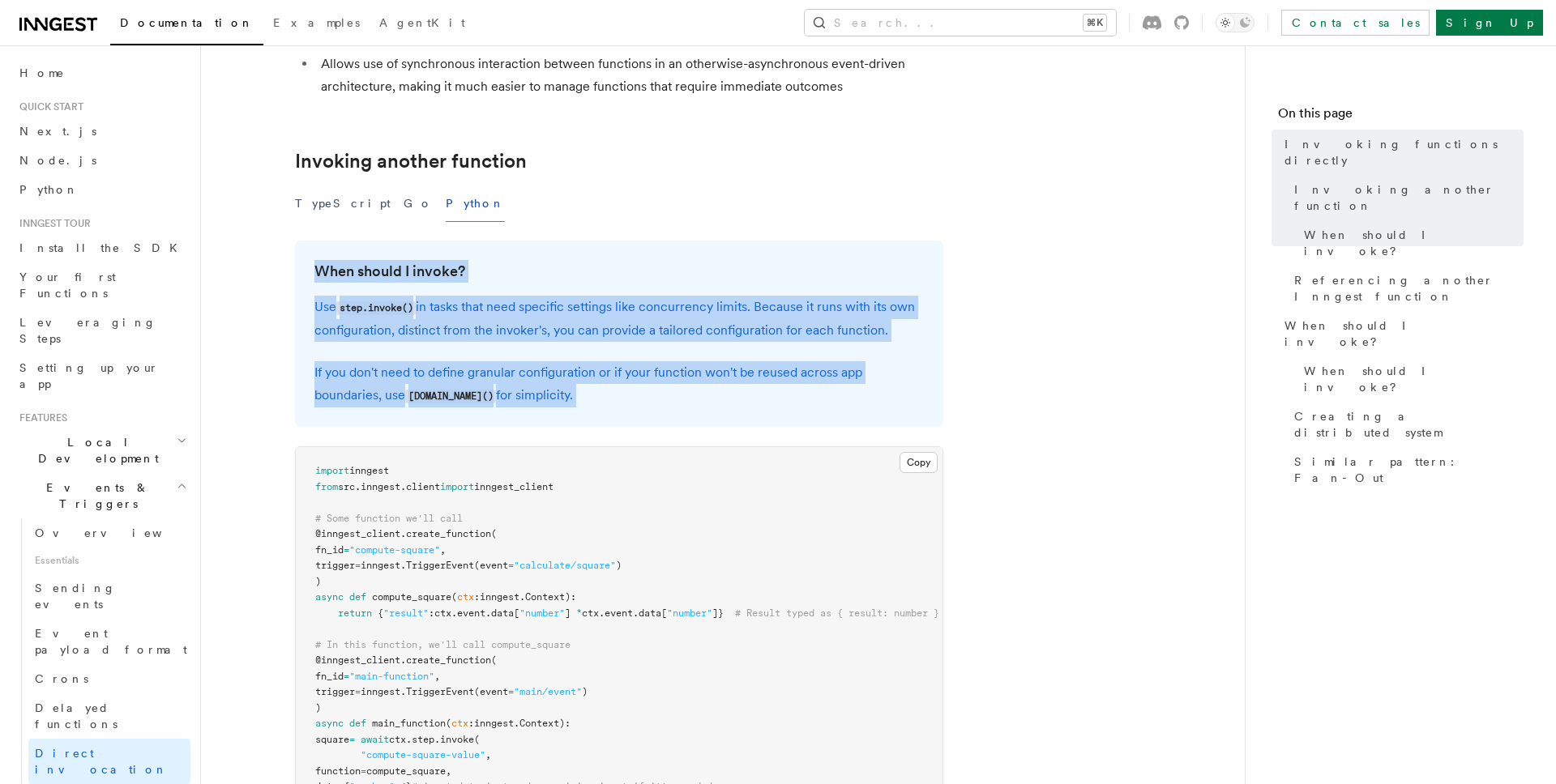 click on "If you don't need to define granular configuration or if your function won't be reused across app boundaries, use  [DOMAIN_NAME]()  for simplicity." at bounding box center [619, 384] 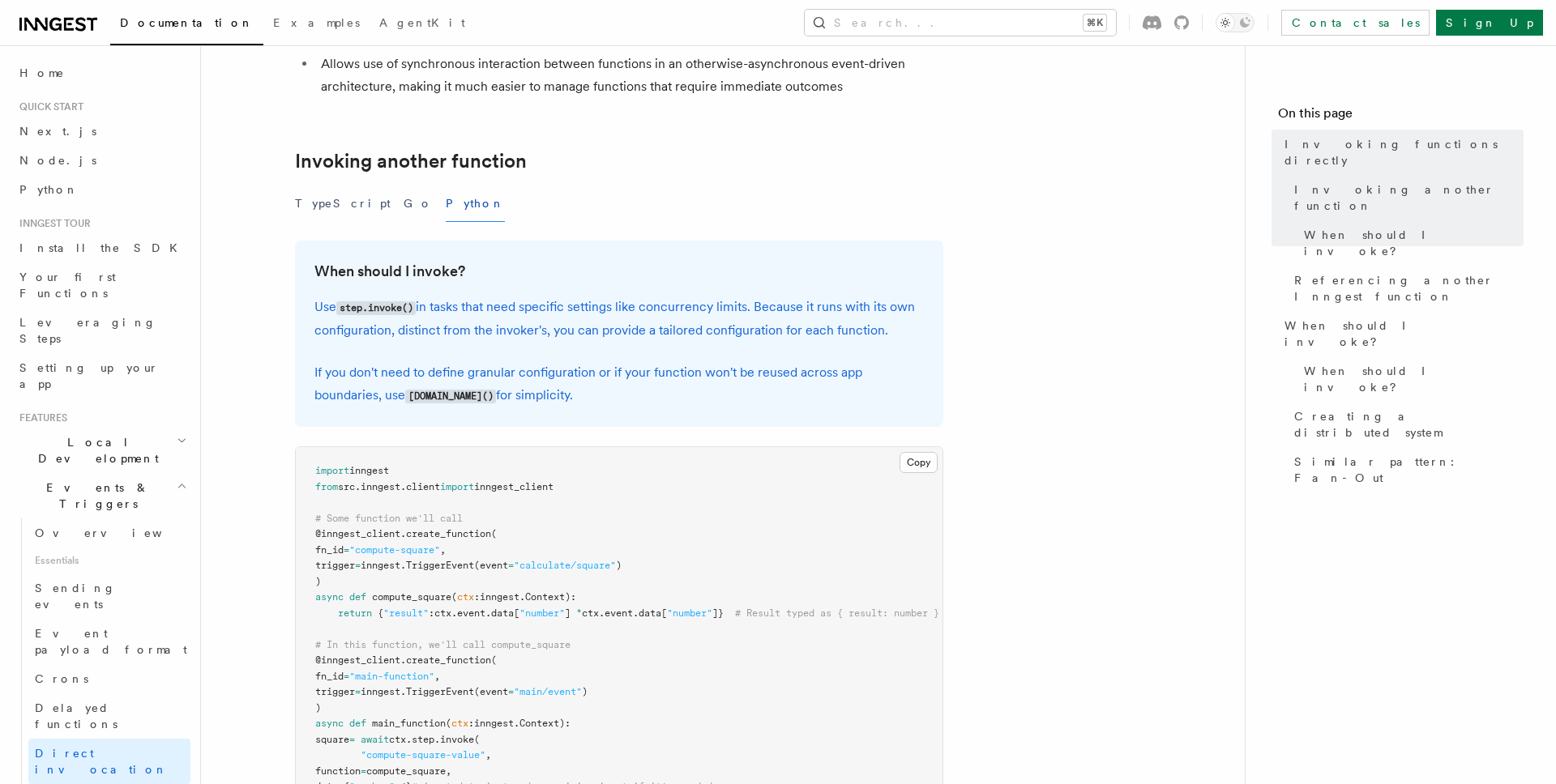 click on "If you don't need to define granular configuration or if your function won't be reused across app boundaries, use  [DOMAIN_NAME]()  for simplicity." at bounding box center [619, 384] 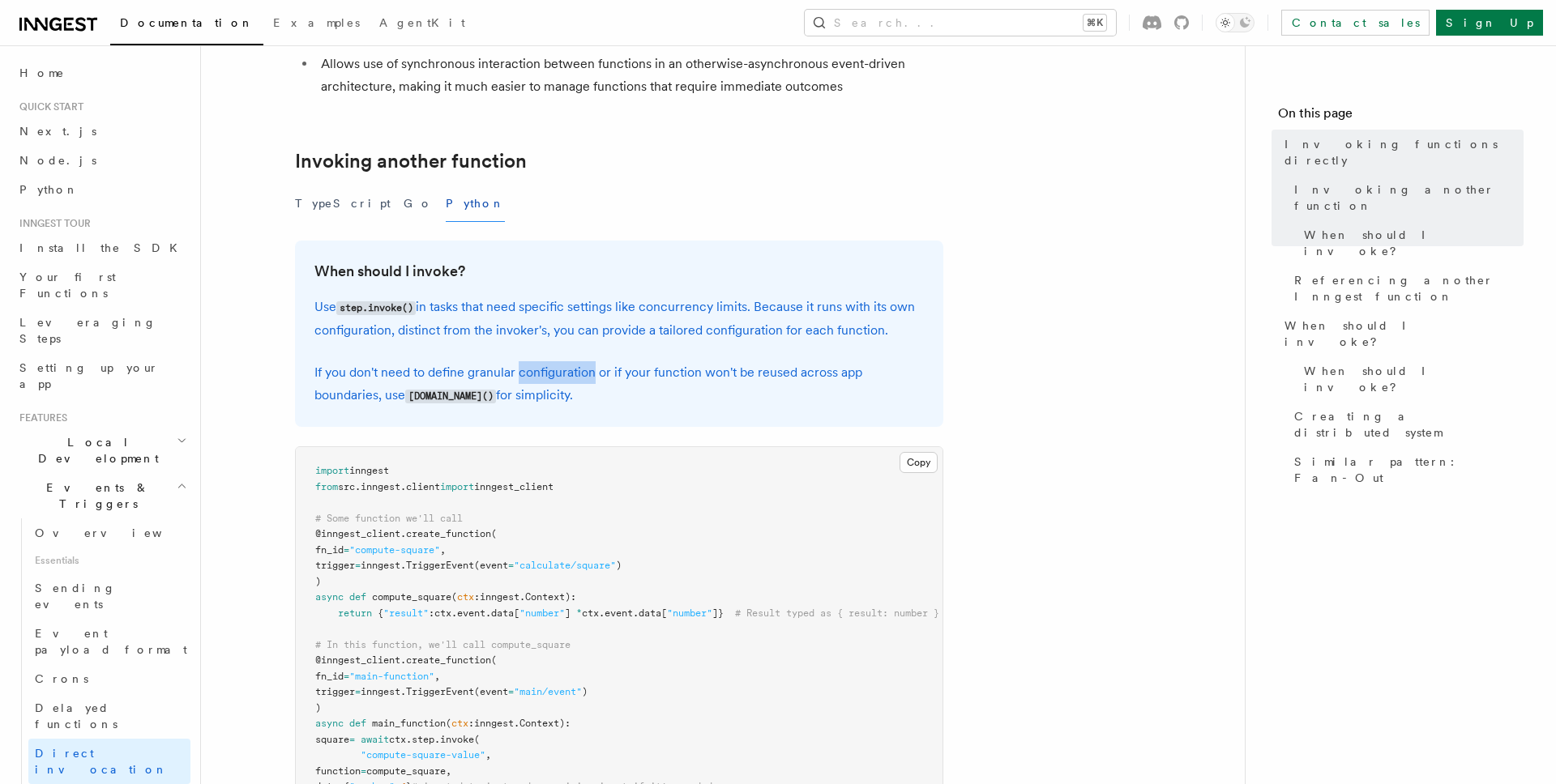 click on "If you don't need to define granular configuration or if your function won't be reused across app boundaries, use  [DOMAIN_NAME]()  for simplicity." at bounding box center (619, 384) 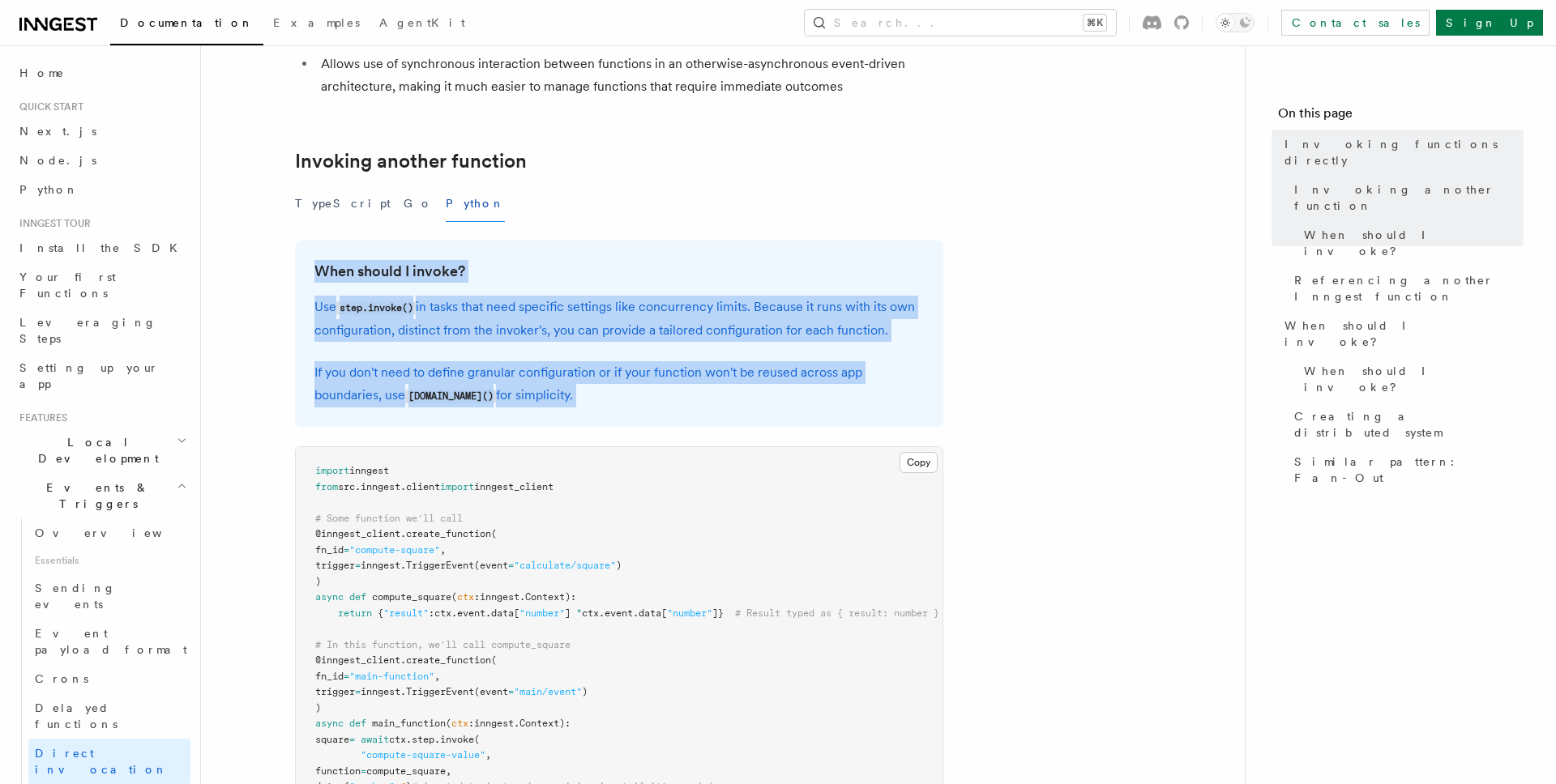 drag, startPoint x: 532, startPoint y: 371, endPoint x: 528, endPoint y: 260, distance: 111.07205 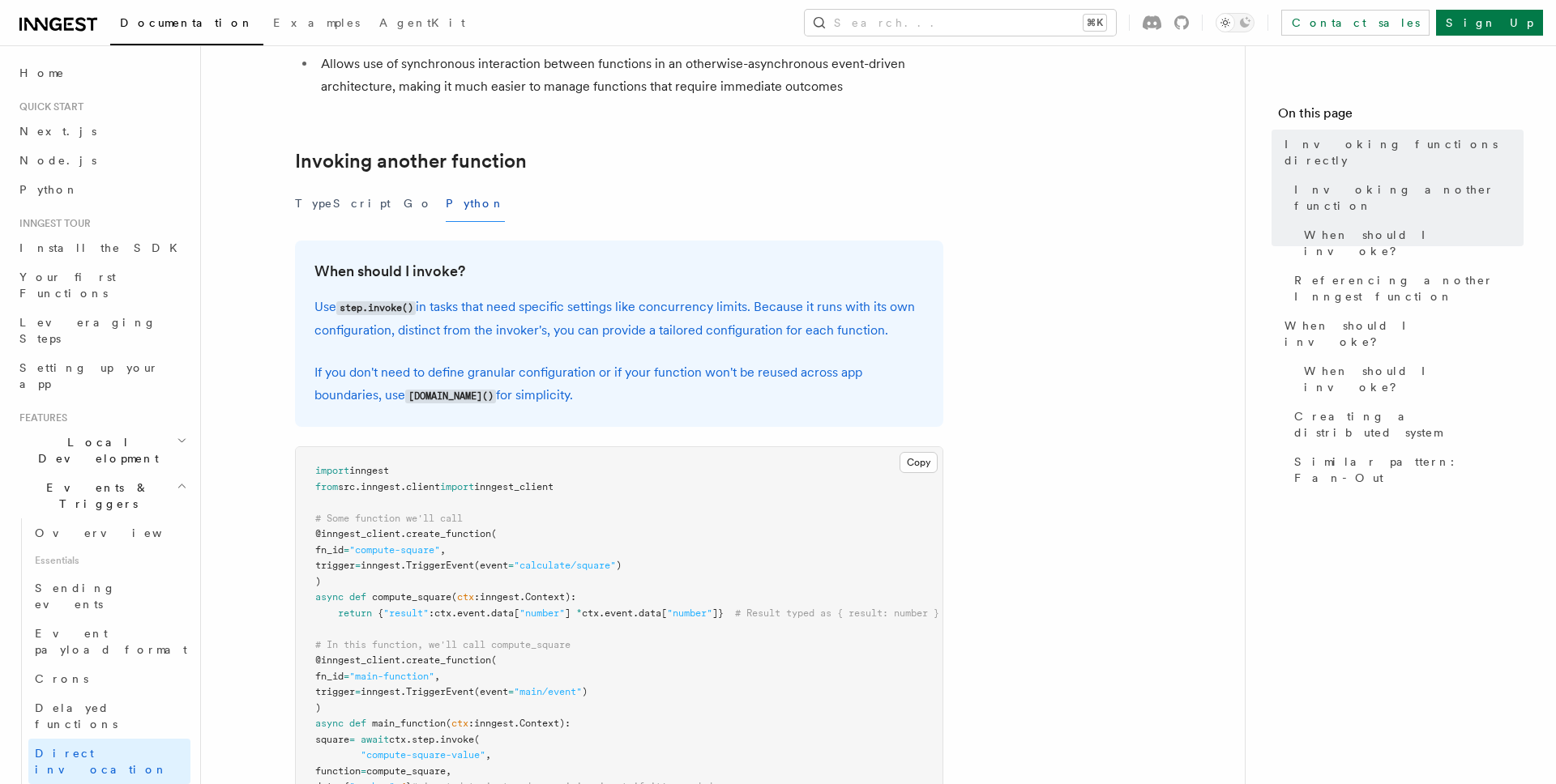 click on "When should I invoke?" at bounding box center [619, 271] 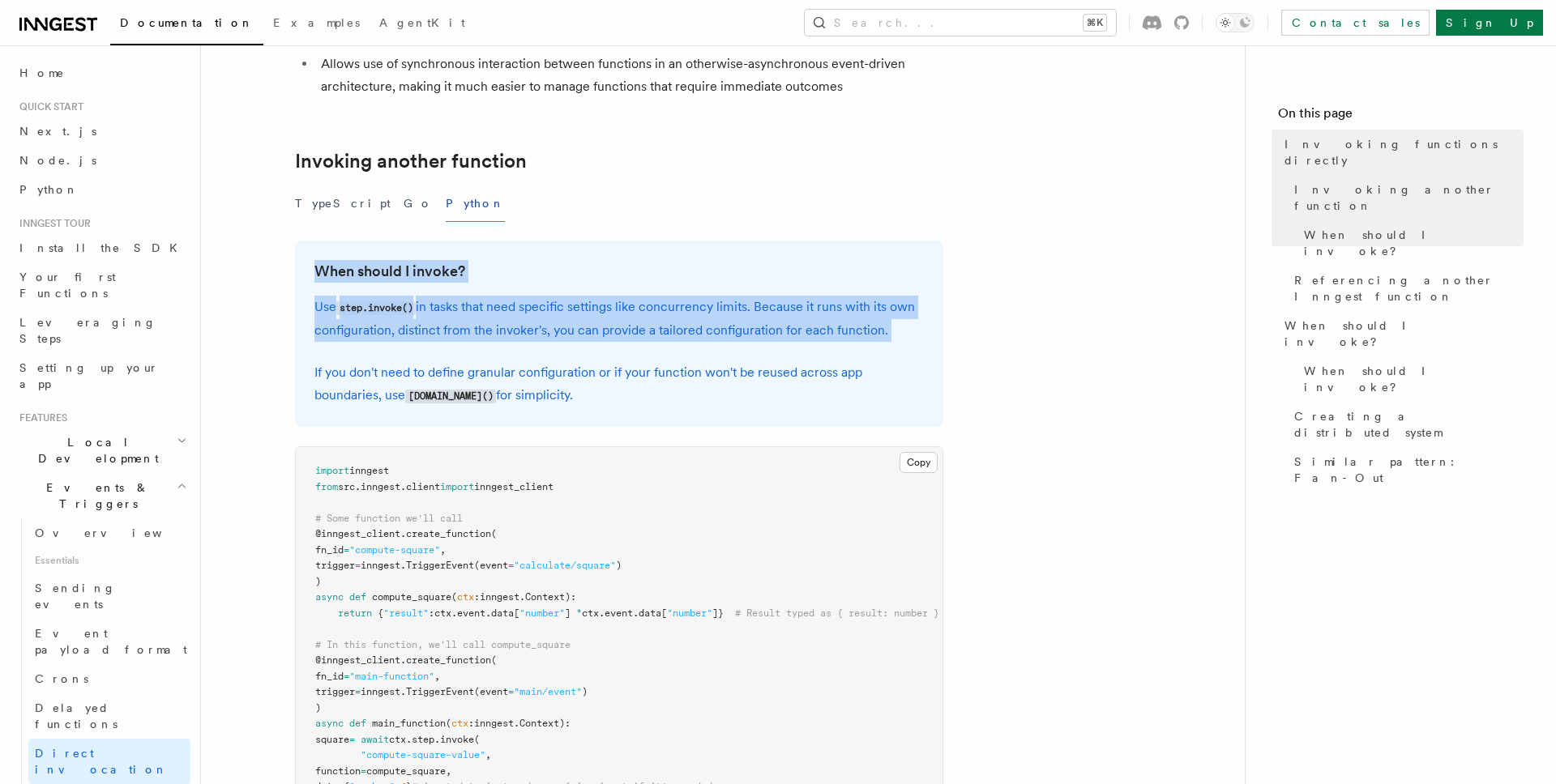drag, startPoint x: 528, startPoint y: 260, endPoint x: 531, endPoint y: 317, distance: 57.078893 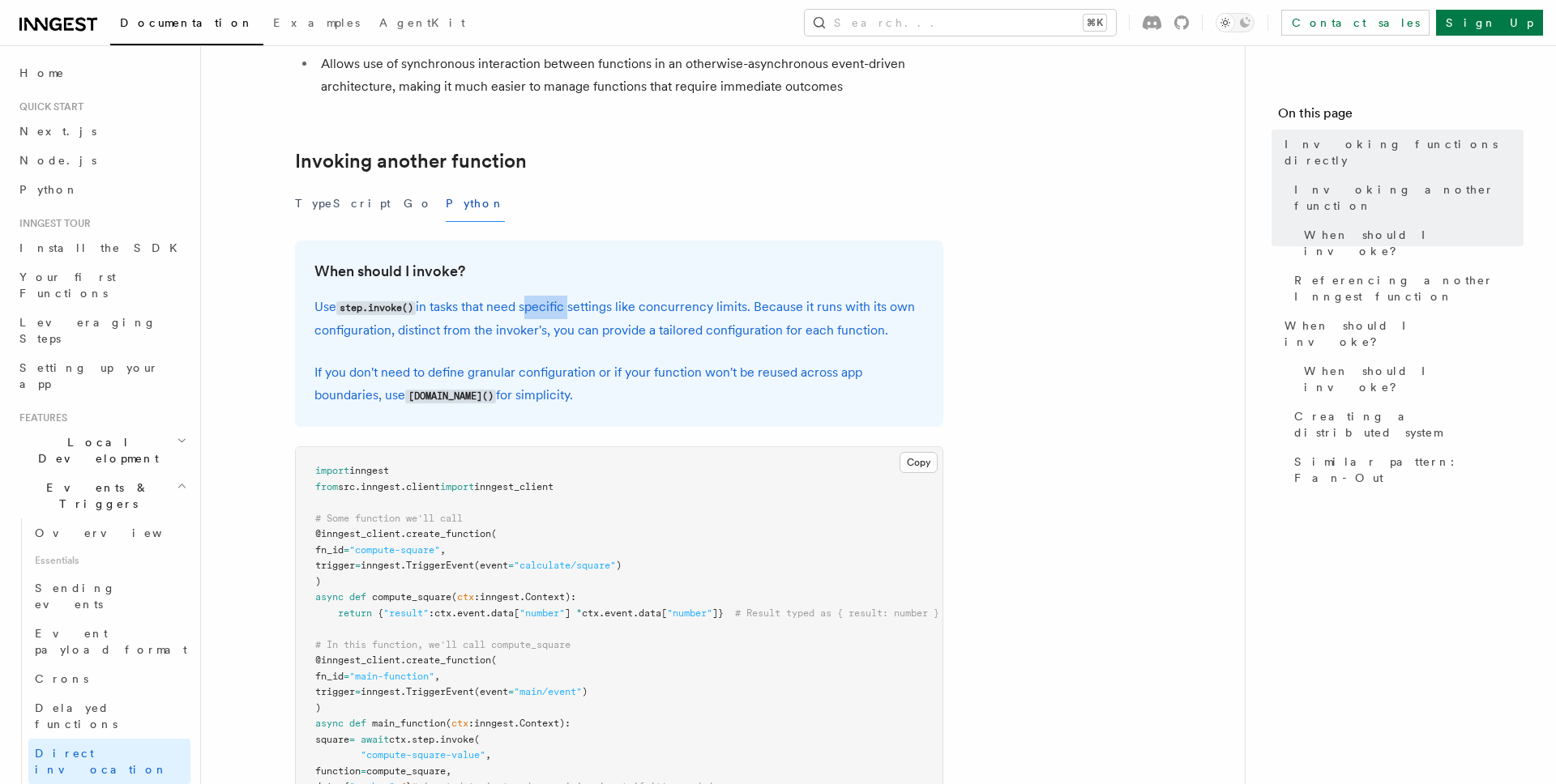 click on "Use  step.invoke()  in tasks that need specific settings like concurrency limits. Because it runs with its own configuration,
distinct from the invoker's, you can provide a tailored configuration for each function." at bounding box center [619, 318] 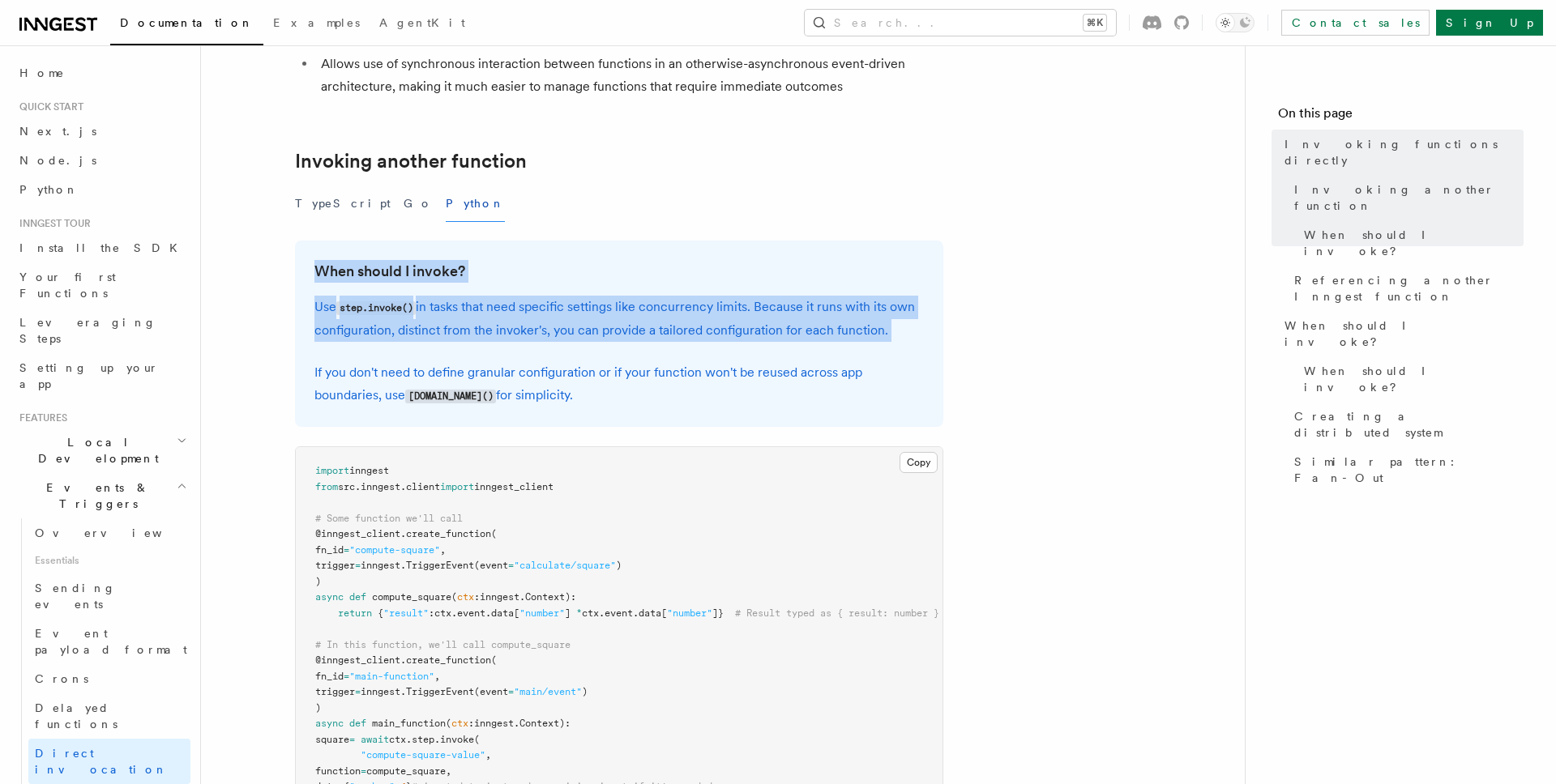 drag, startPoint x: 531, startPoint y: 317, endPoint x: 523, endPoint y: 272, distance: 45.70558 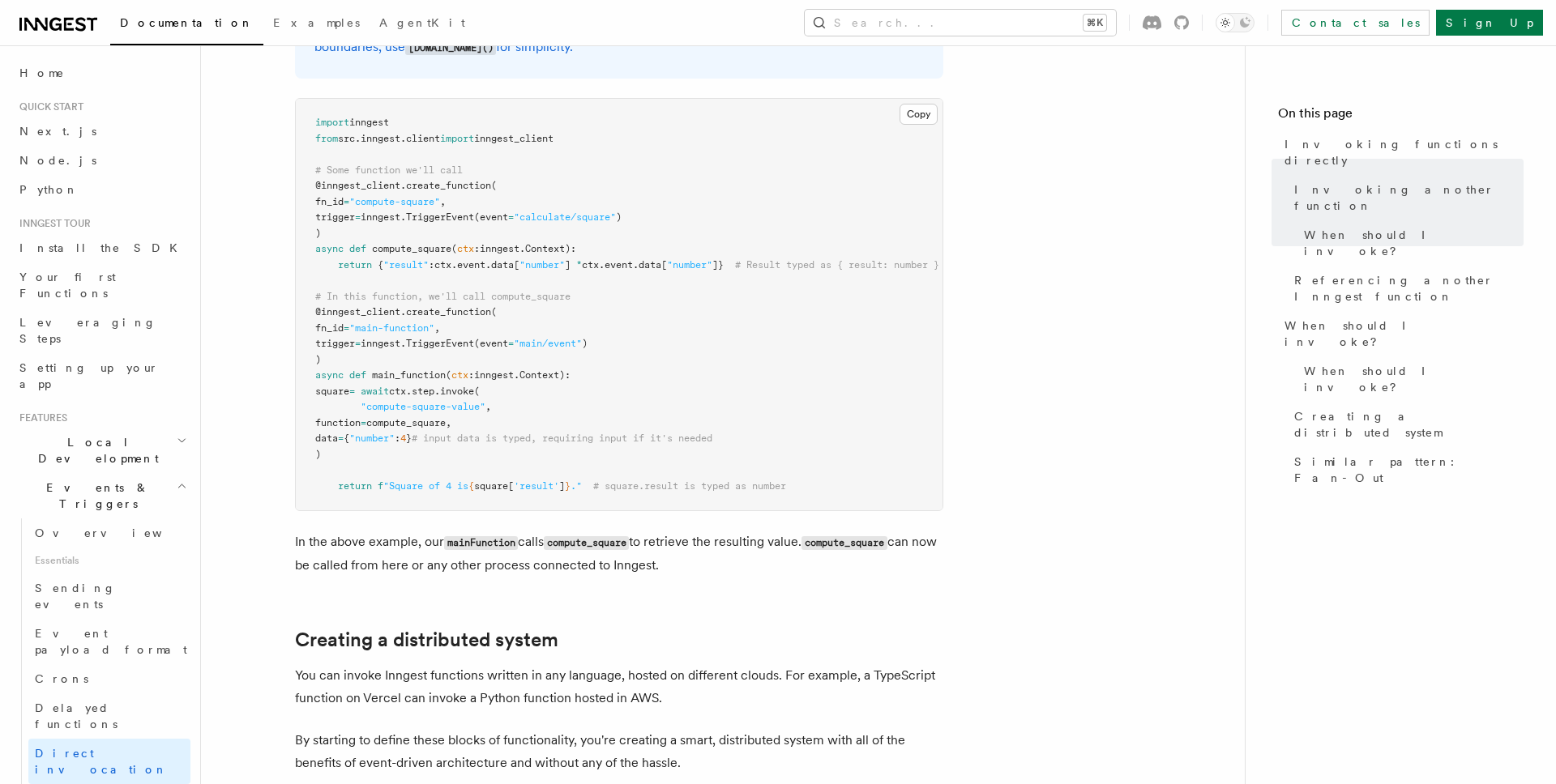 scroll, scrollTop: 603, scrollLeft: 0, axis: vertical 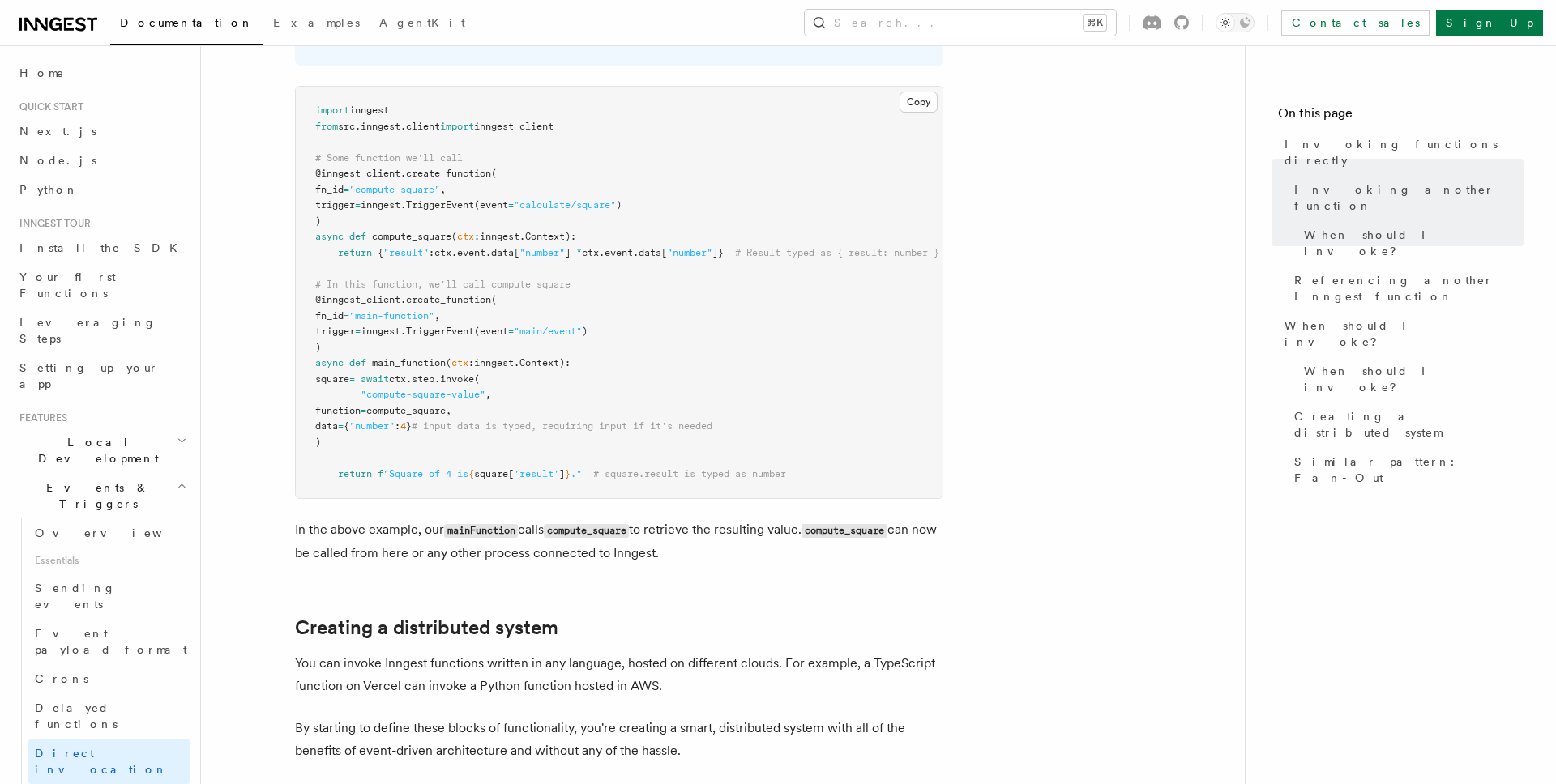click on "Features Events & Triggers Invoking functions directly
Inngest's  step.invoke()  function provides a powerful tool for calling functions directly within your event-driven system. It differs from traditional event-driven triggers, offering a more direct, RPC-like approach. This encourages a few key benefits:
Allows functions to call and receive the result of other functions
Naturally separates your system into reusable functions that can spread across process boundaries
Allows use of synchronous interaction between functions in an otherwise-asynchronous event-driven architecture, making it much easier to manage functions that require immediate outcomes
Invoking another function
TypeScript Go Python When should I invoke? Use  step.invoke()  in tasks that need specific settings like concurrency limits. Because it runs with its own configuration,
distinct from the invoker's, you can provide a tailored configuration for each function. [DOMAIN_NAME]()  for simplicity. Copy Copied import  inngest
from ." at bounding box center (723, 402) 